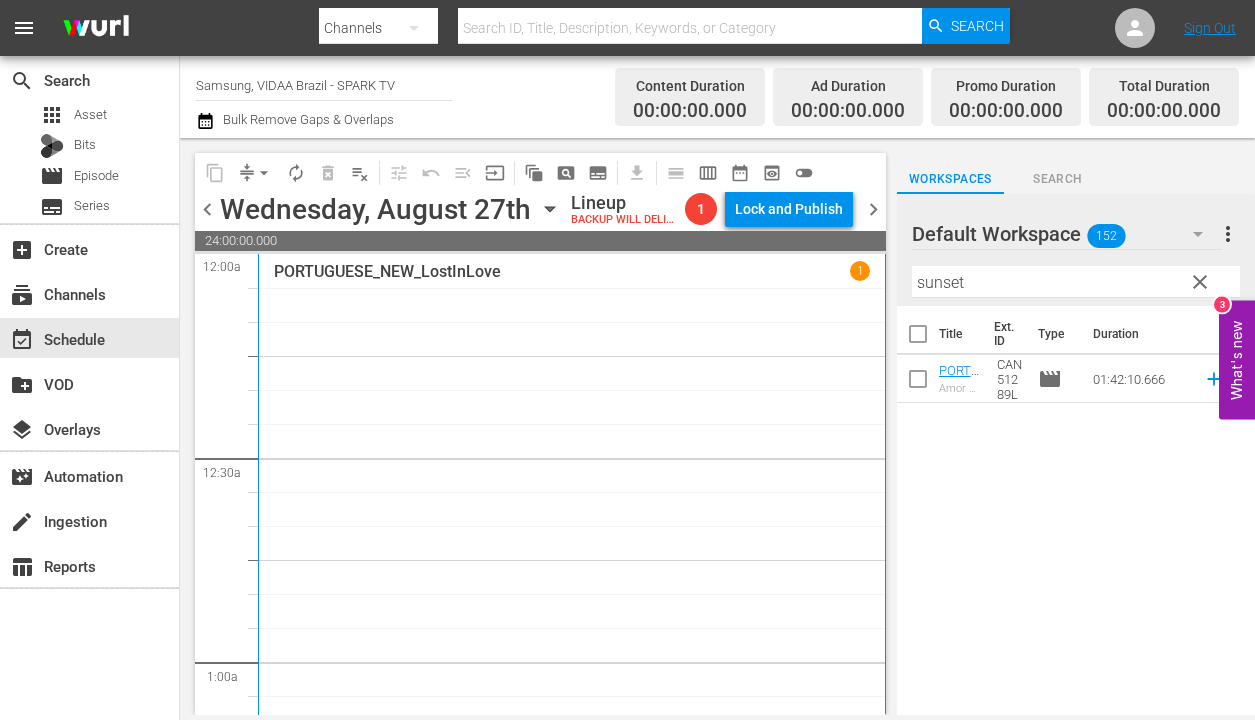 scroll, scrollTop: 0, scrollLeft: 0, axis: both 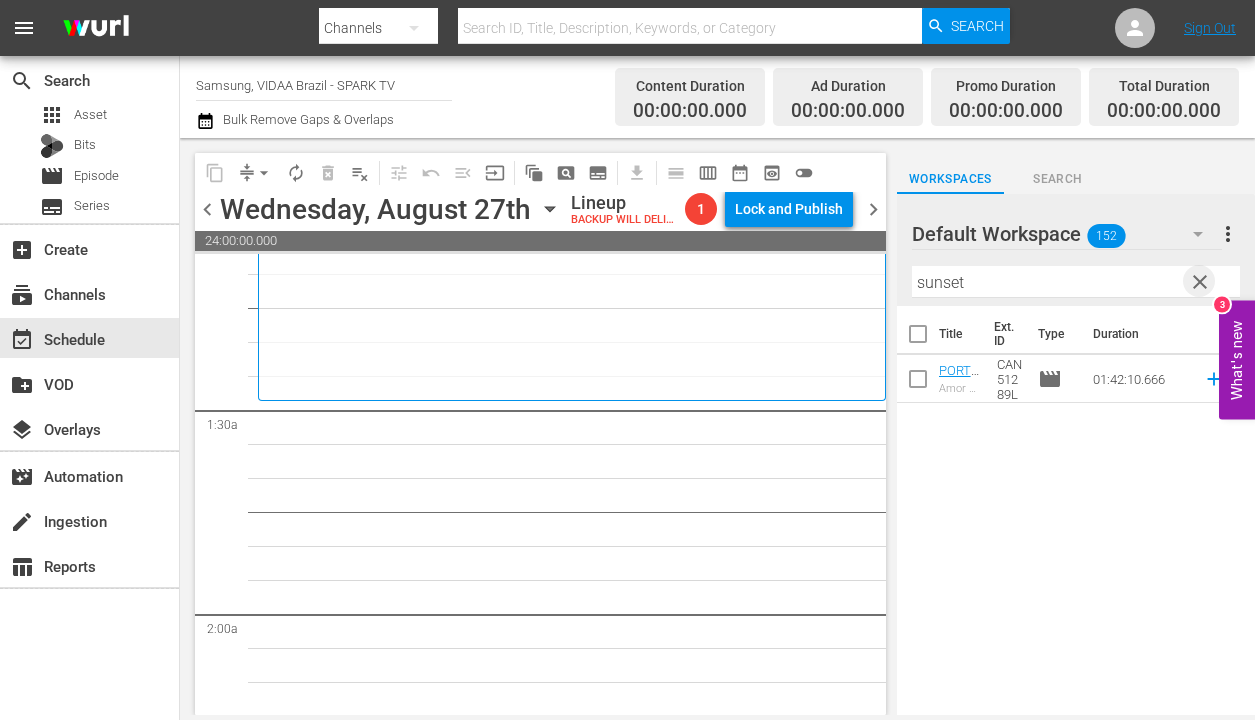 click on "clear" at bounding box center [1200, 282] 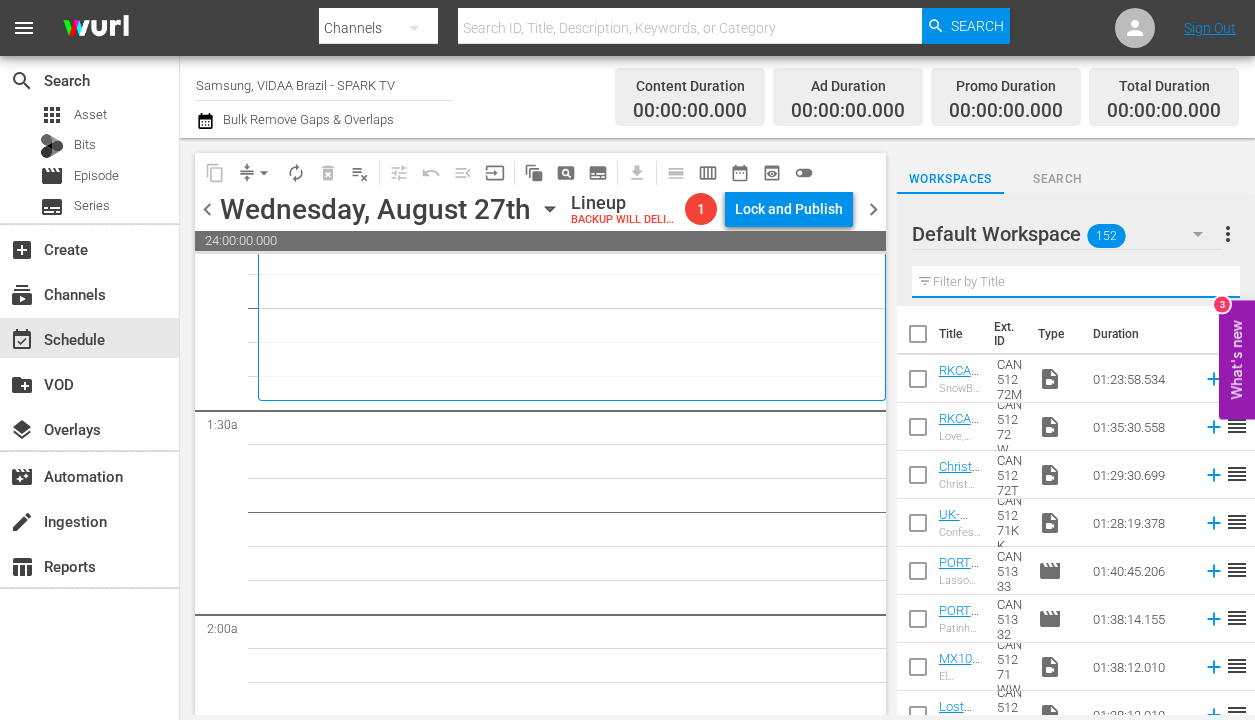 click at bounding box center [1076, 282] 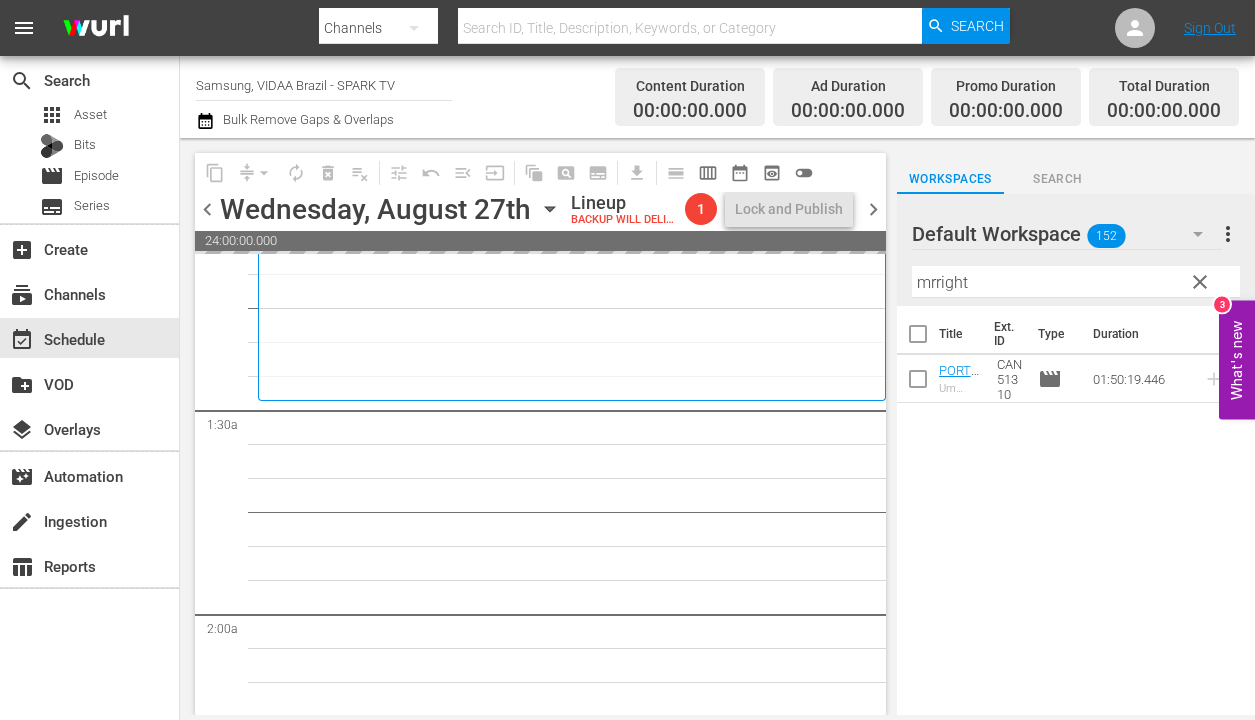 click on "chevron_left" at bounding box center [207, 209] 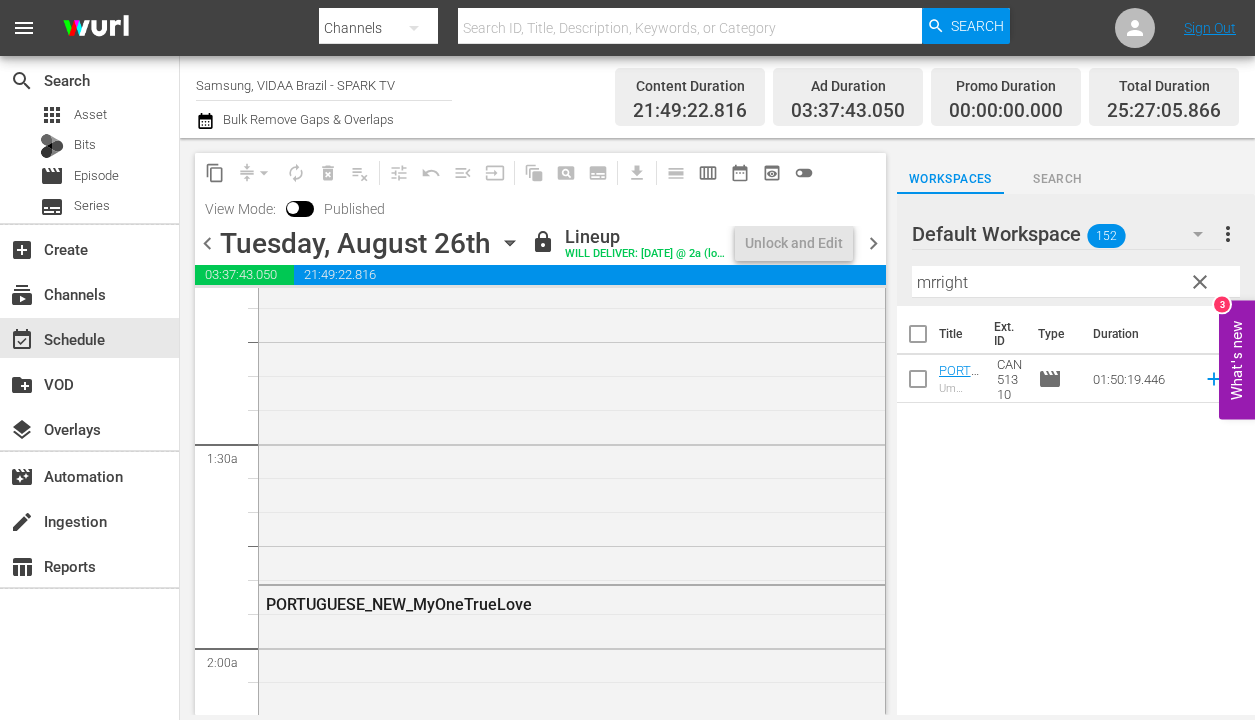 scroll, scrollTop: 422, scrollLeft: 0, axis: vertical 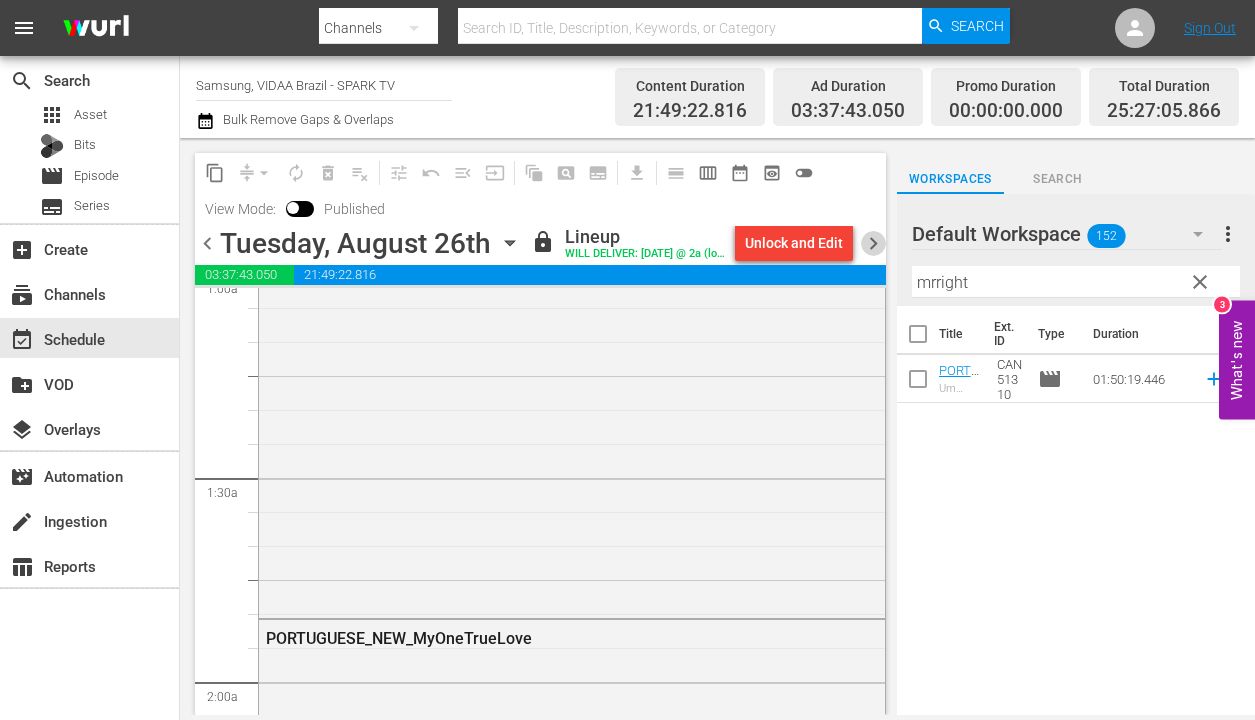 click on "chevron_right" at bounding box center [873, 243] 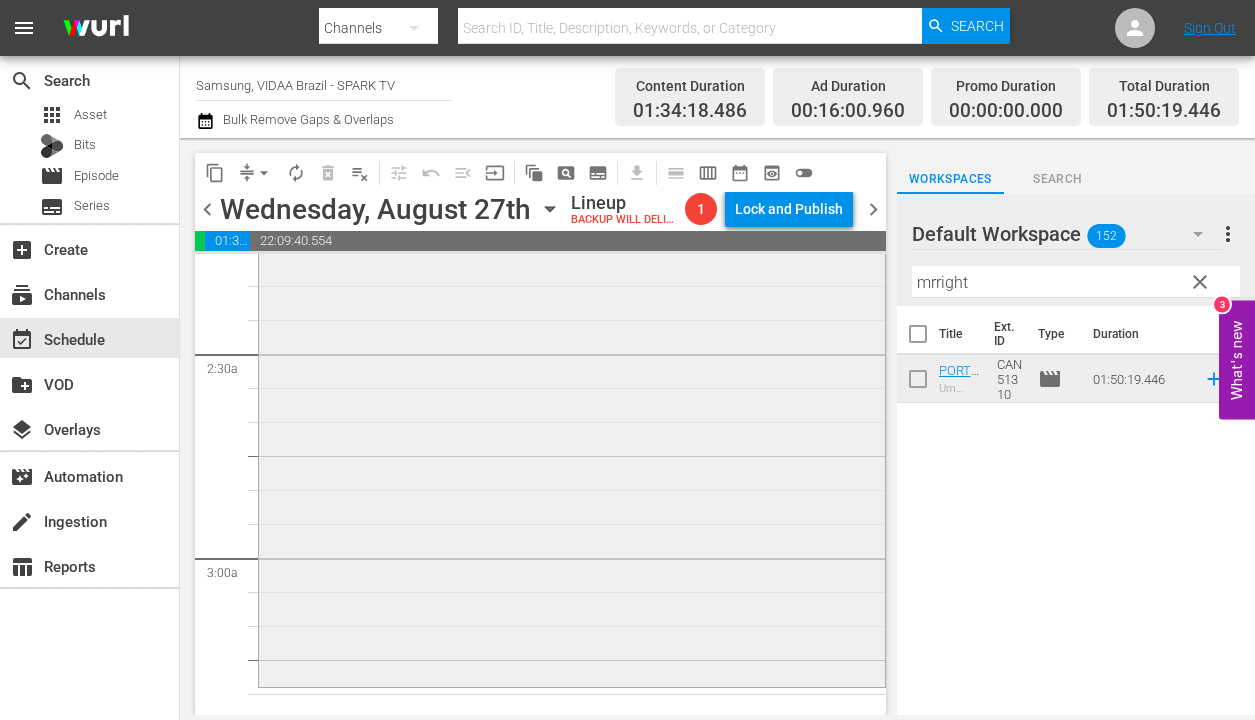 scroll, scrollTop: 1018, scrollLeft: 0, axis: vertical 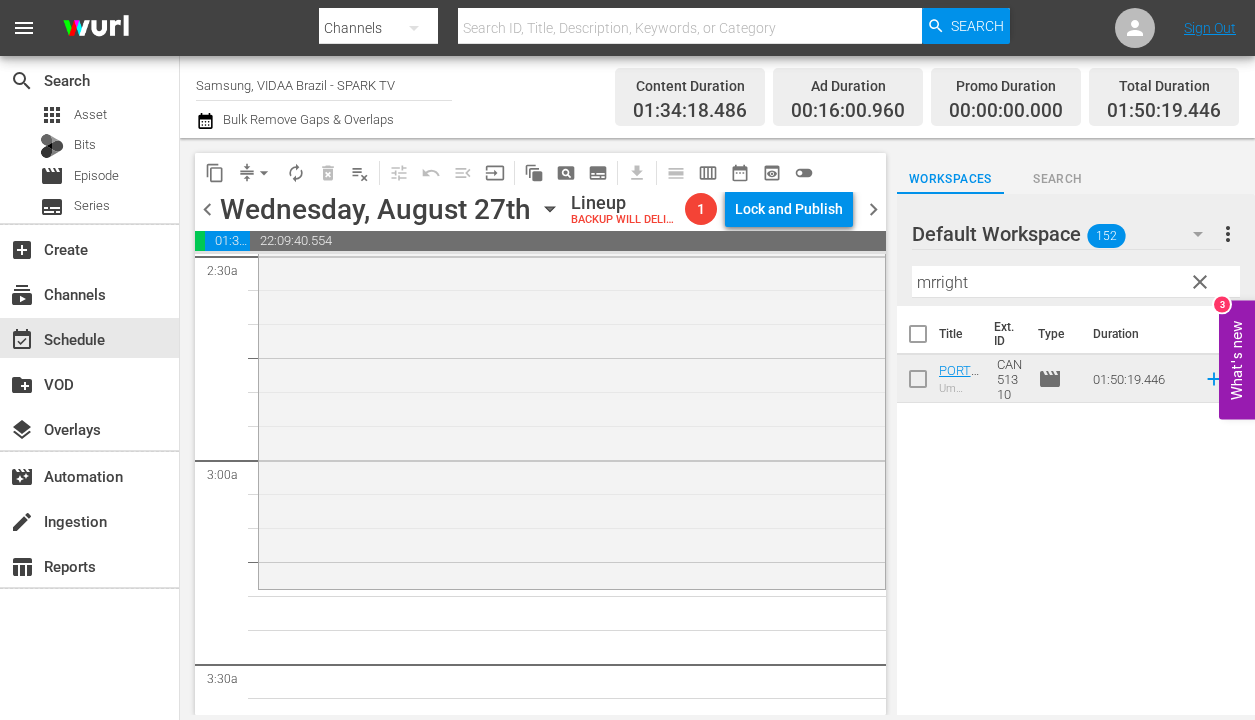 click on "mrright" at bounding box center [1076, 282] 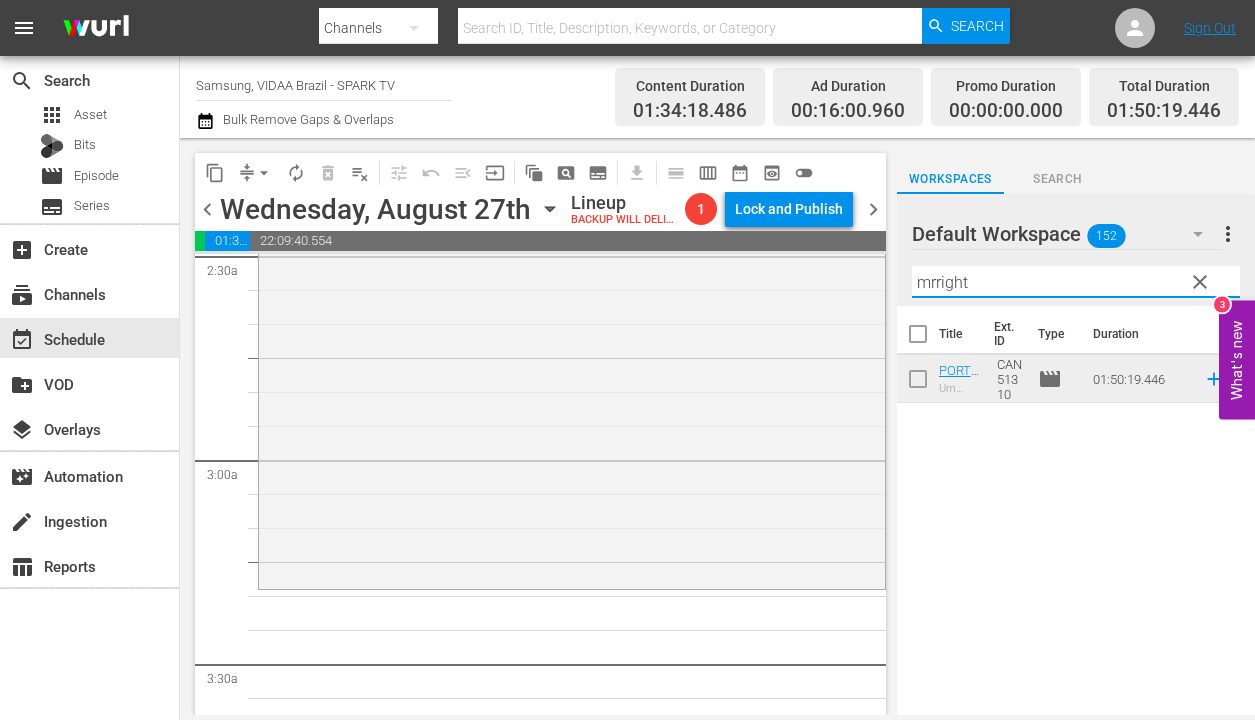 click on "mrright" at bounding box center [1076, 282] 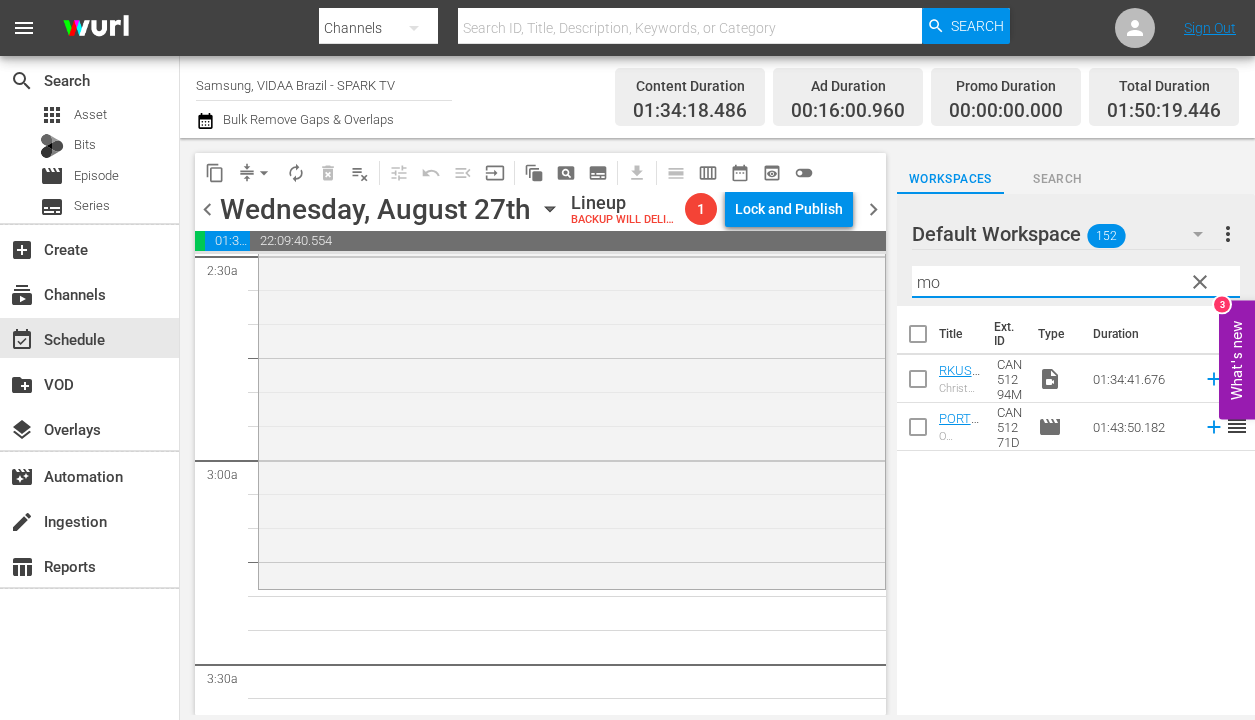 type on "m" 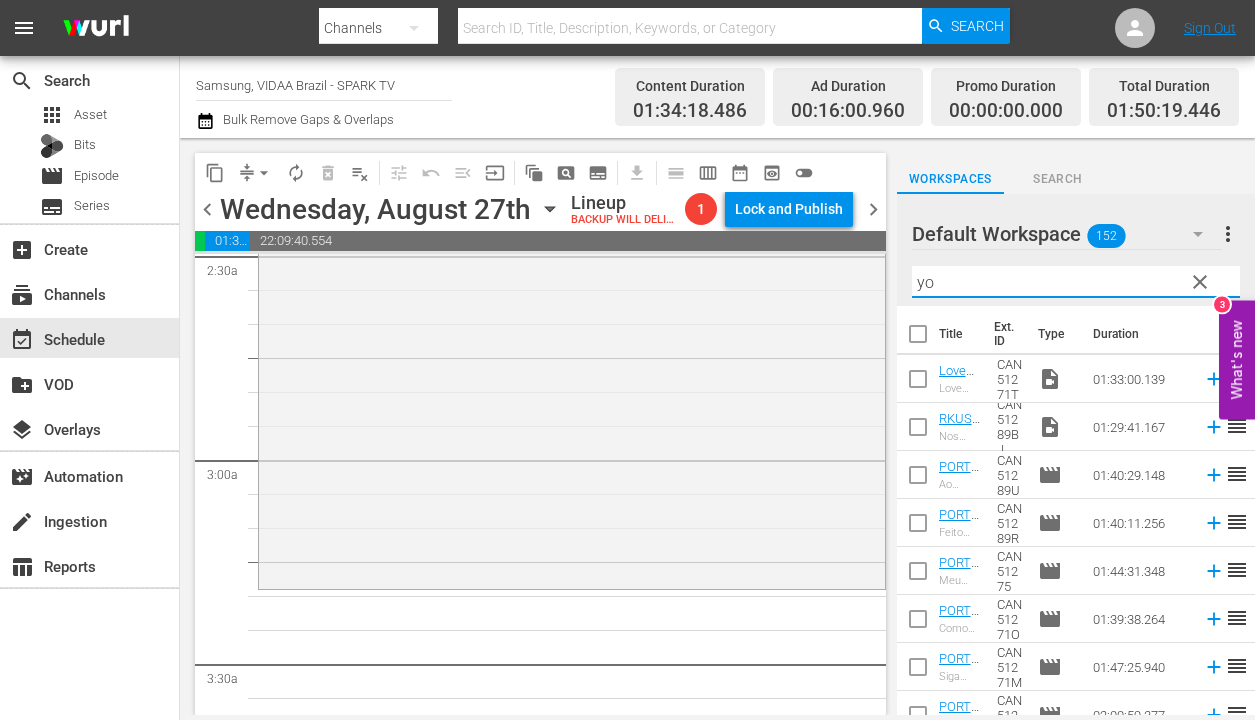 type on "y" 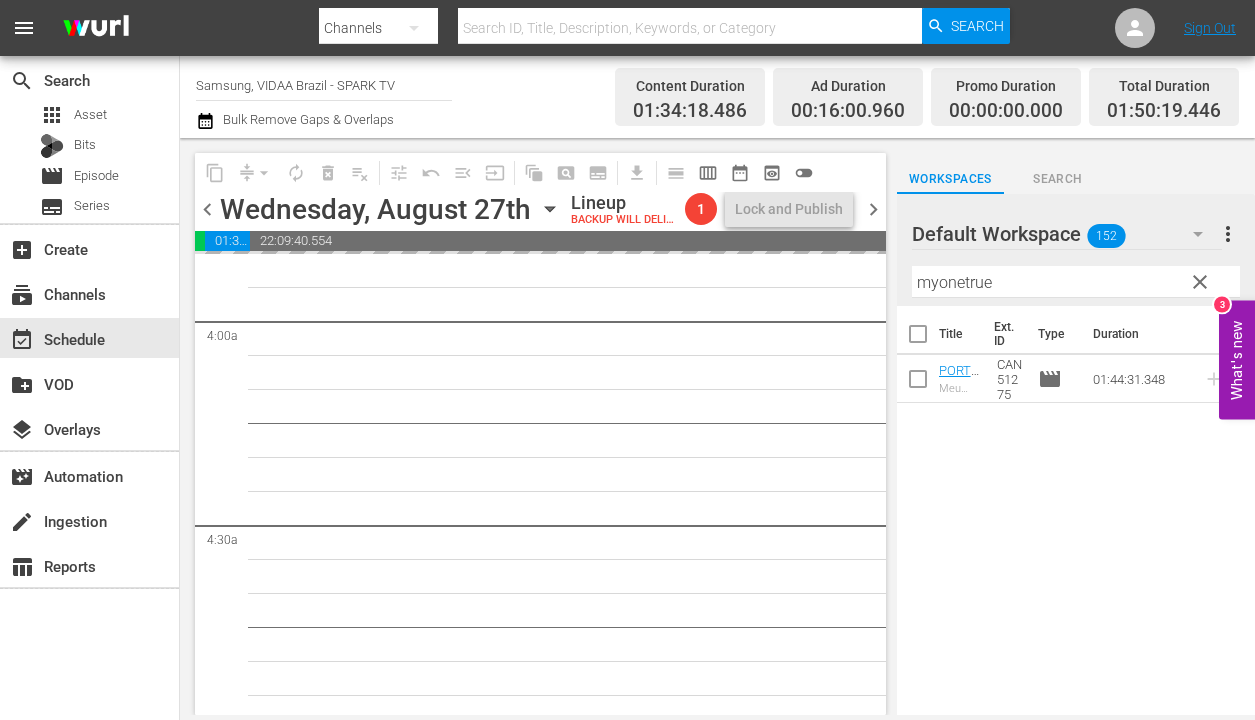 scroll, scrollTop: 1585, scrollLeft: 0, axis: vertical 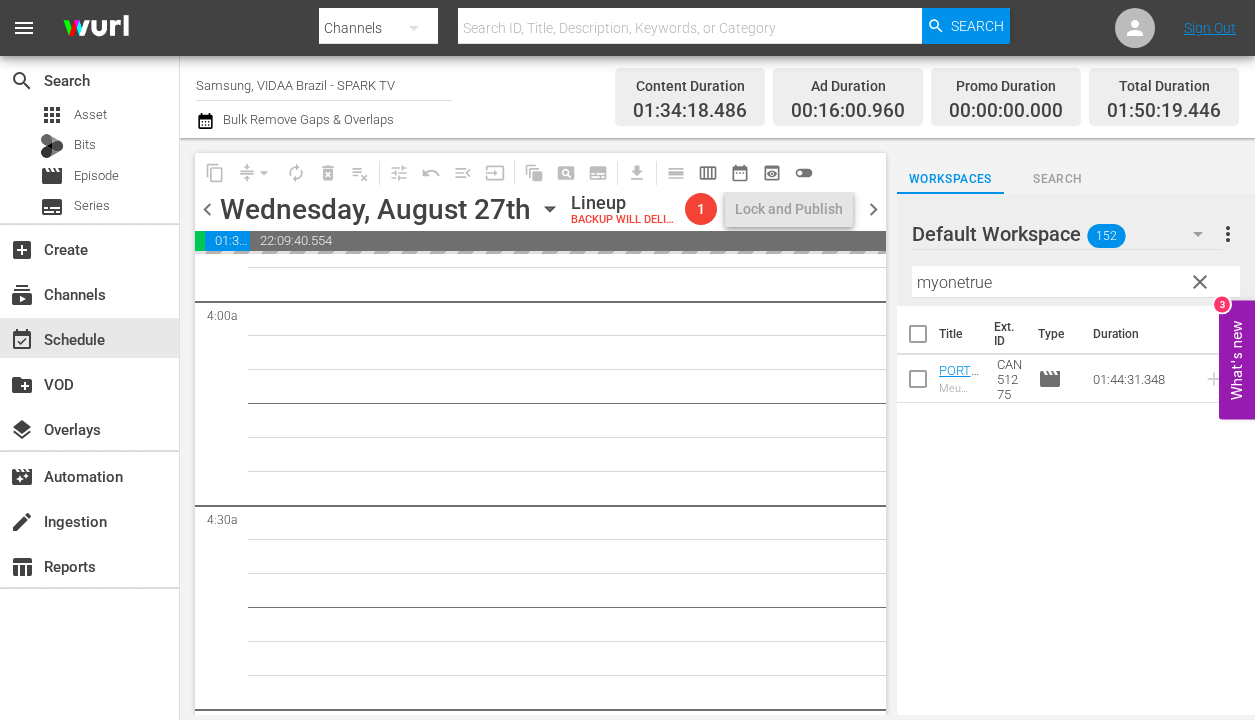 drag, startPoint x: 1100, startPoint y: 374, endPoint x: 505, endPoint y: 32, distance: 686.2864 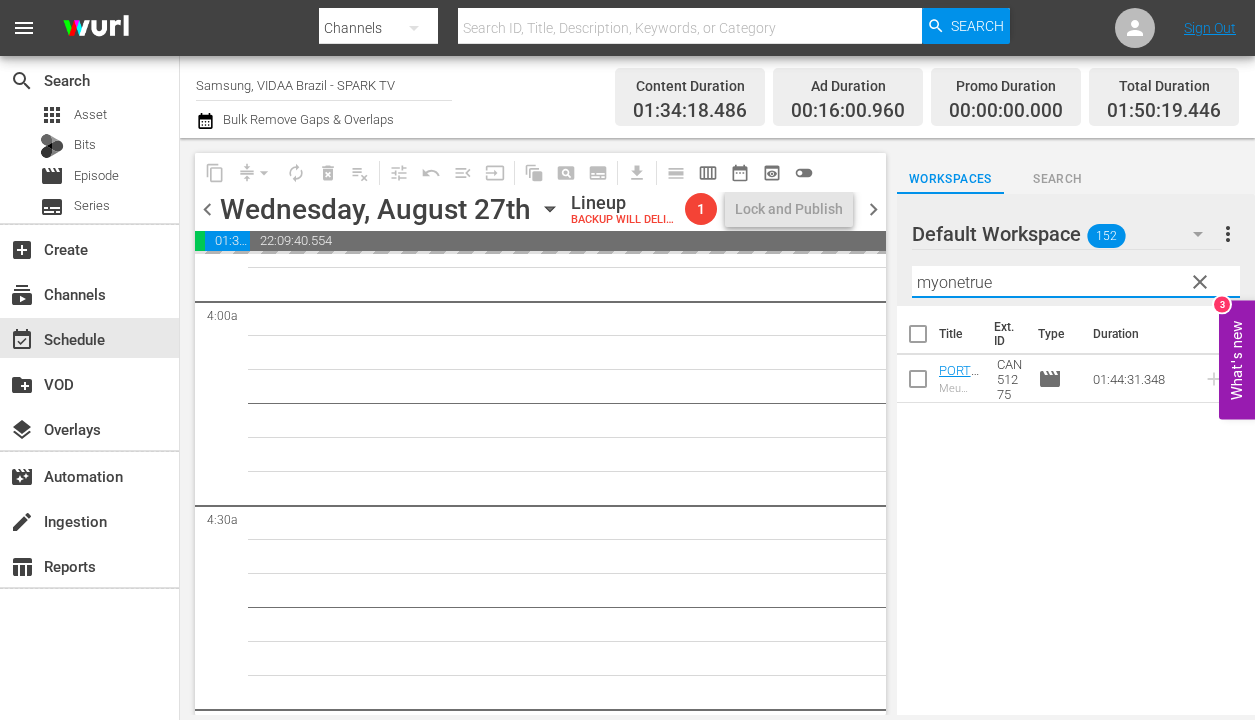 click on "myonetrue" at bounding box center [1076, 282] 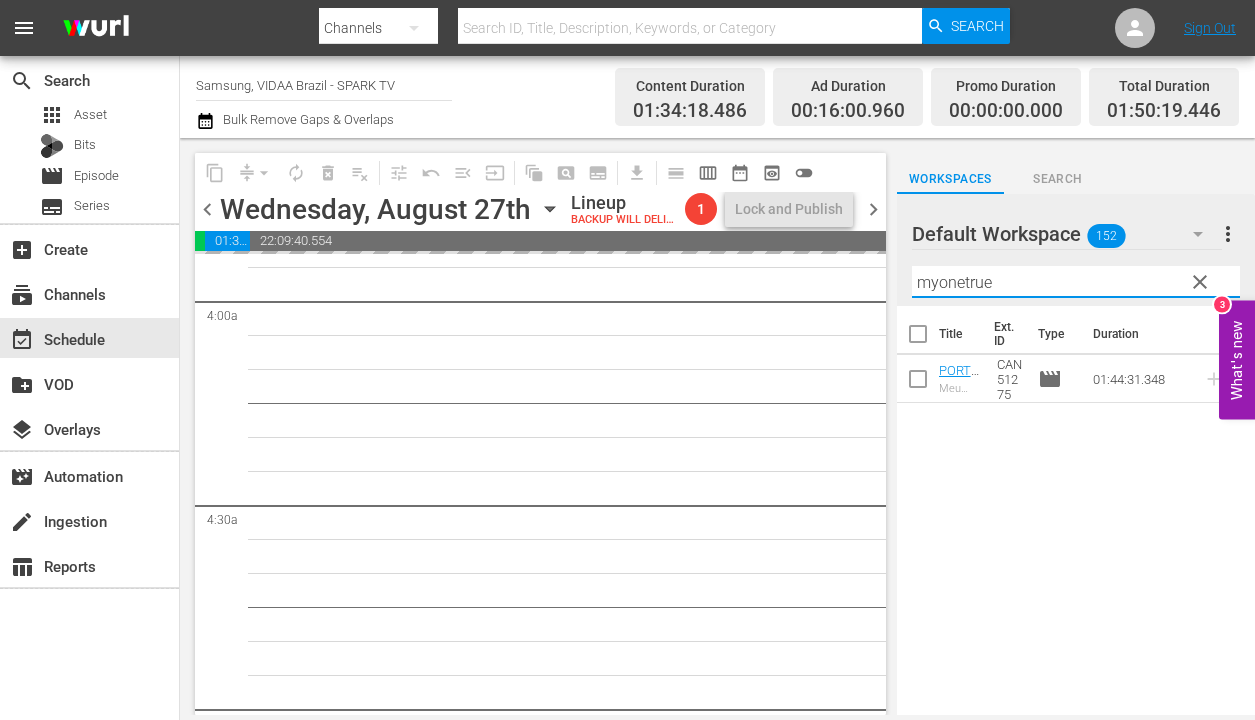 click on "chevron_left" at bounding box center (207, 209) 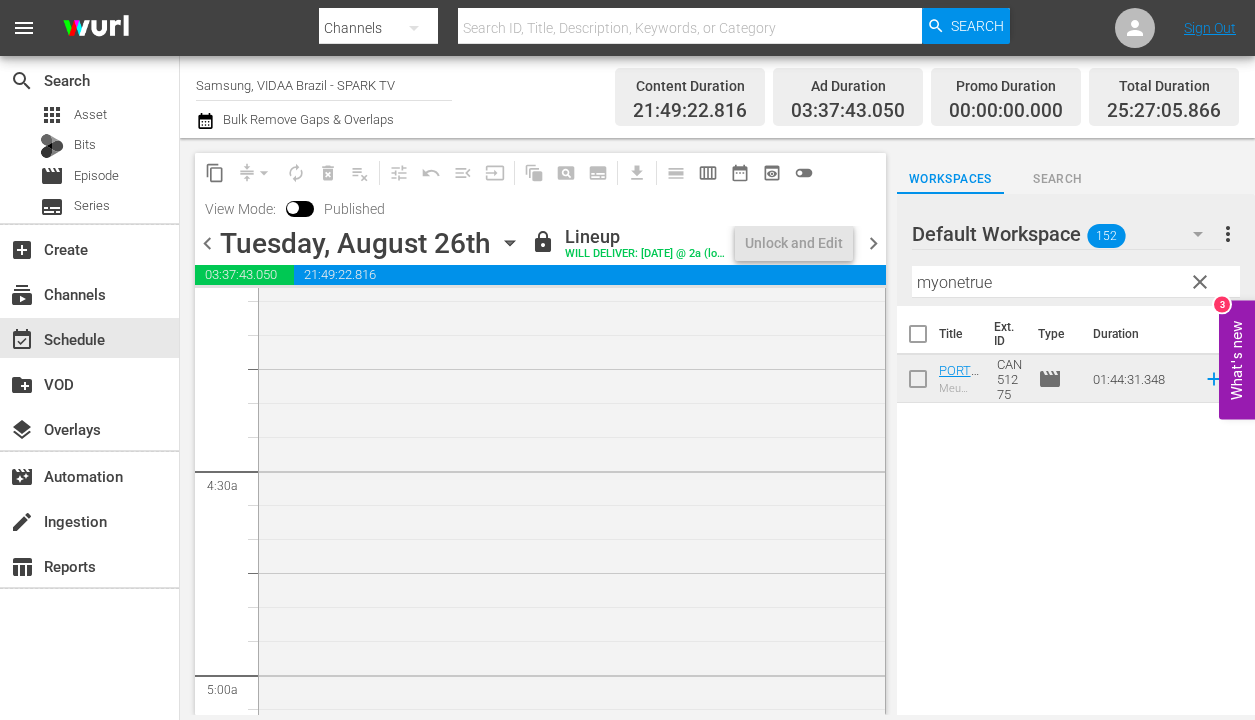 scroll, scrollTop: 1619, scrollLeft: 0, axis: vertical 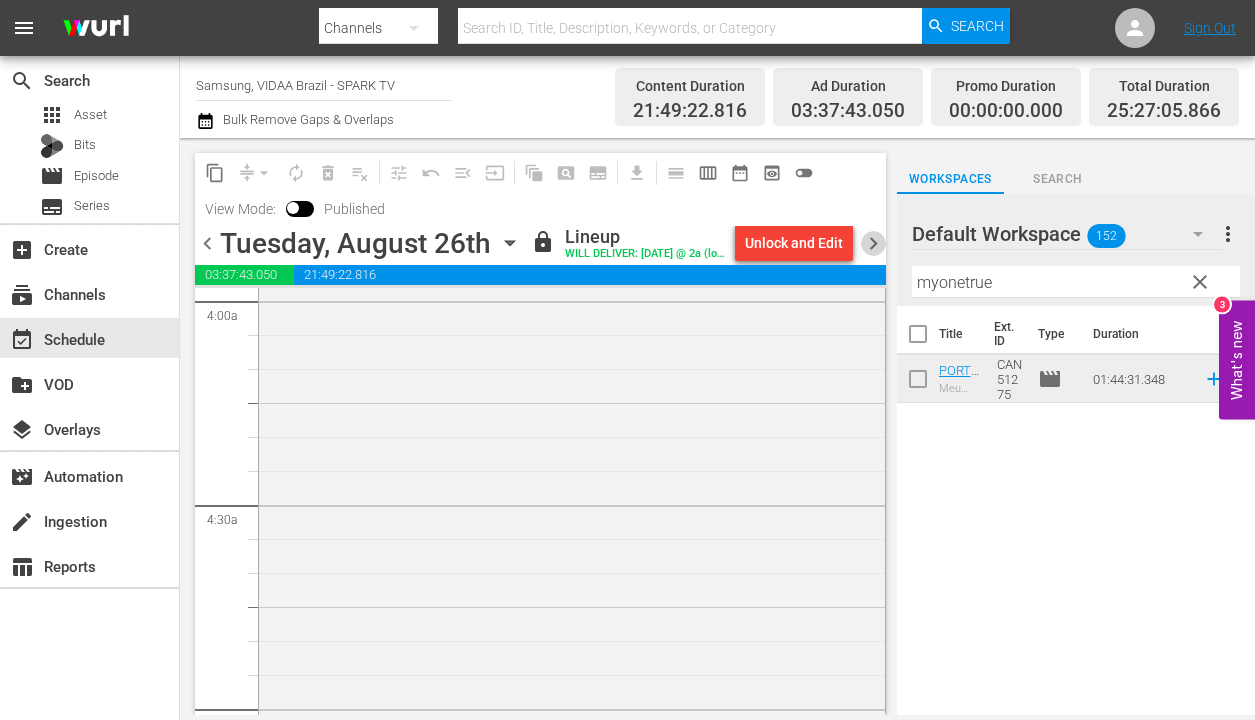 click on "chevron_right" at bounding box center [873, 243] 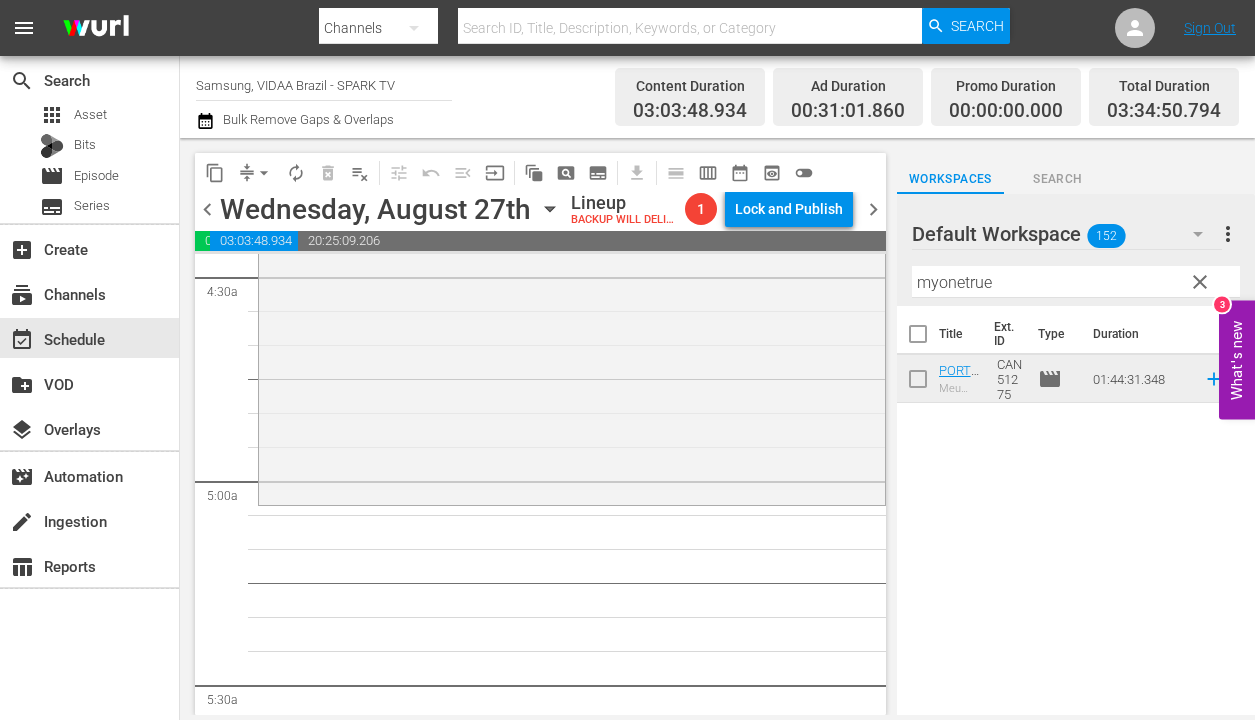 scroll, scrollTop: 1858, scrollLeft: 0, axis: vertical 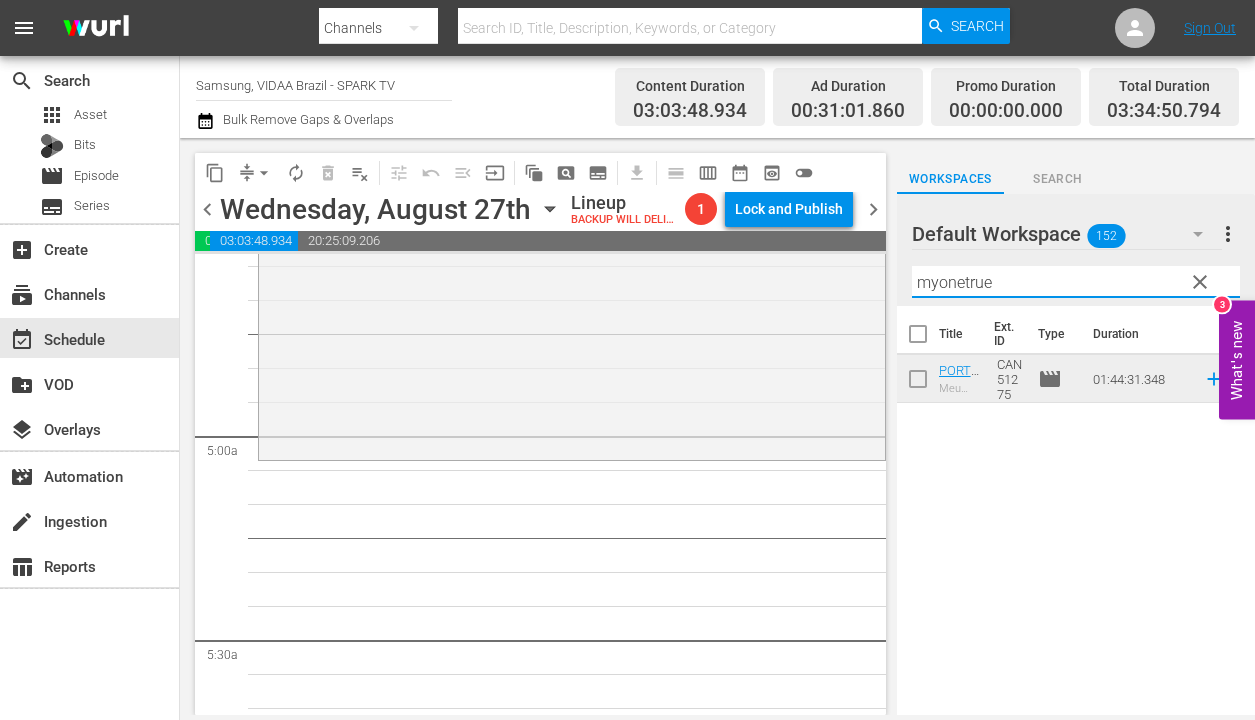 click on "myonetrue" at bounding box center [1076, 282] 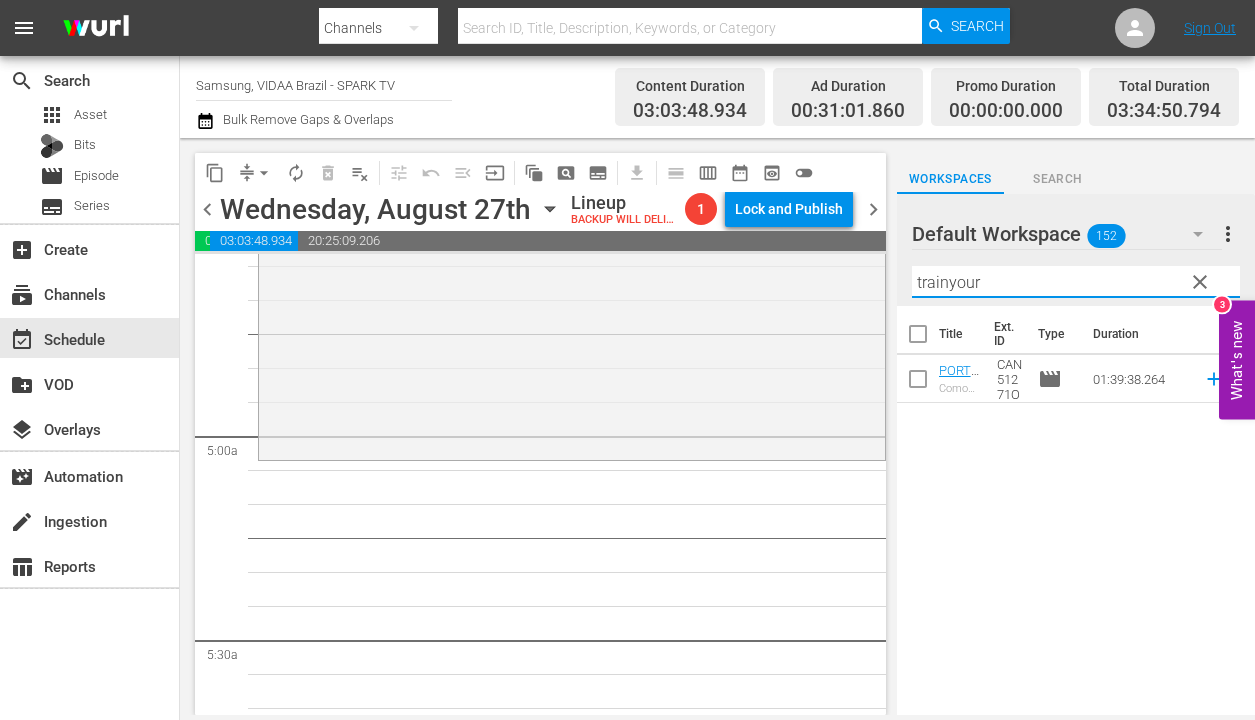 type on "trainyour" 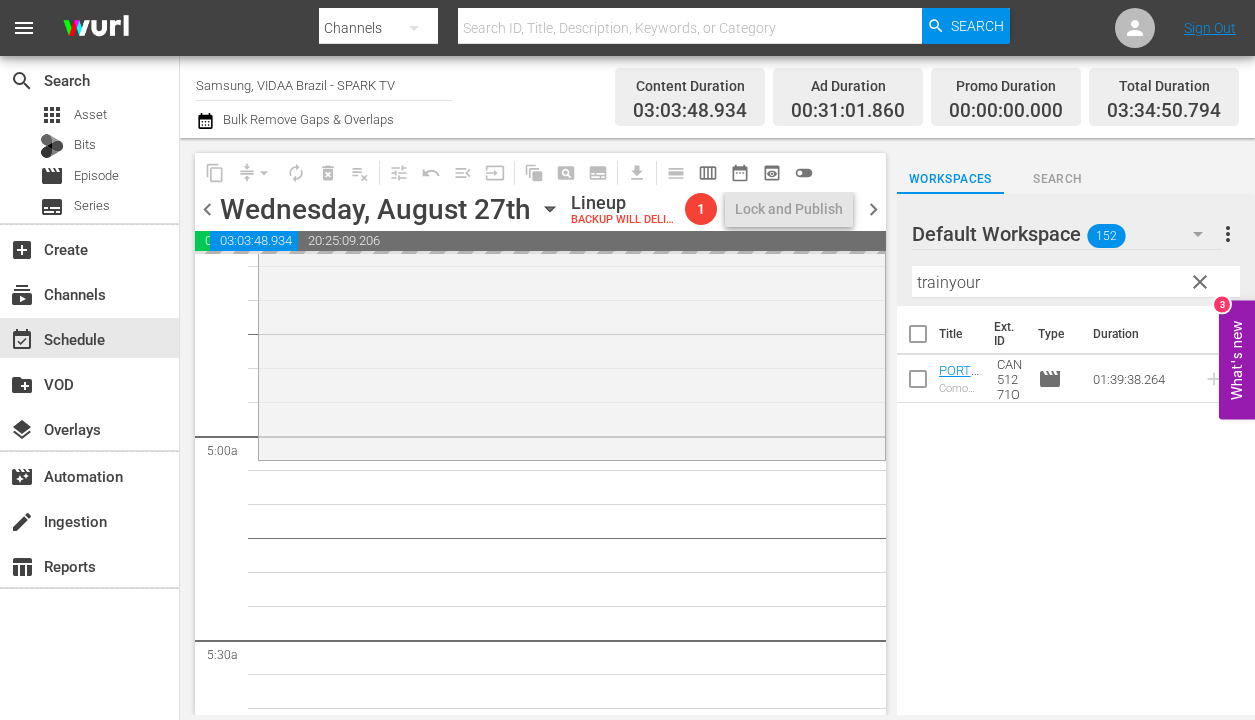 click on "chevron_left" at bounding box center [207, 209] 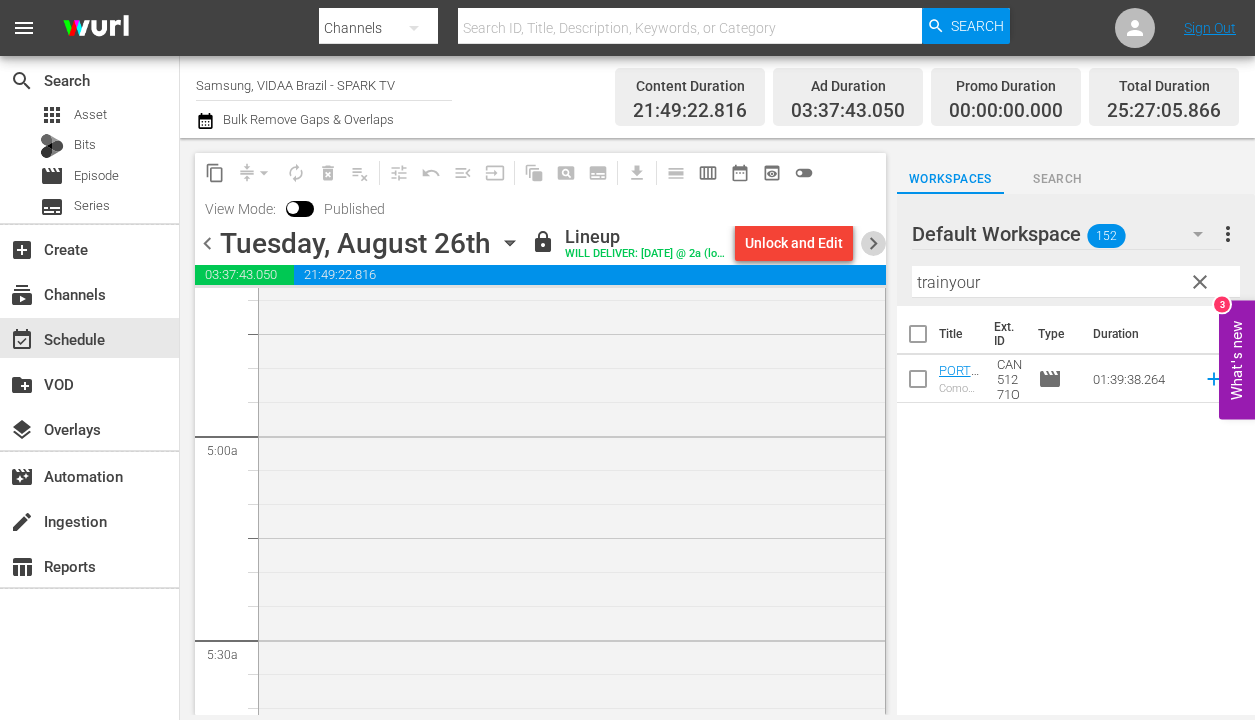 click on "chevron_right" at bounding box center (873, 243) 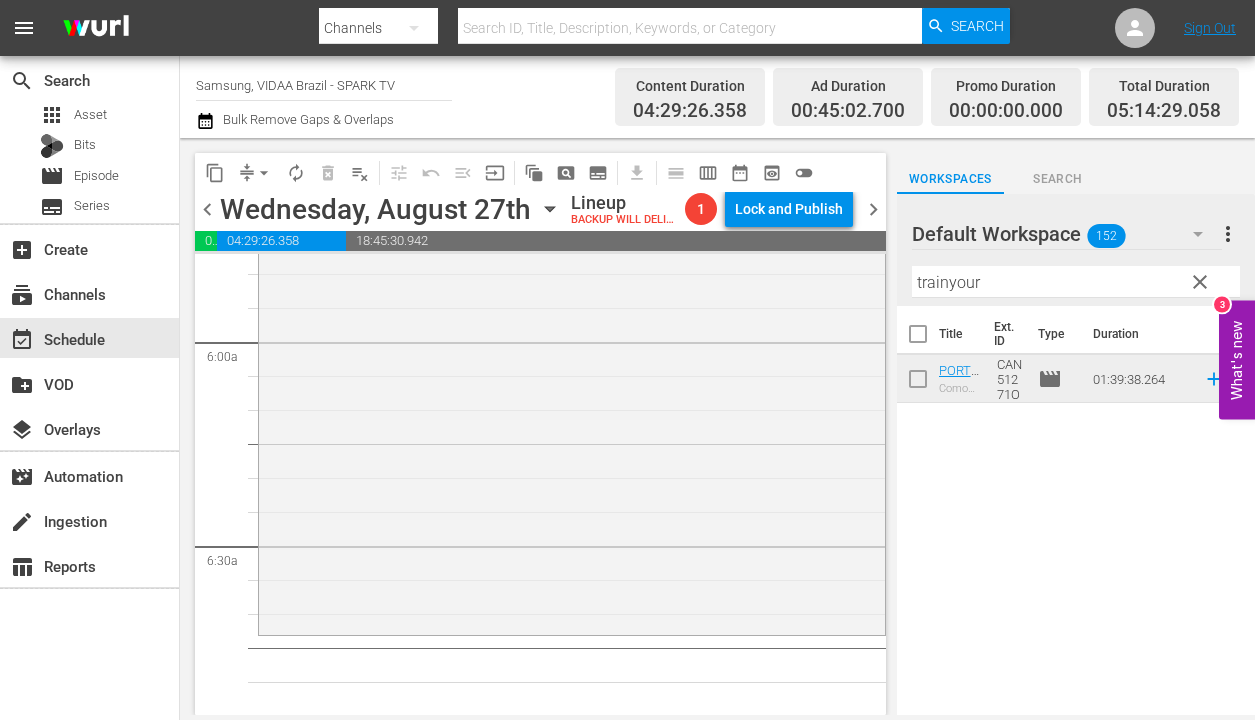 scroll, scrollTop: 2438, scrollLeft: 0, axis: vertical 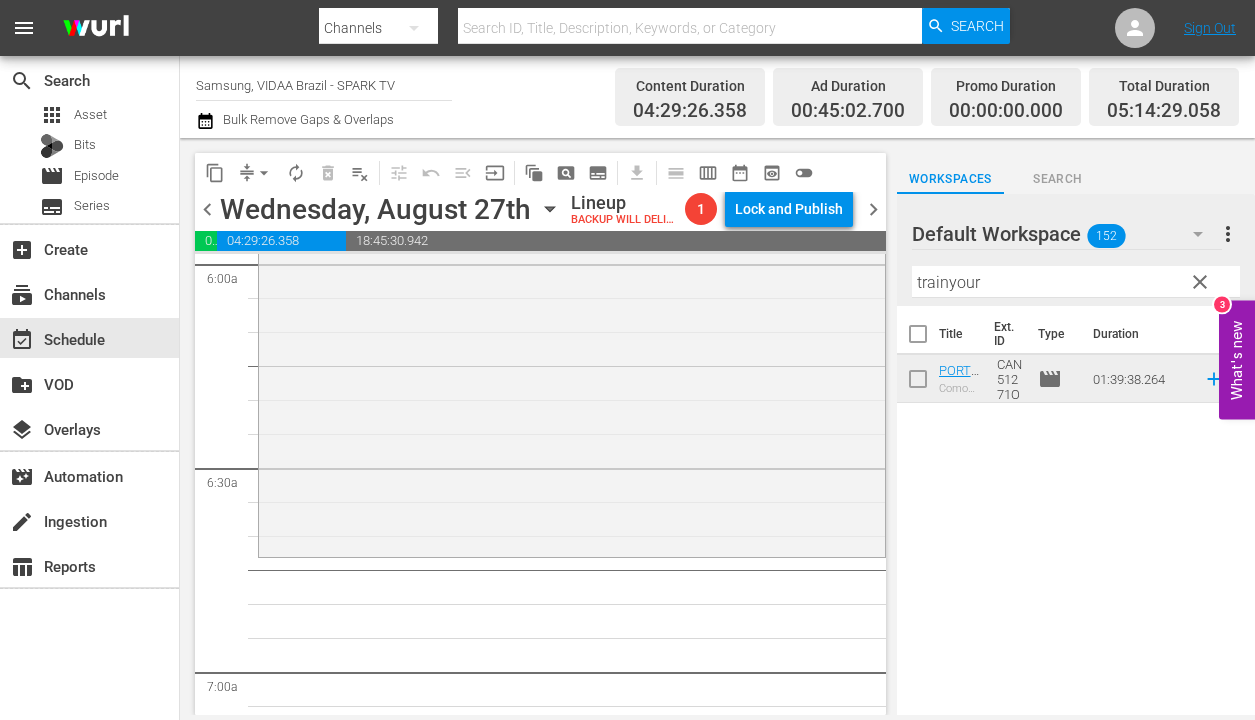 click on "clear" at bounding box center (1200, 282) 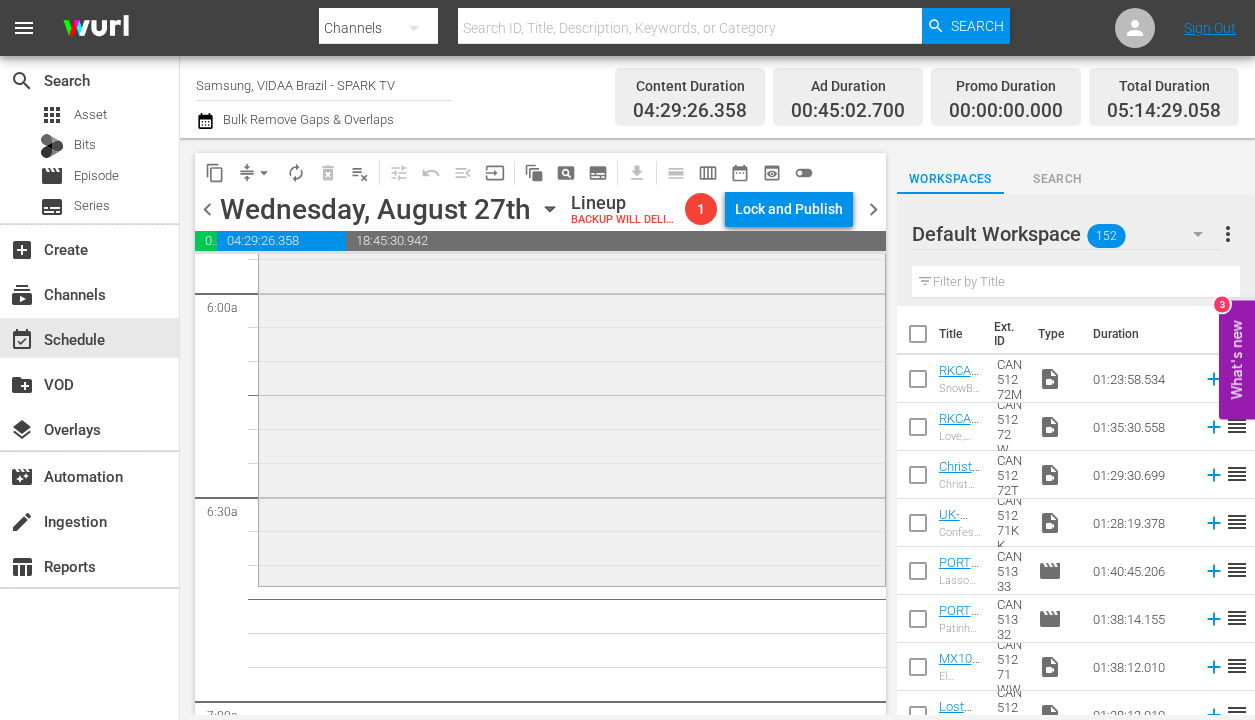 scroll, scrollTop: 2434, scrollLeft: 0, axis: vertical 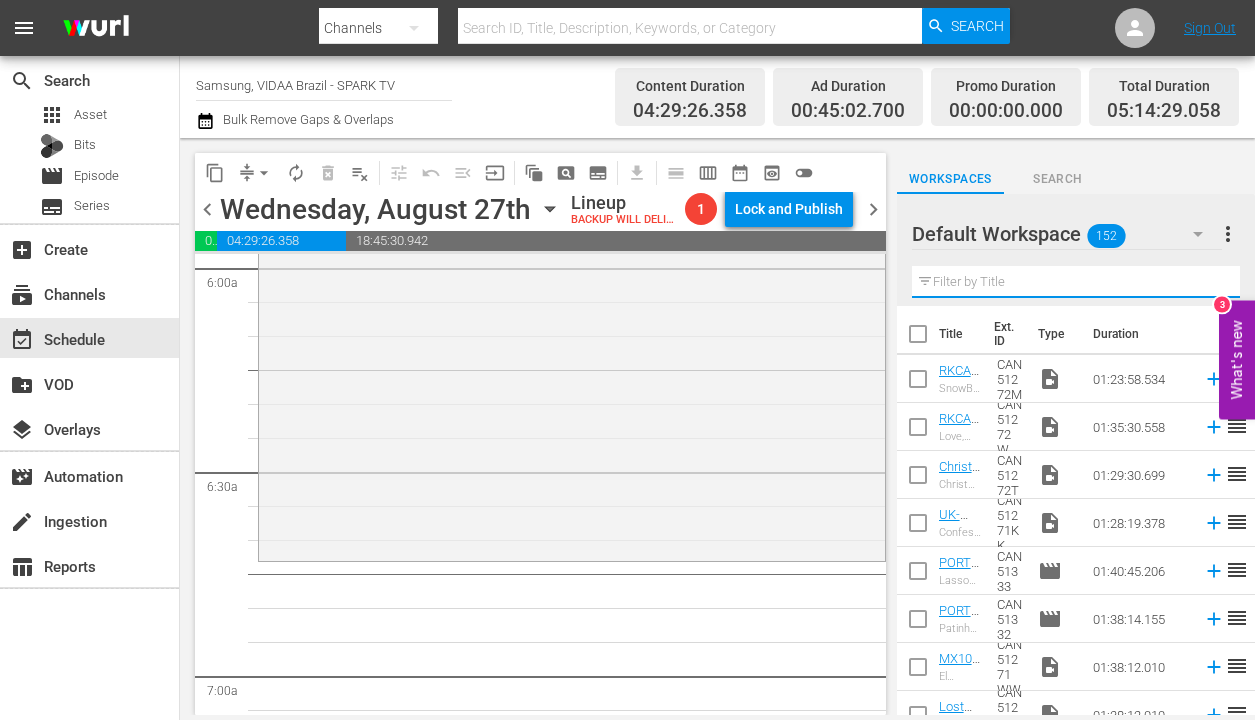 click at bounding box center (1076, 282) 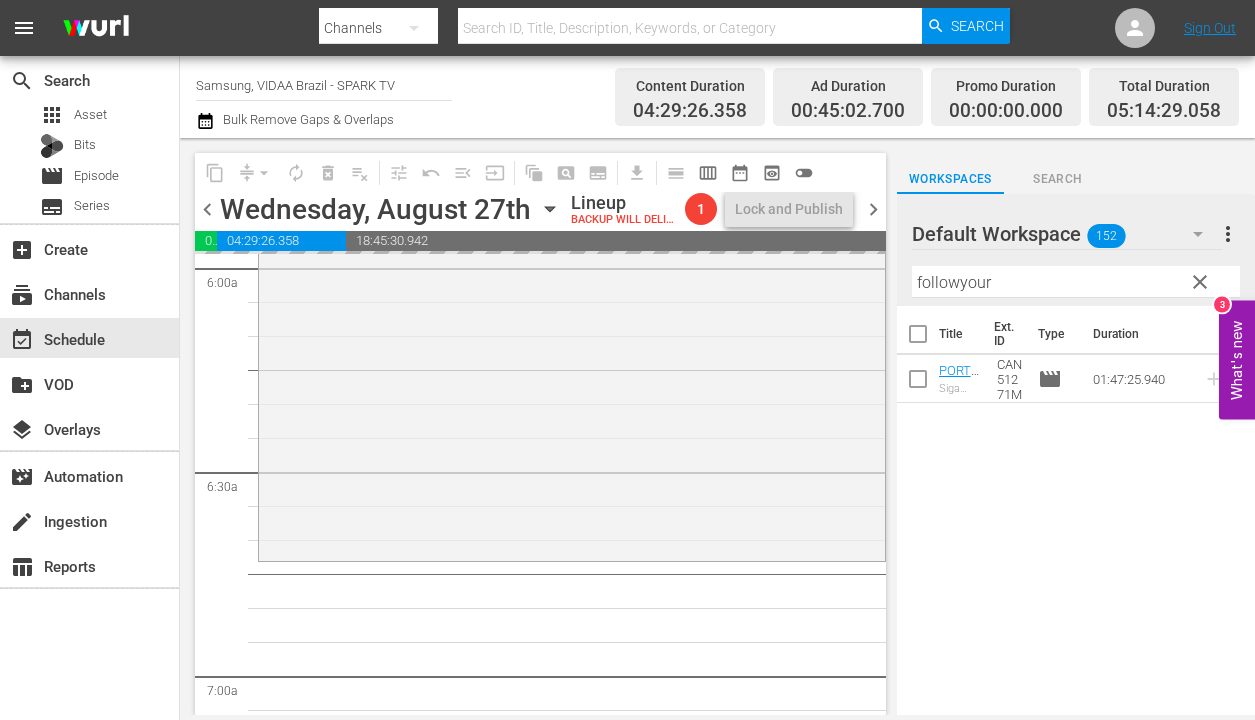 click on "chevron_left" at bounding box center (207, 209) 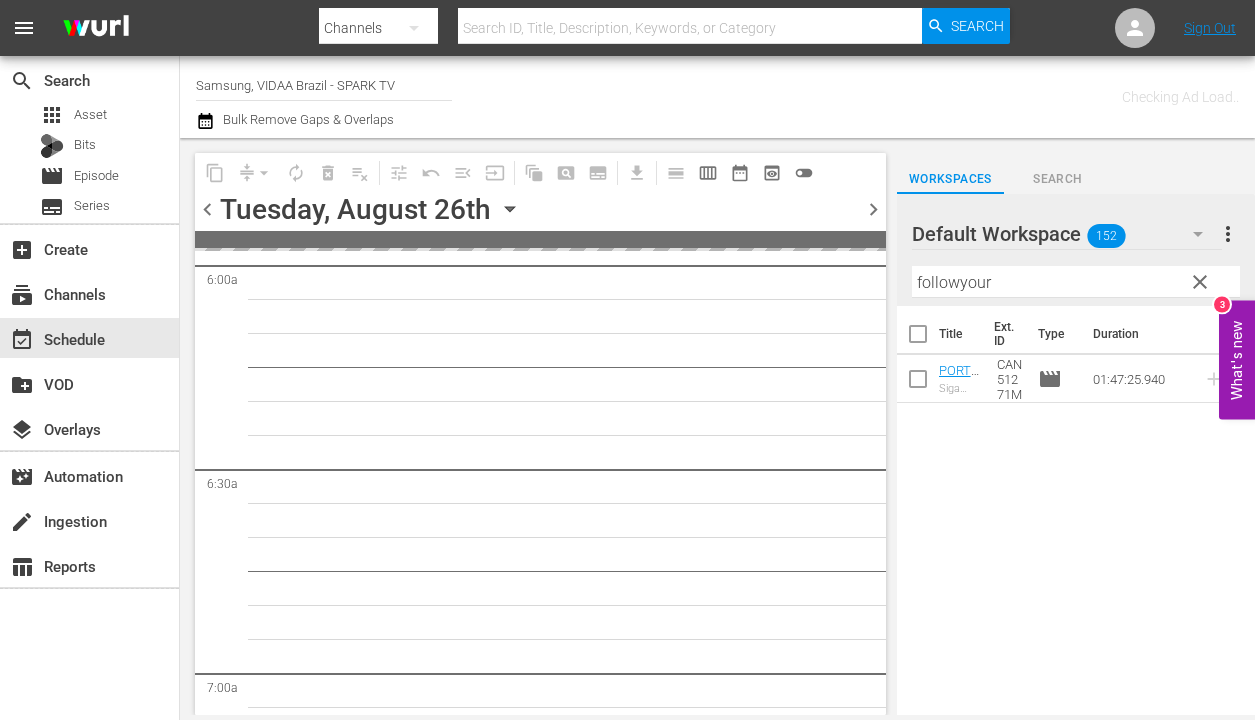scroll, scrollTop: 2536, scrollLeft: 0, axis: vertical 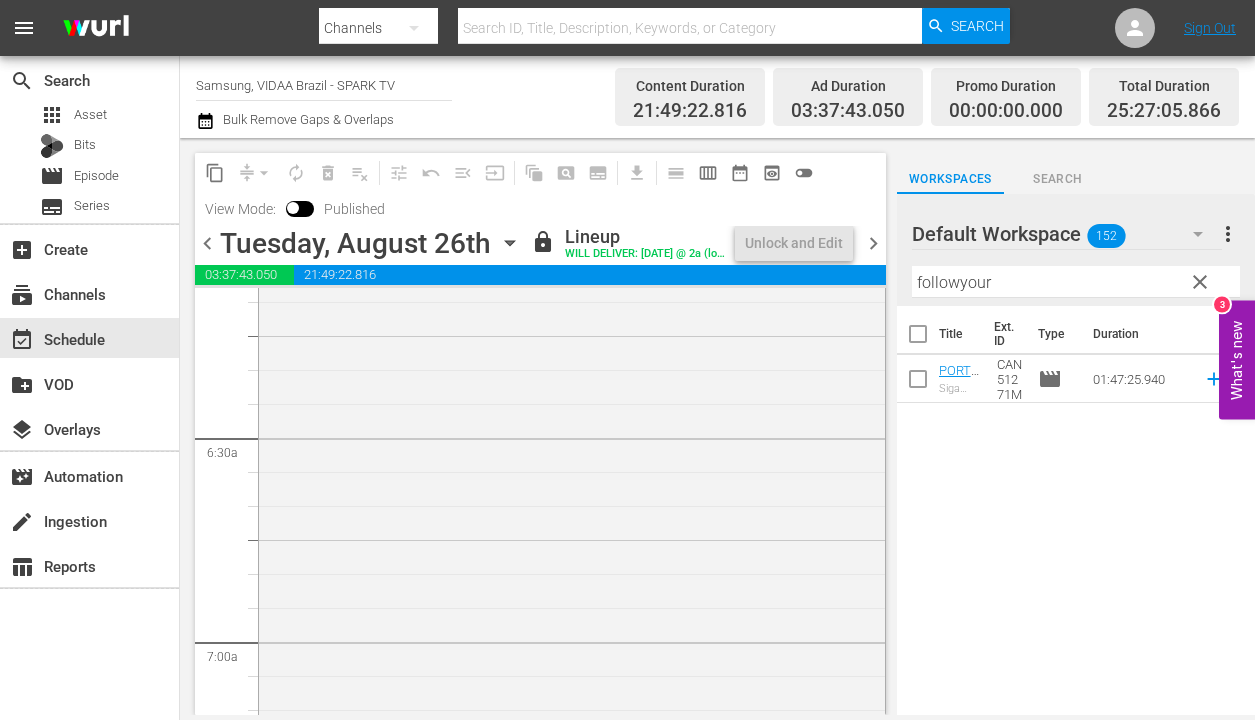 click on "chevron_right" at bounding box center [873, 243] 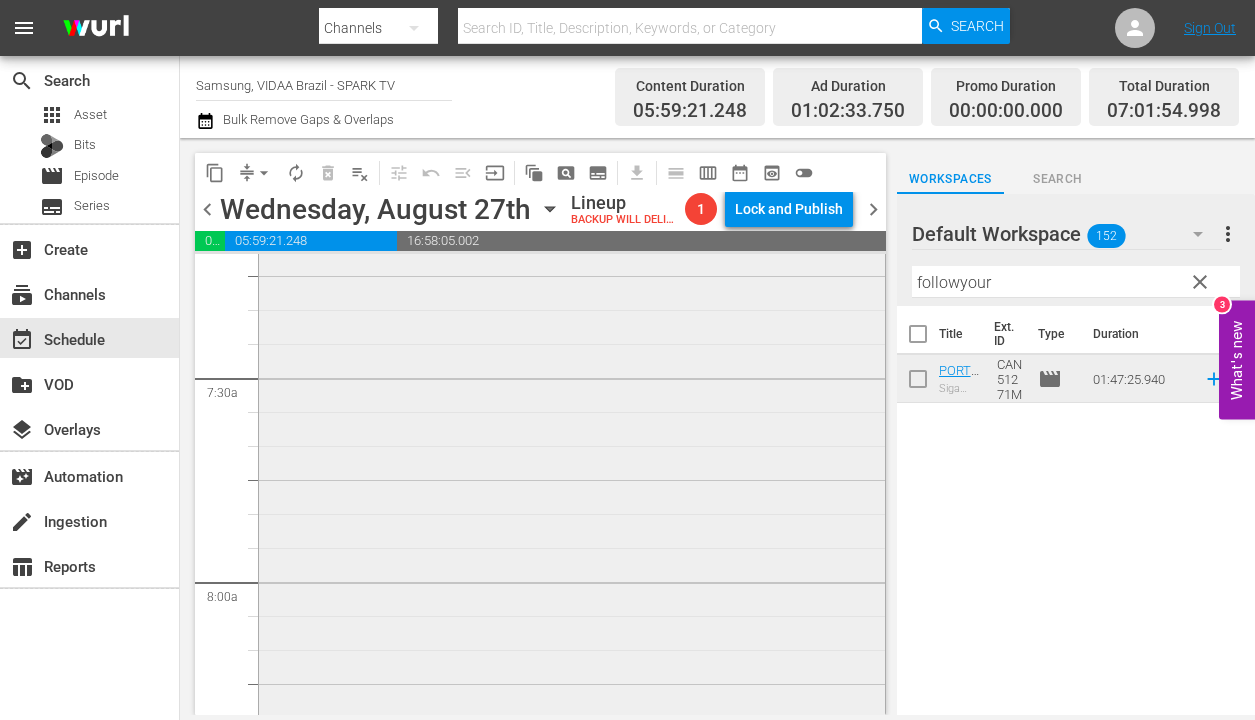 scroll, scrollTop: 3118, scrollLeft: 0, axis: vertical 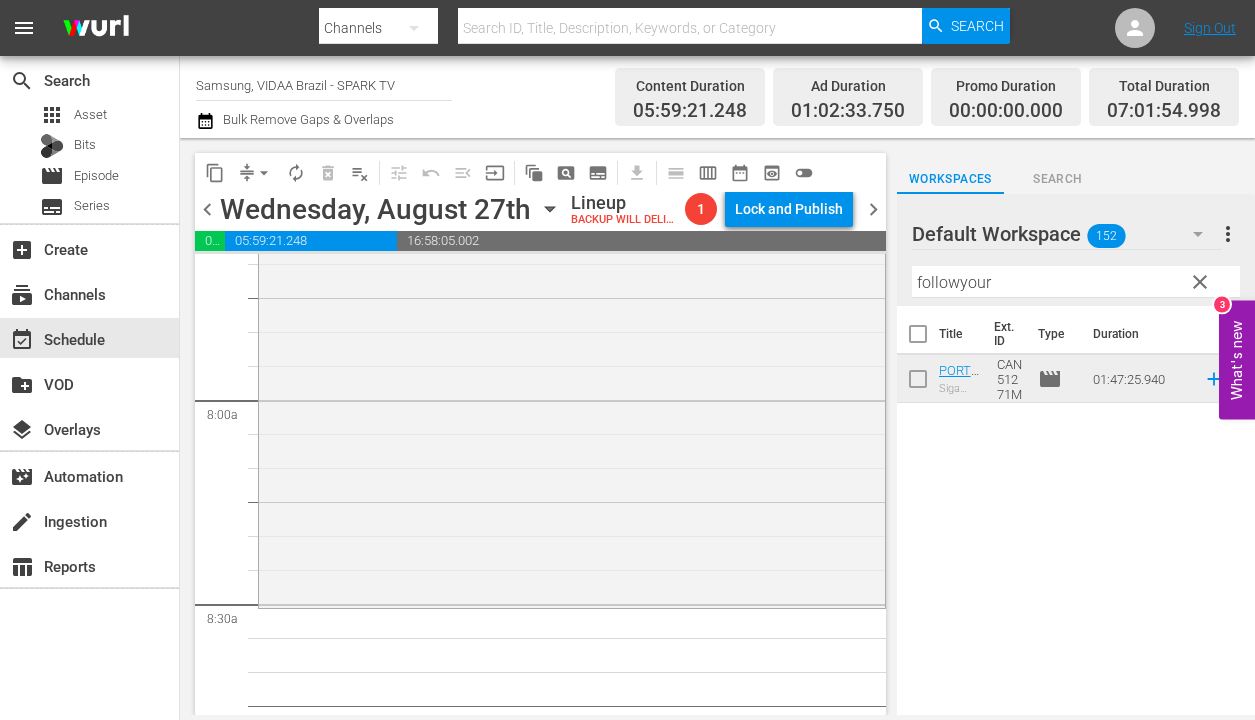 click on "followyour" at bounding box center (1076, 282) 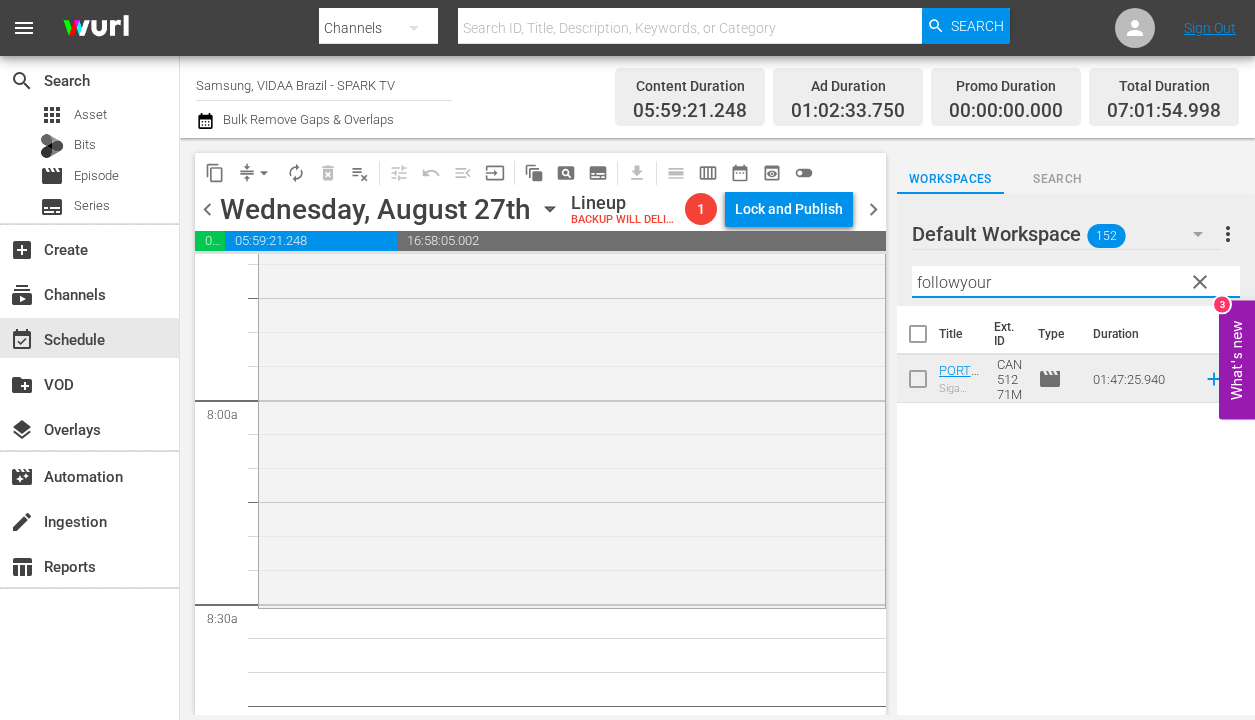 click on "followyour" at bounding box center (1076, 282) 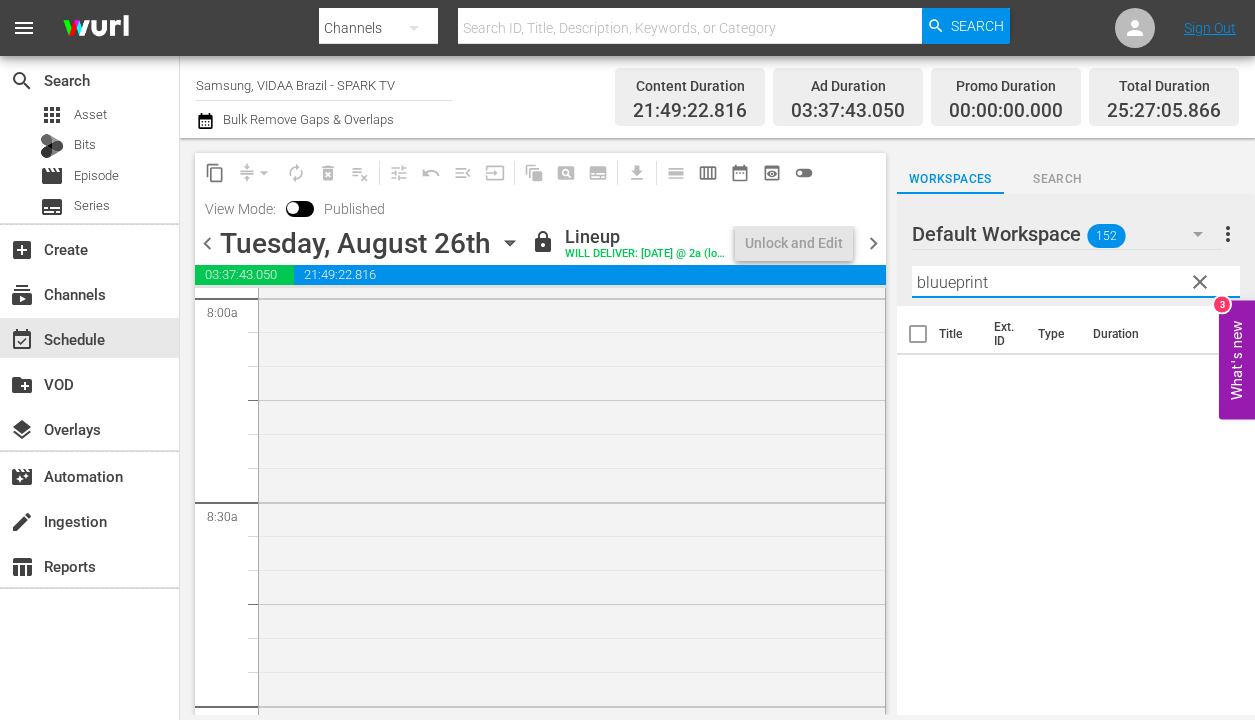 scroll, scrollTop: 3220, scrollLeft: 0, axis: vertical 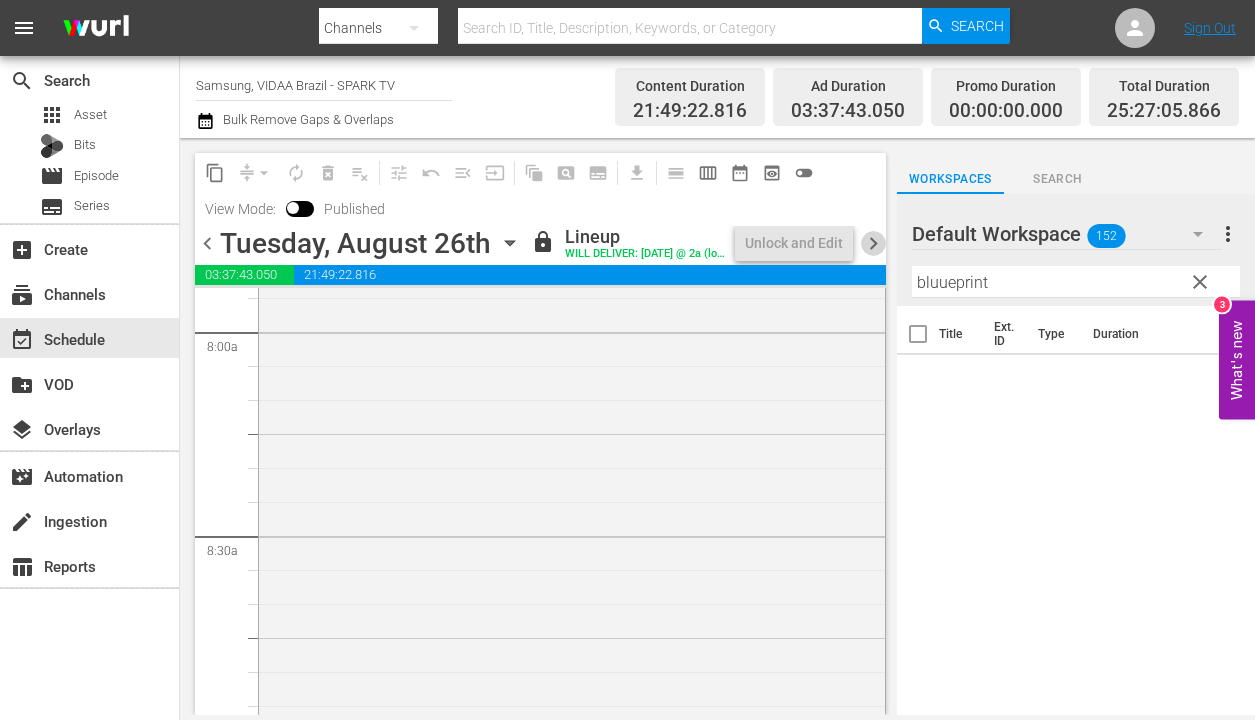click on "chevron_right" at bounding box center [873, 243] 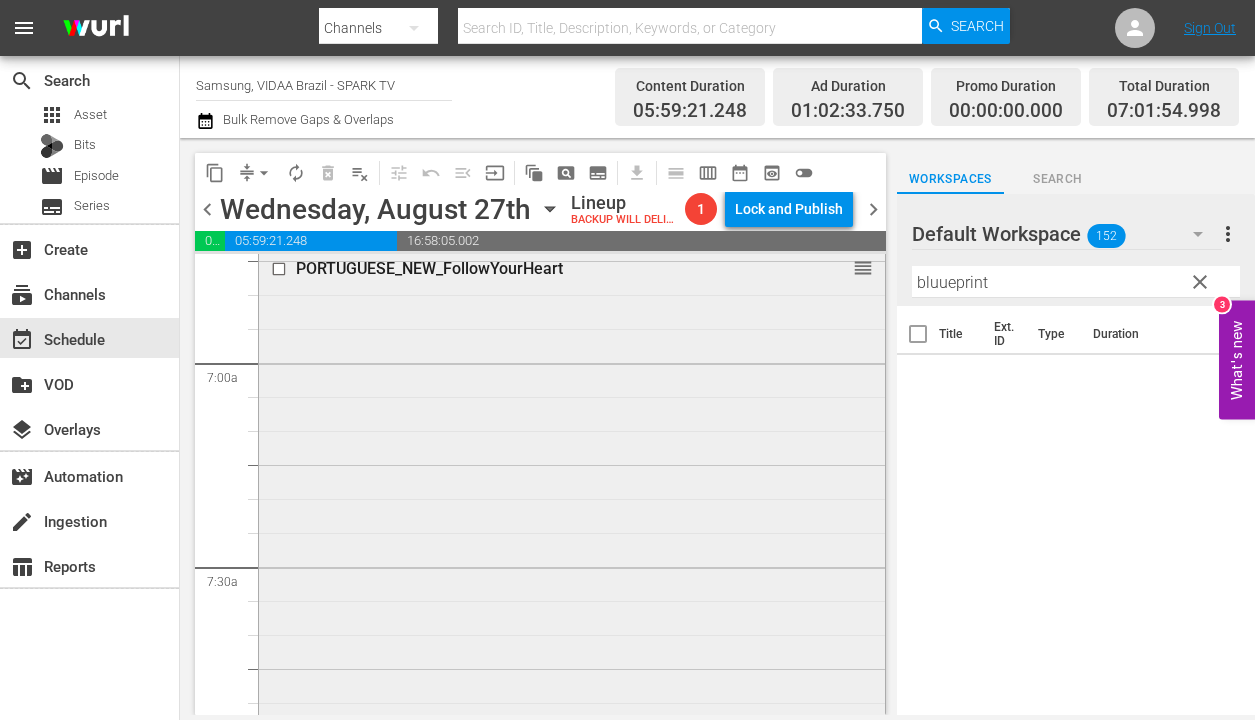scroll, scrollTop: 2898, scrollLeft: 0, axis: vertical 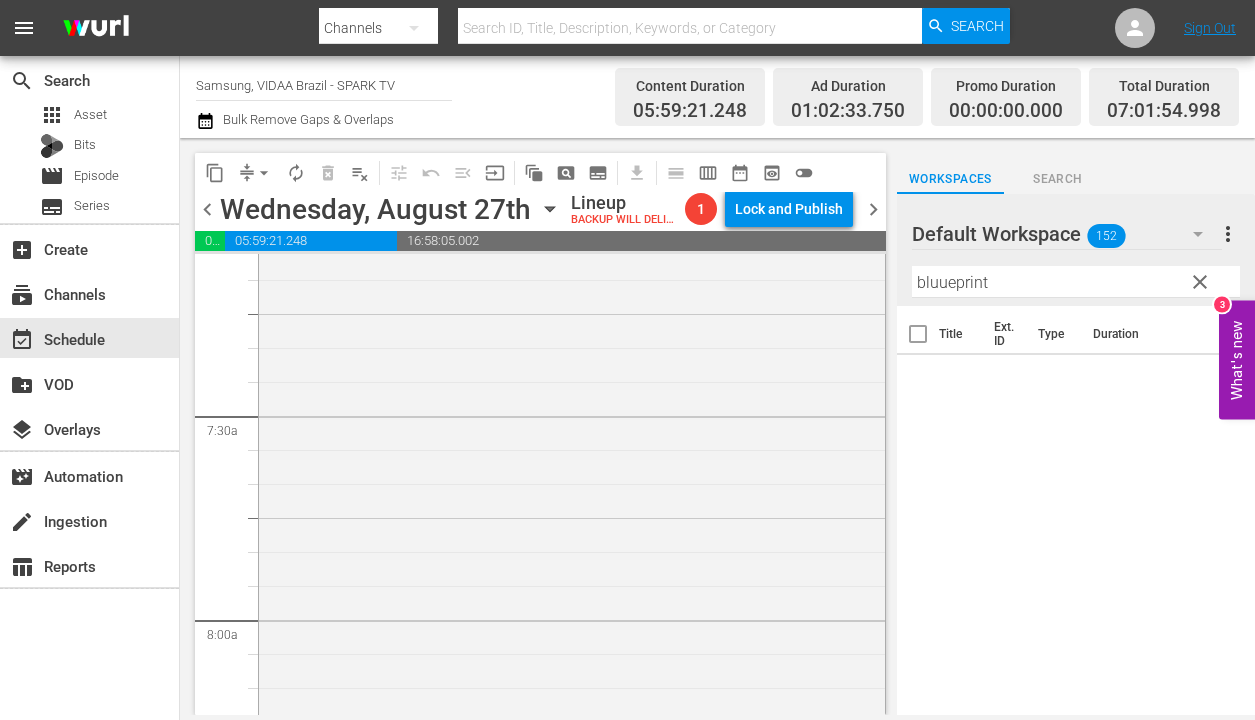 click on "bluueprint" at bounding box center [1076, 282] 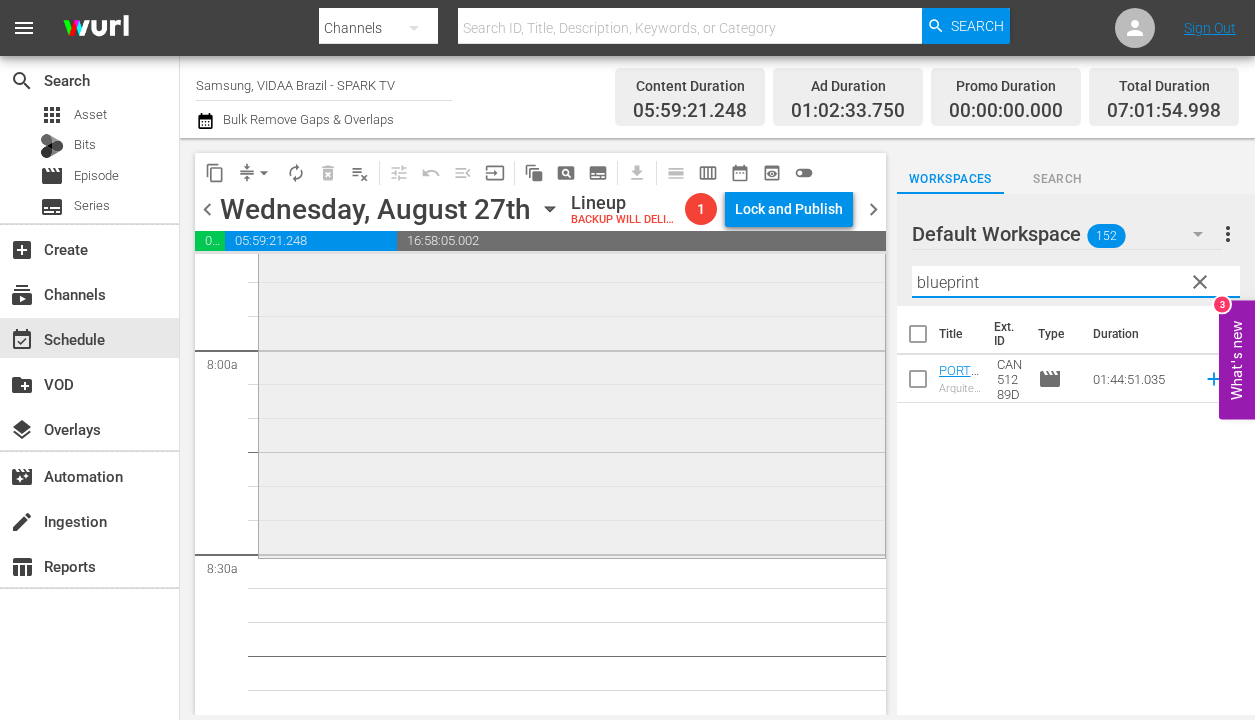 scroll, scrollTop: 3372, scrollLeft: 0, axis: vertical 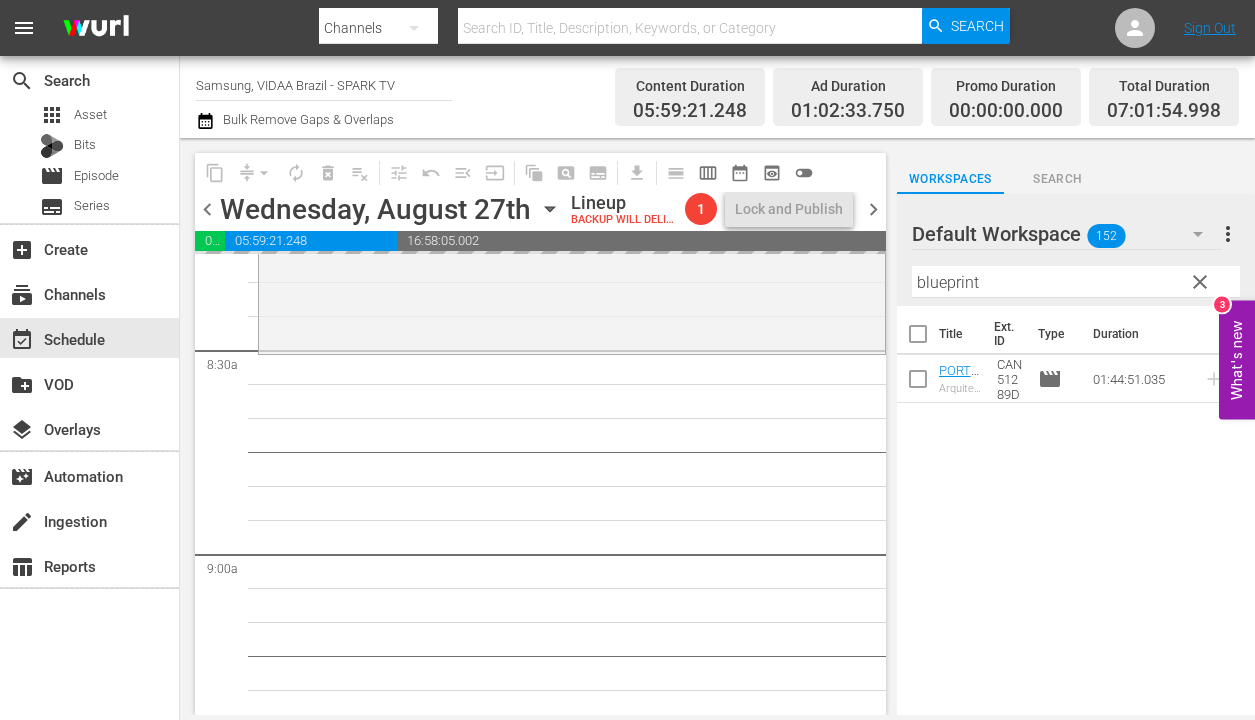 click on "chevron_left" at bounding box center [207, 209] 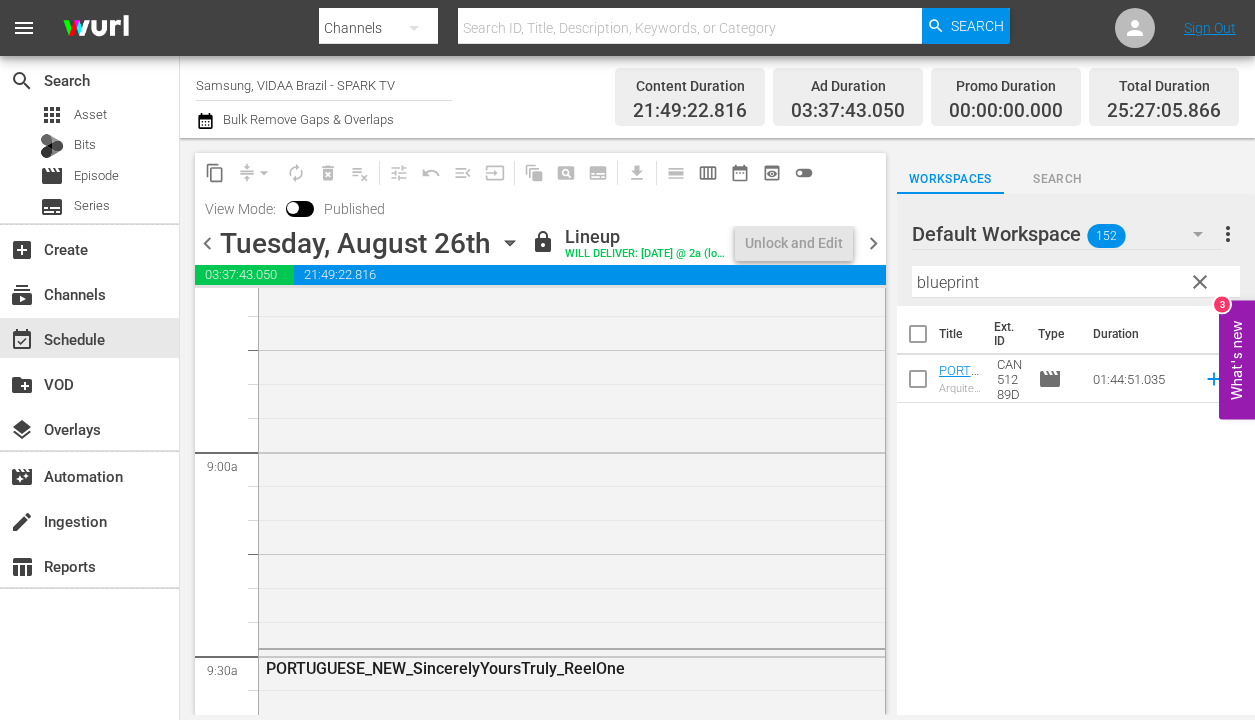 scroll, scrollTop: 3474, scrollLeft: 0, axis: vertical 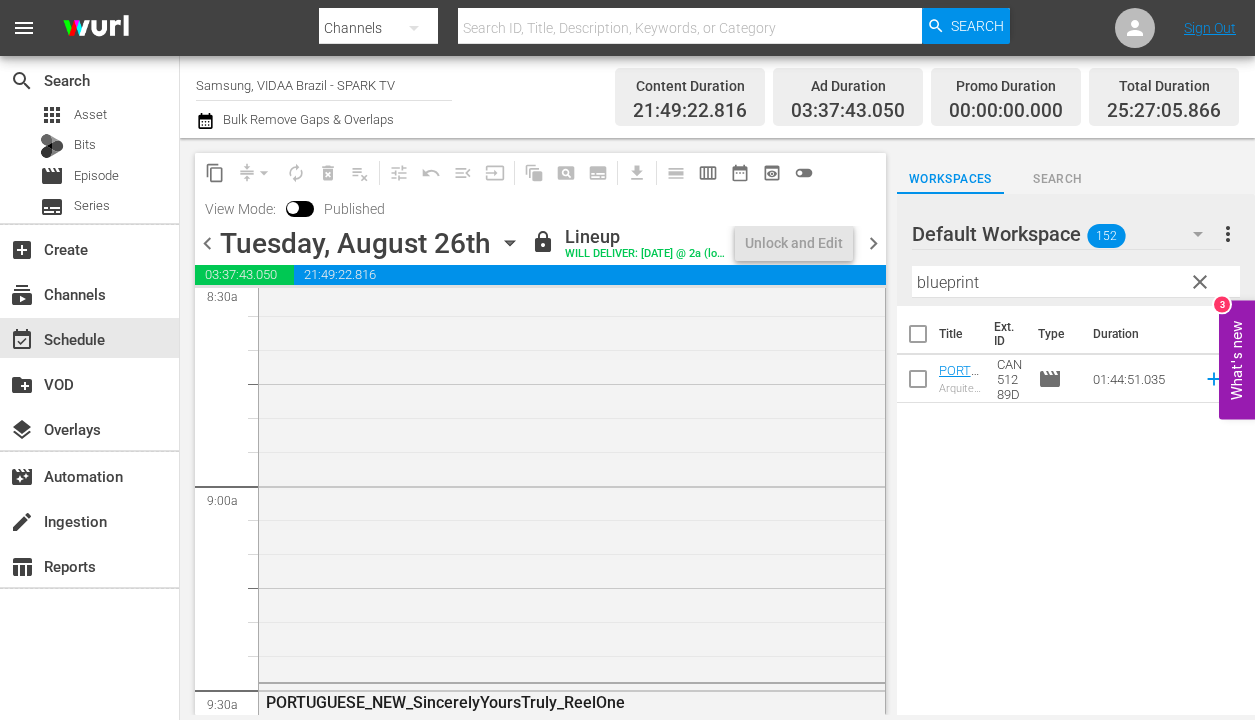 click on "chevron_right" at bounding box center (873, 243) 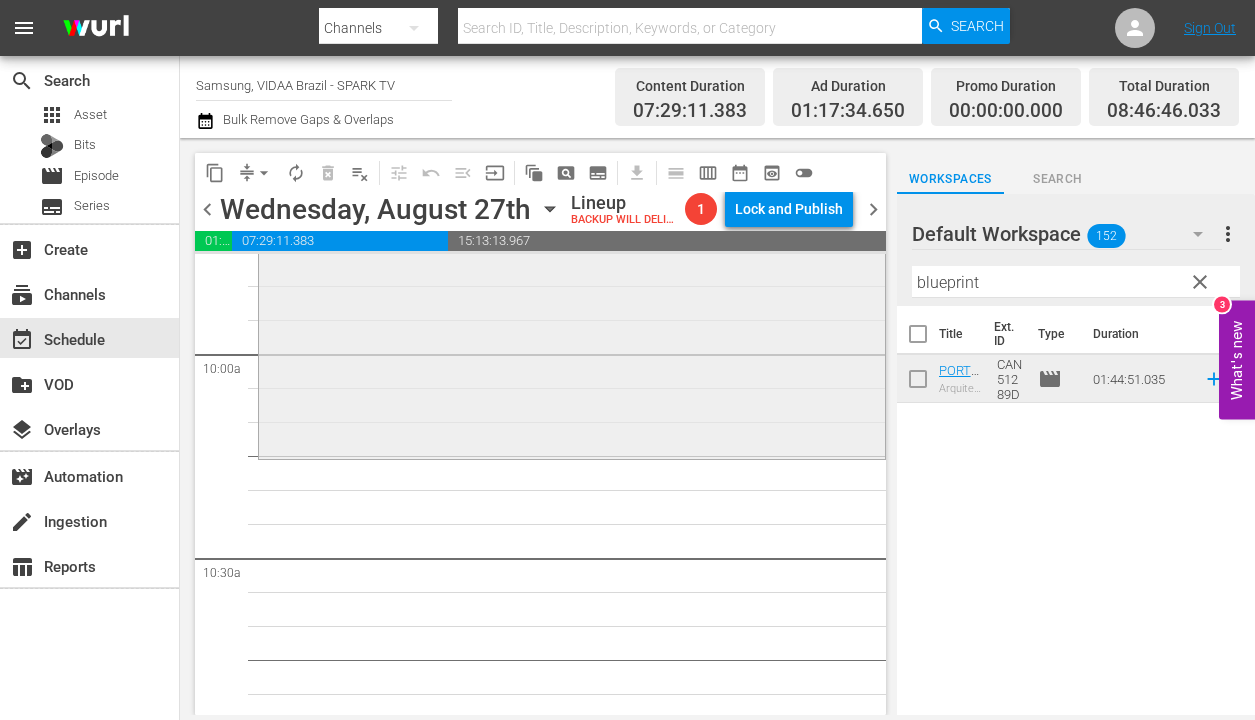 scroll, scrollTop: 4020, scrollLeft: 0, axis: vertical 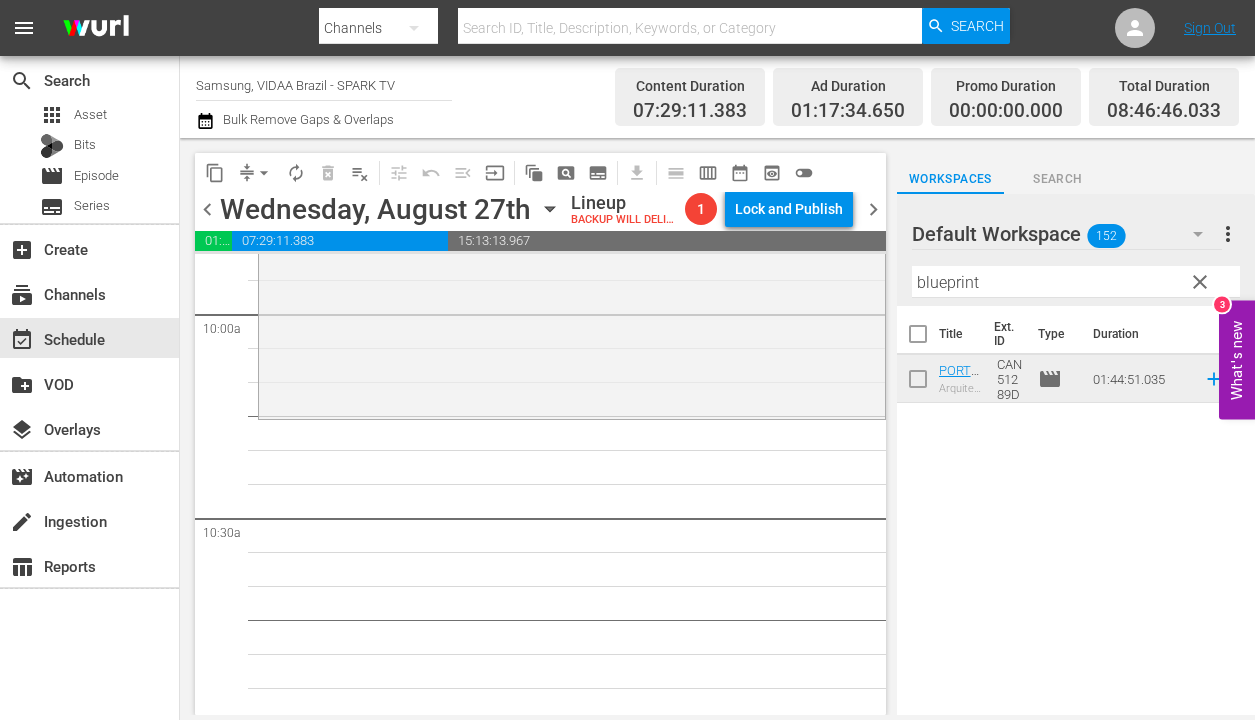 click on "blueprint" at bounding box center (1076, 282) 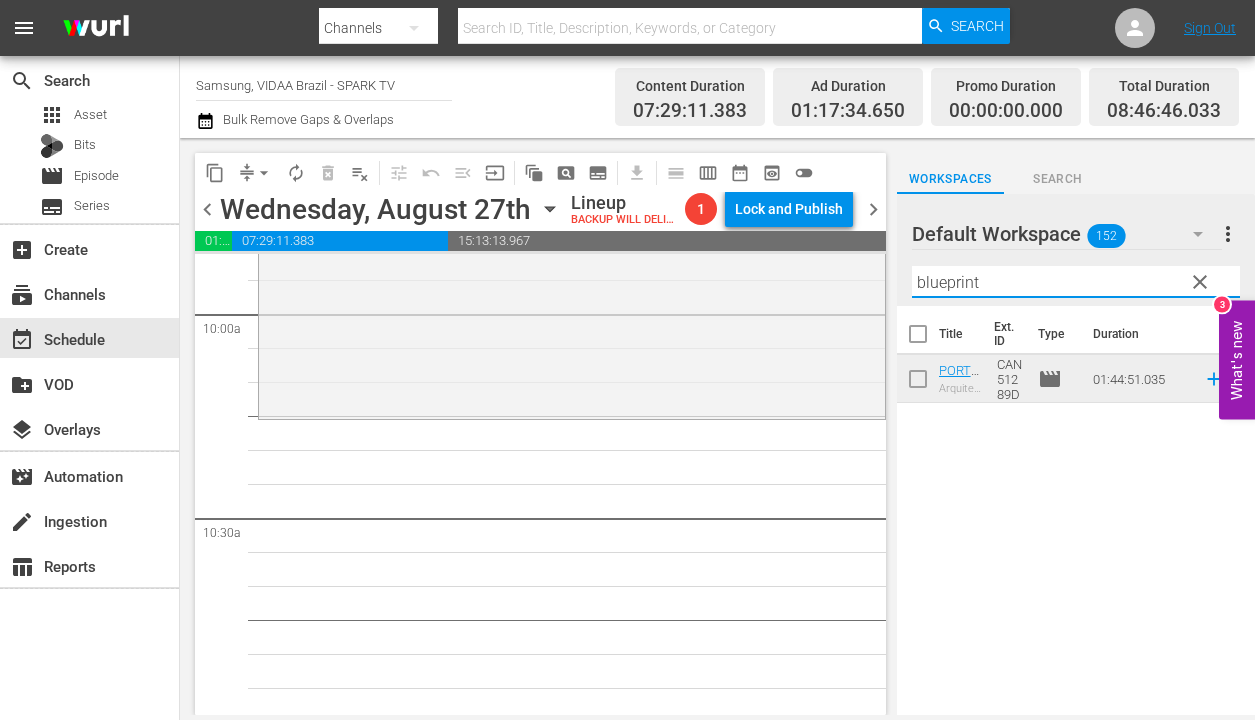 click on "blueprint" at bounding box center [1076, 282] 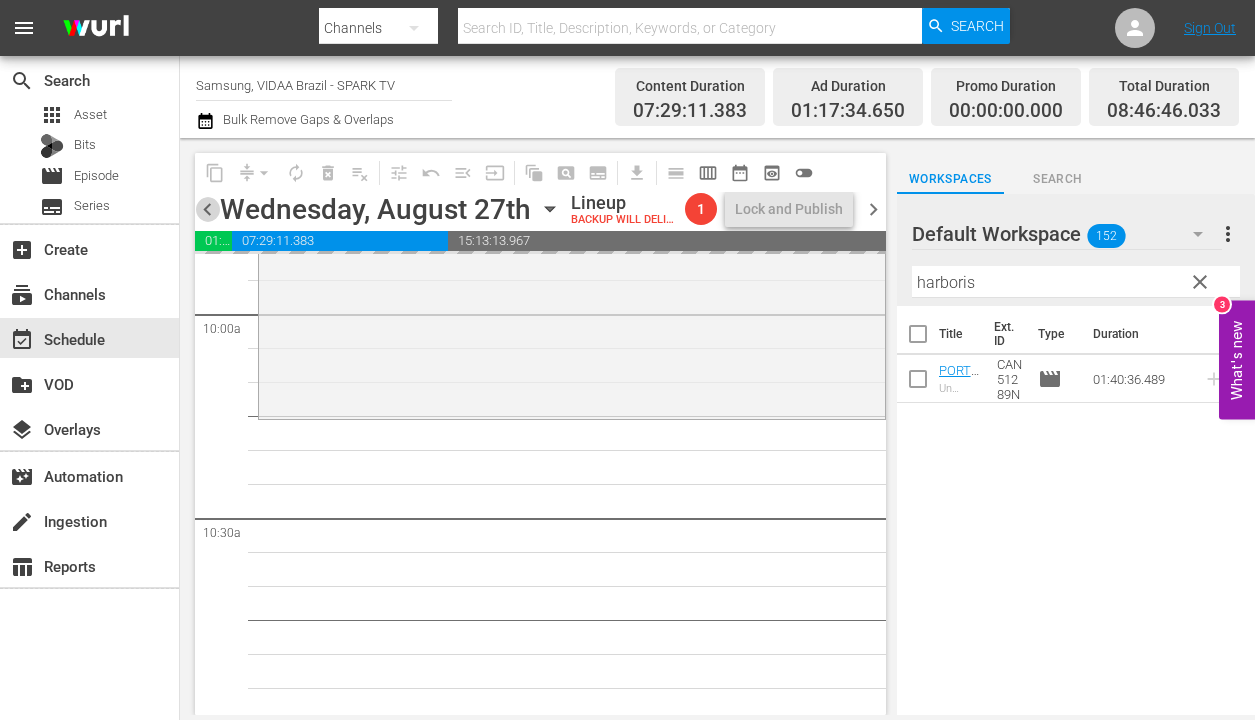 click on "chevron_left" at bounding box center (207, 209) 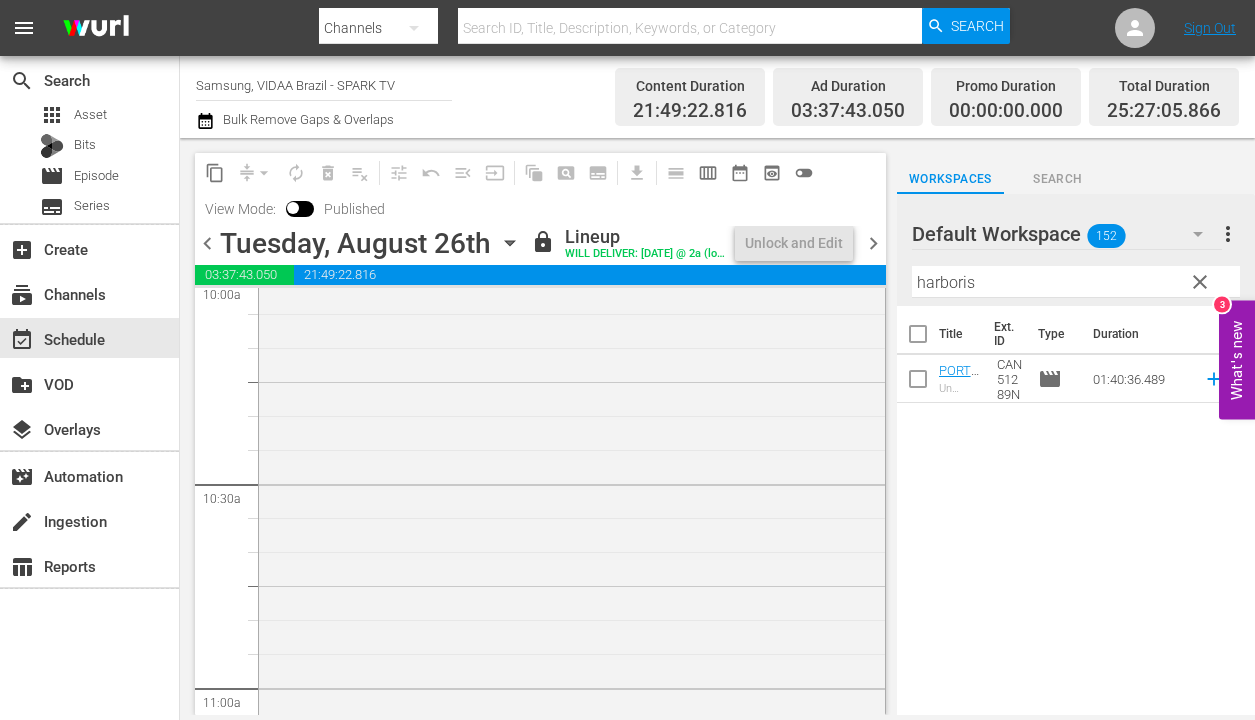 click on "chevron_right" at bounding box center [873, 243] 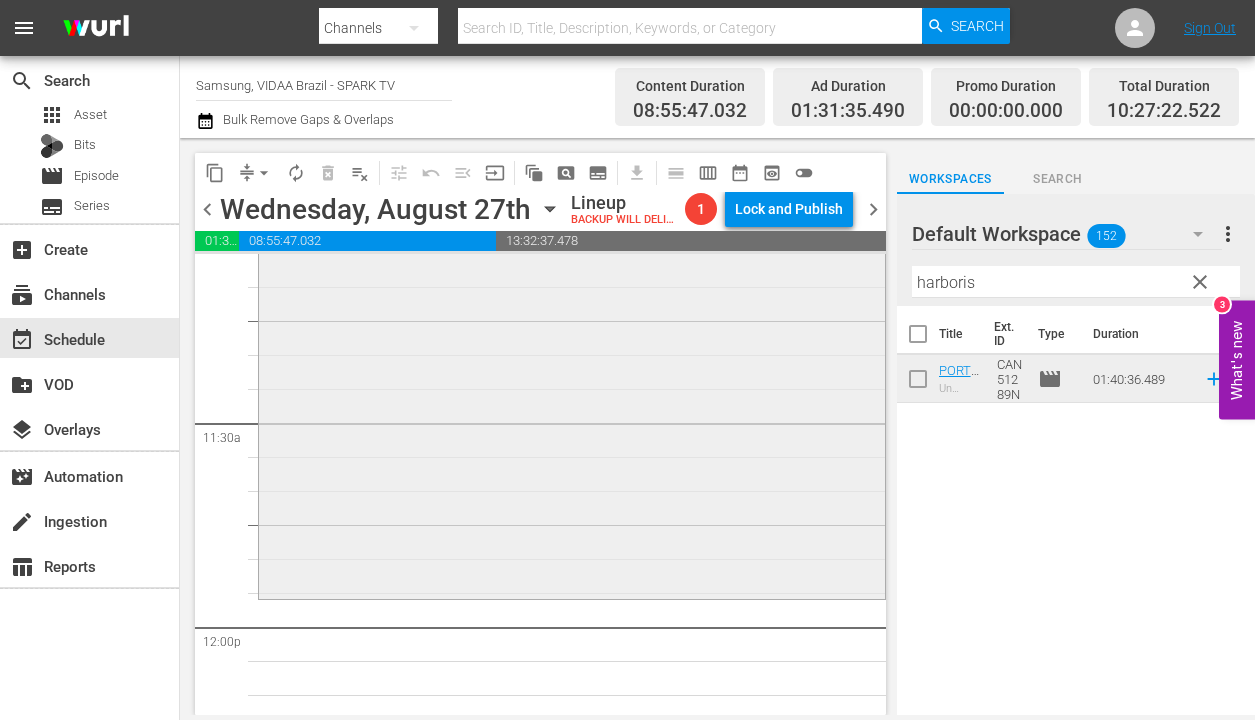 scroll, scrollTop: 4528, scrollLeft: 0, axis: vertical 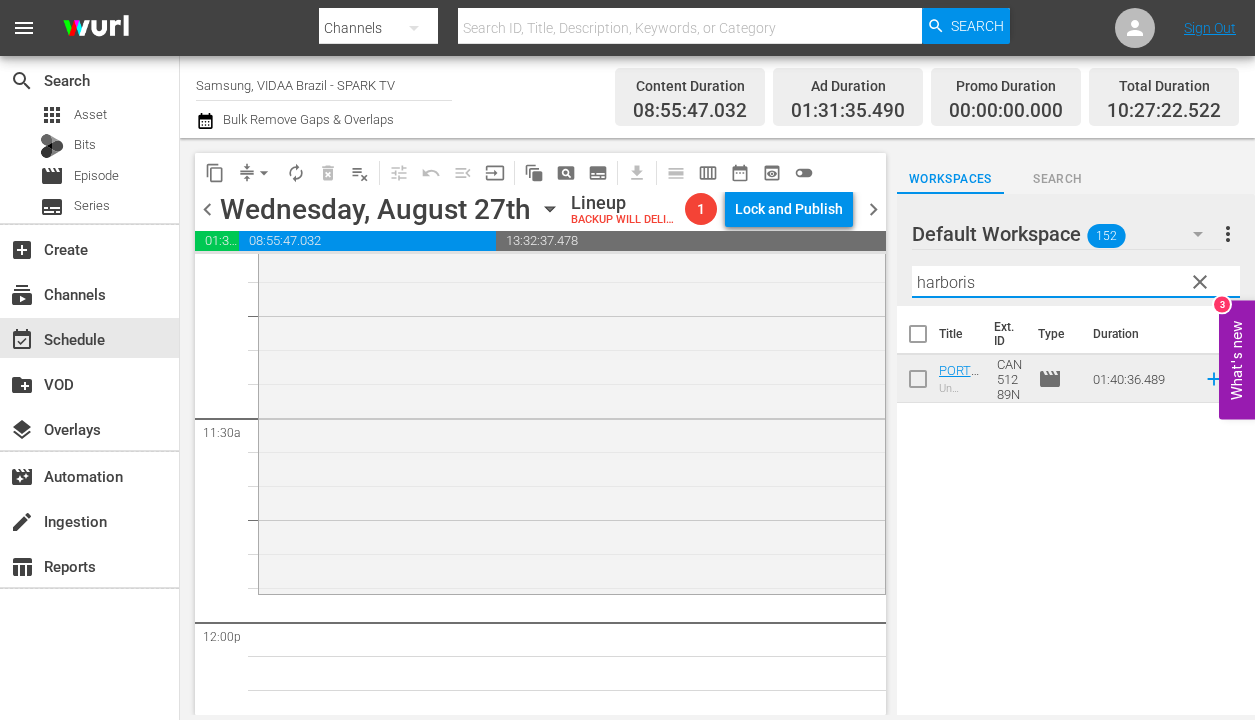 click on "harboris" at bounding box center [1076, 282] 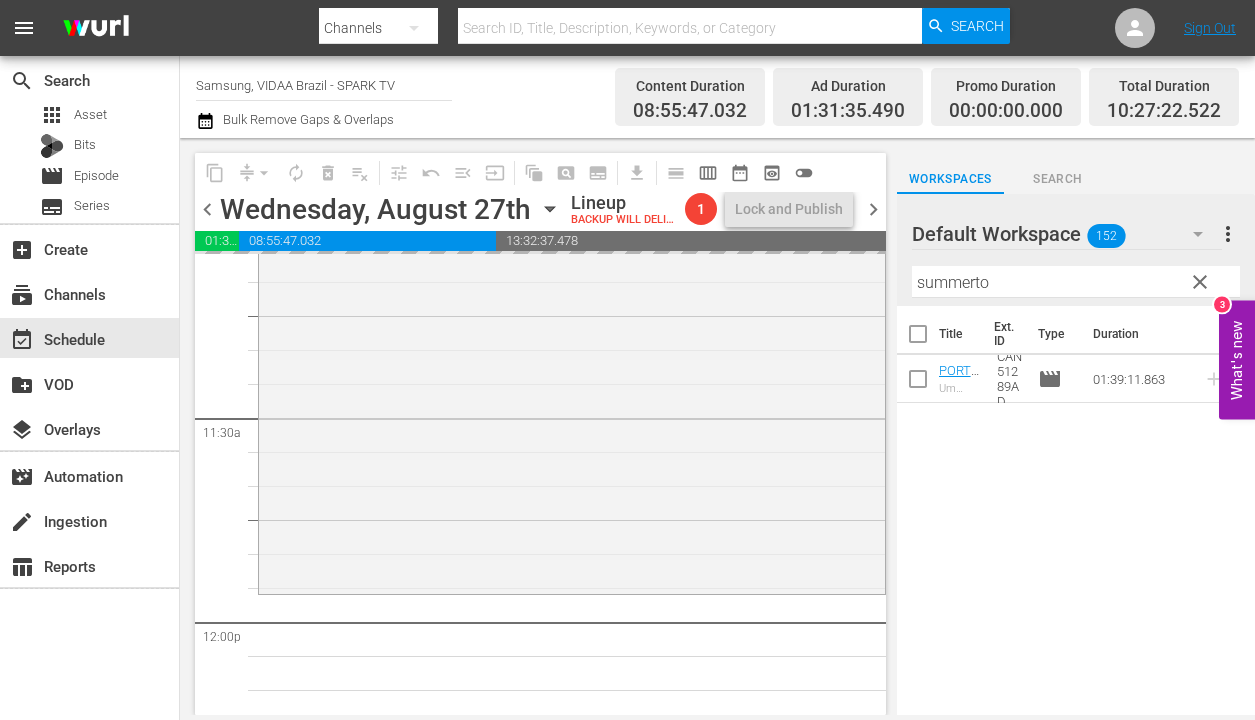 drag, startPoint x: 1106, startPoint y: 376, endPoint x: 674, endPoint y: 41, distance: 546.67084 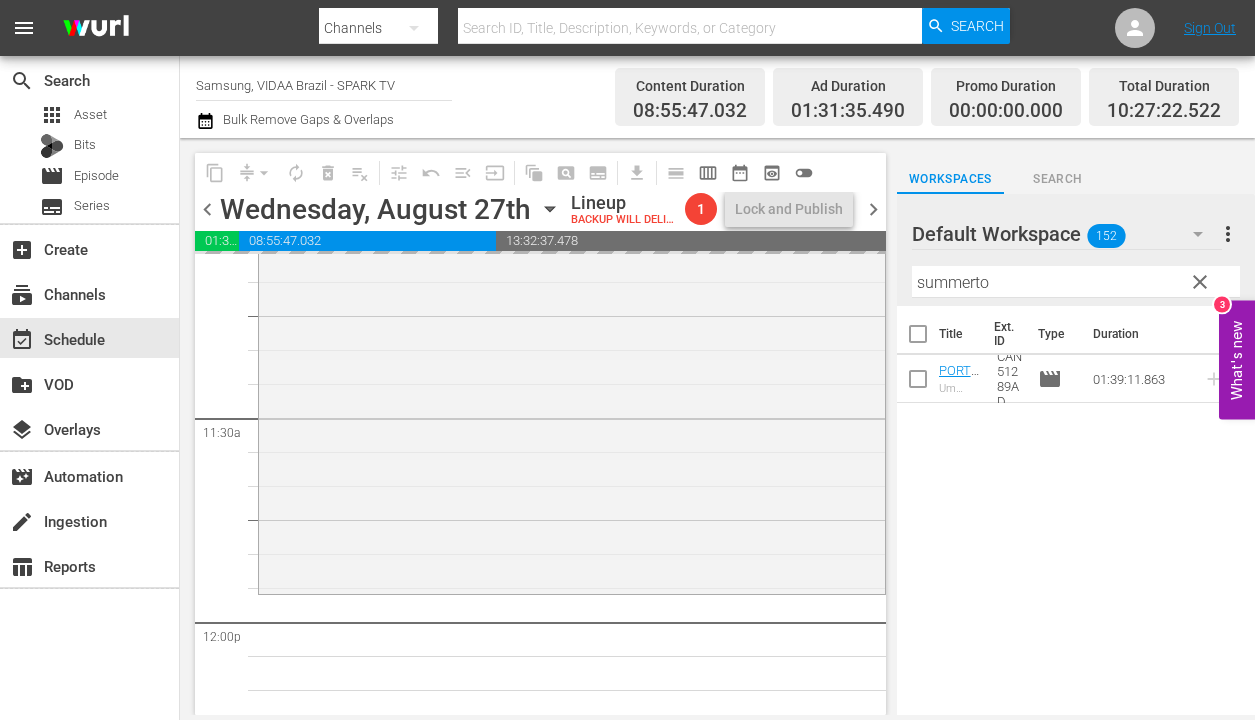click on "chevron_left" at bounding box center (207, 209) 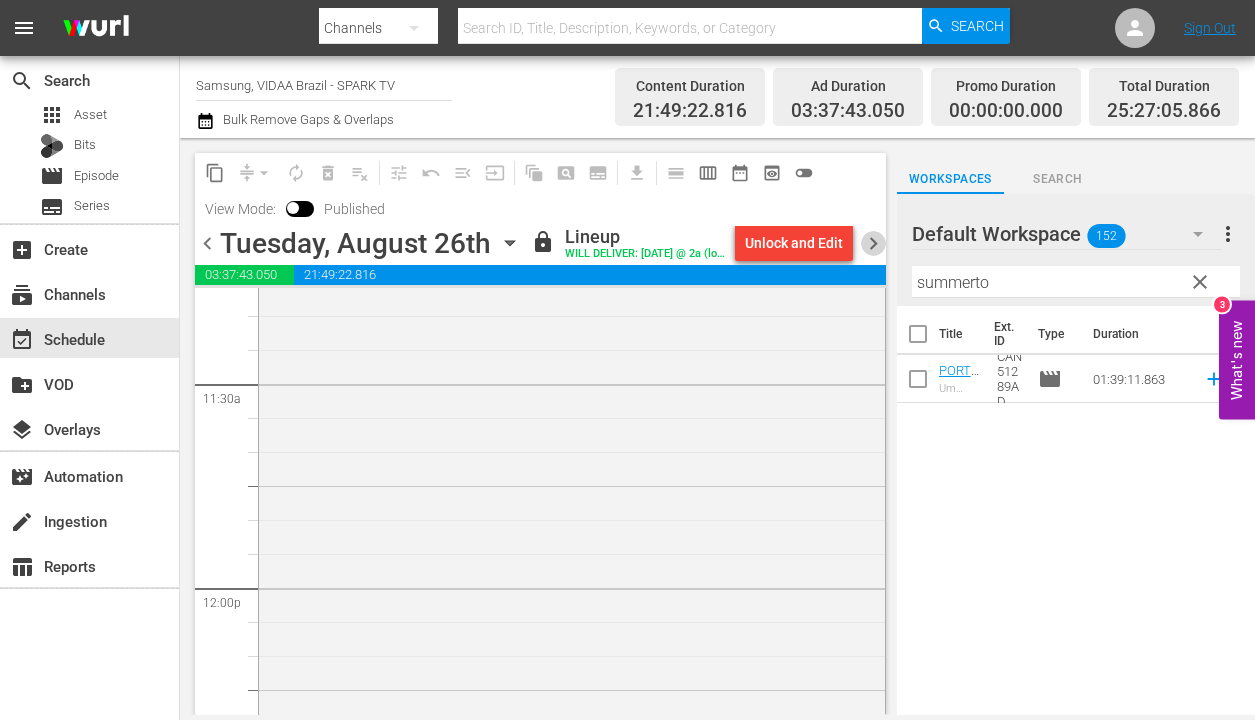 click on "chevron_right" at bounding box center (873, 243) 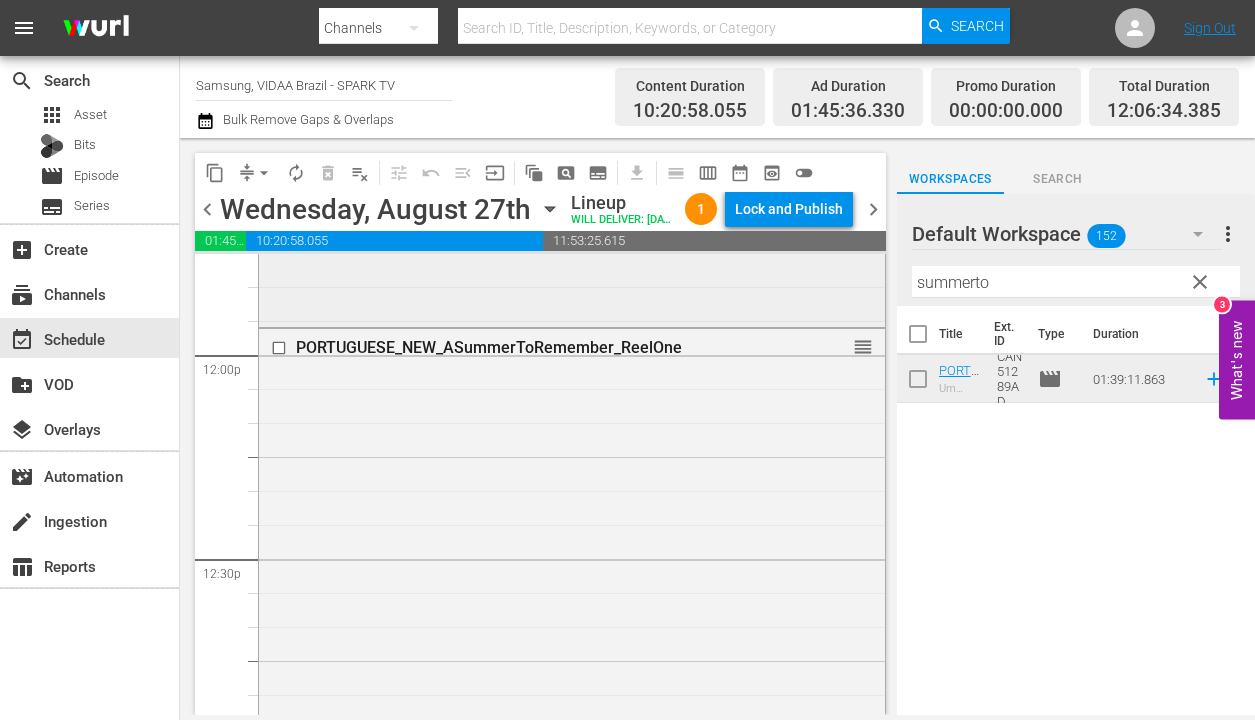 scroll, scrollTop: 4799, scrollLeft: 0, axis: vertical 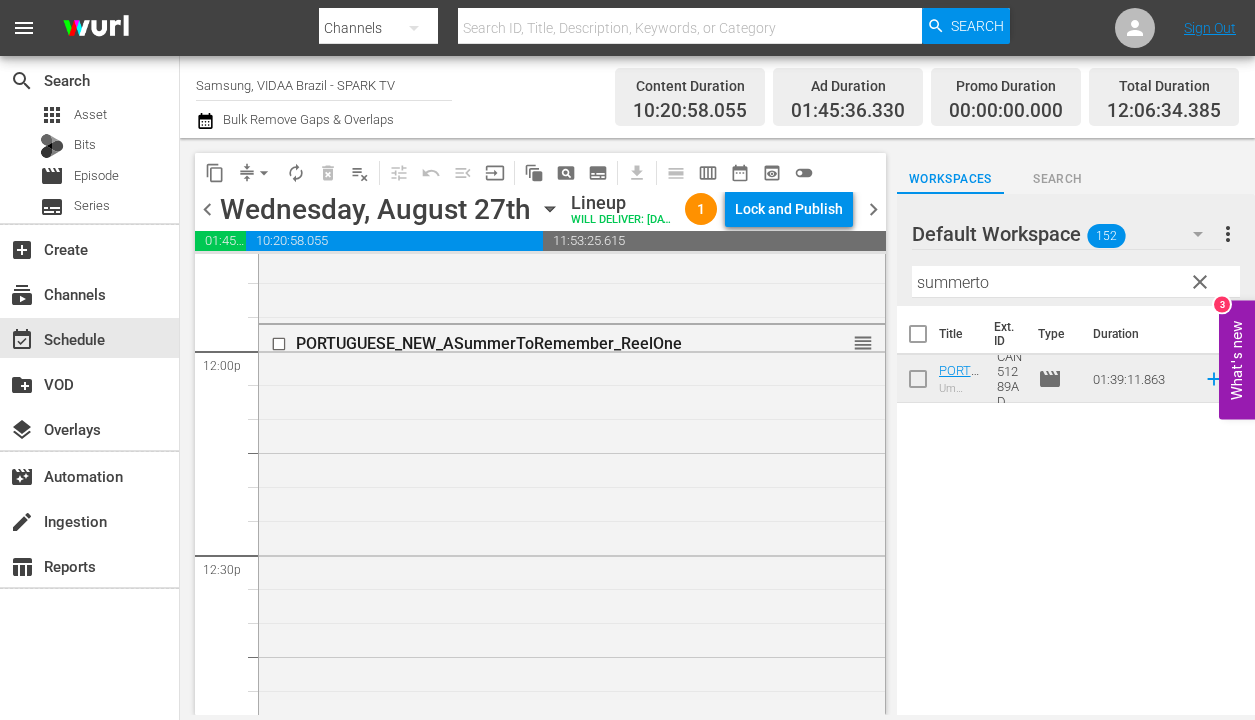 click on "summerto" at bounding box center (1076, 282) 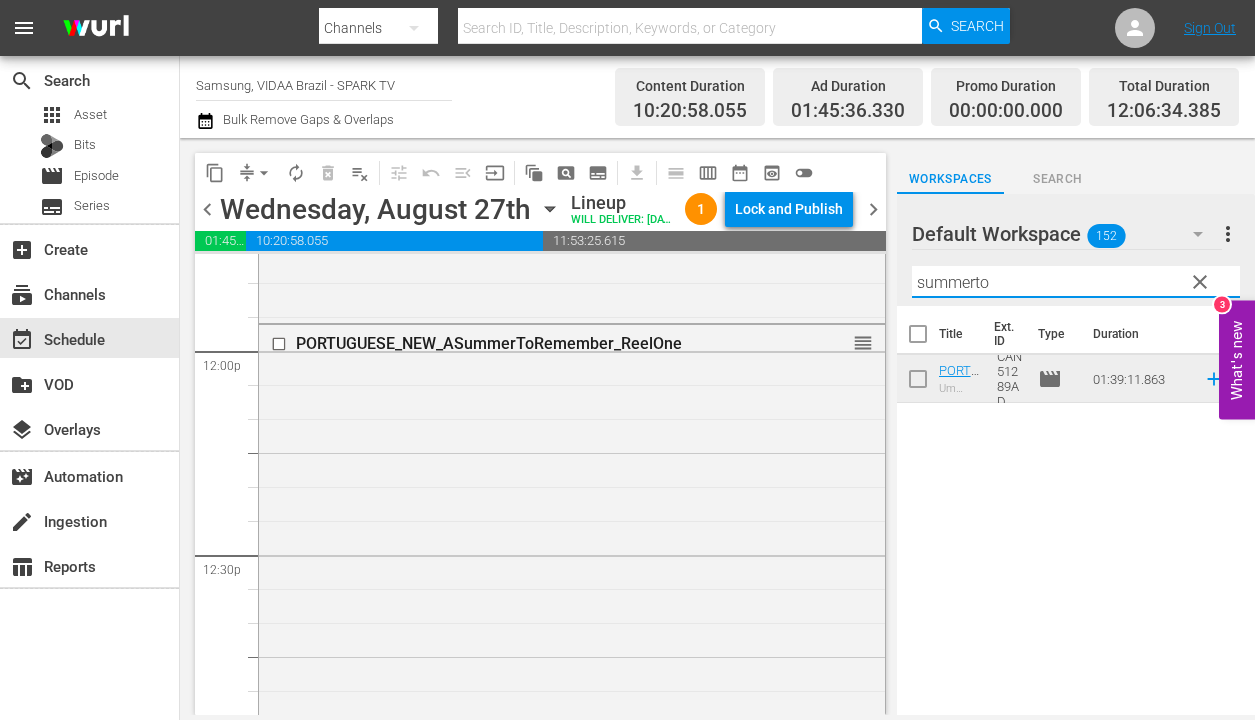 click on "summerto" at bounding box center (1076, 282) 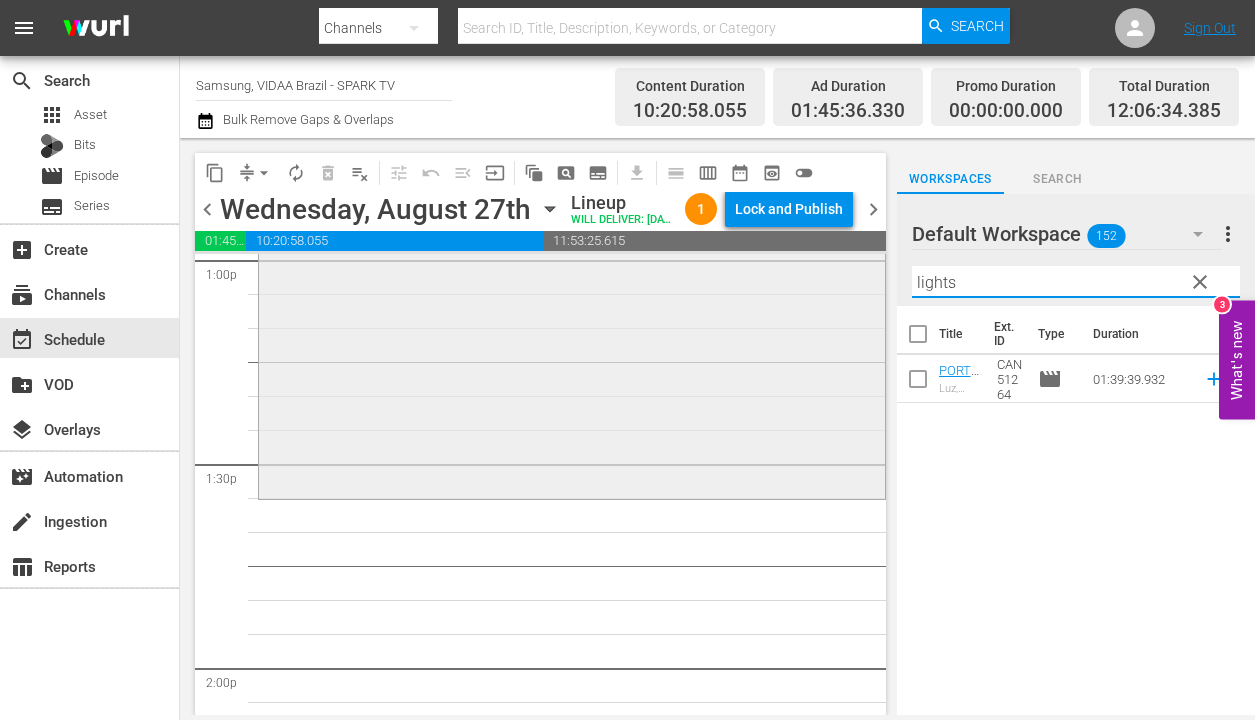 scroll, scrollTop: 5302, scrollLeft: 0, axis: vertical 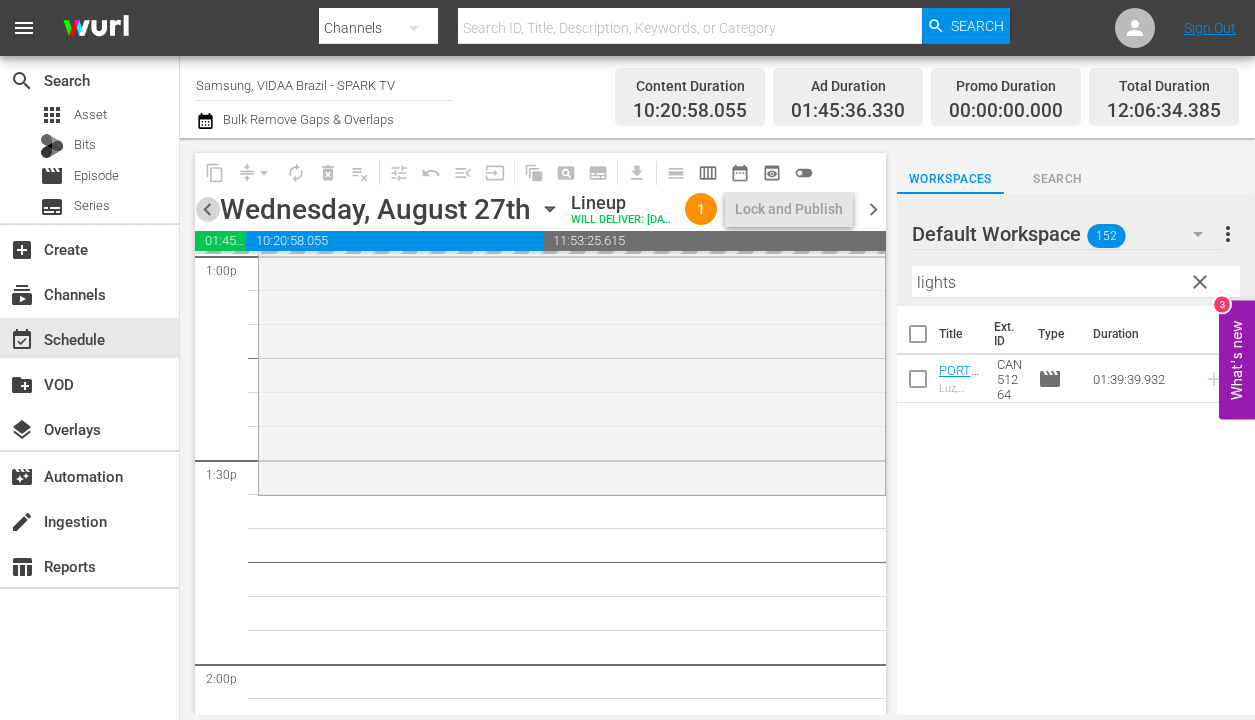 click on "chevron_left" at bounding box center (207, 209) 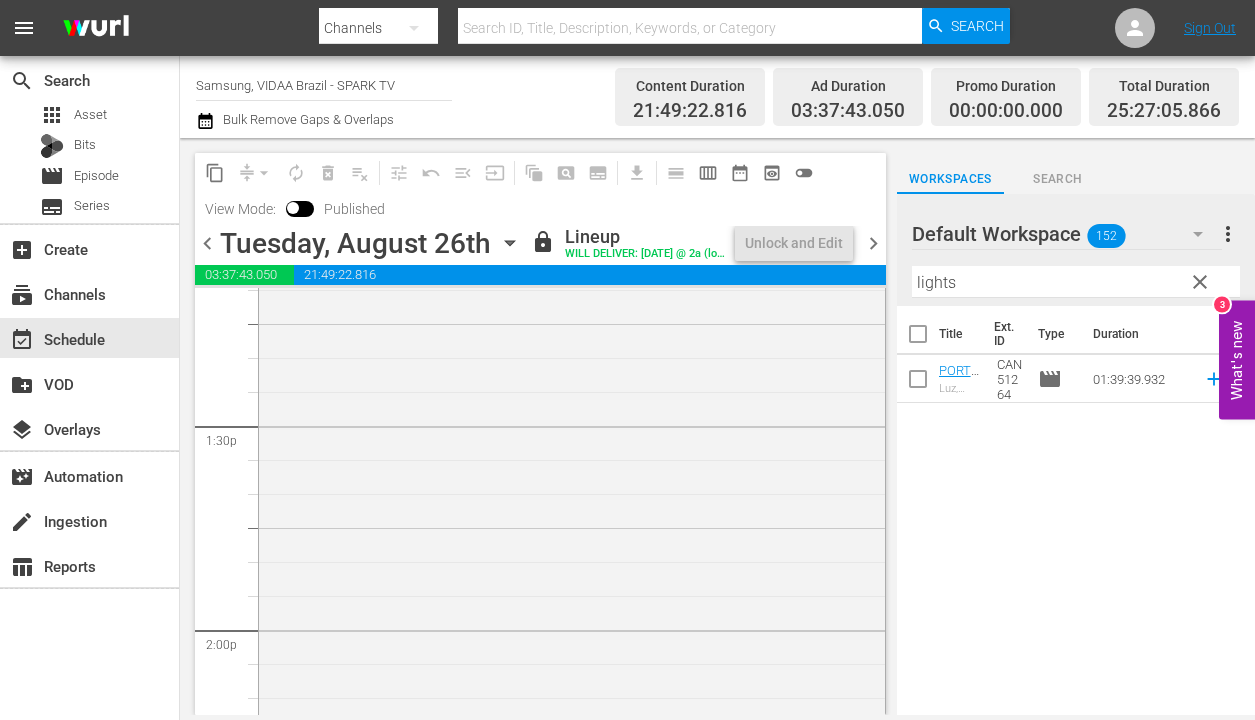click on "chevron_right" at bounding box center [873, 243] 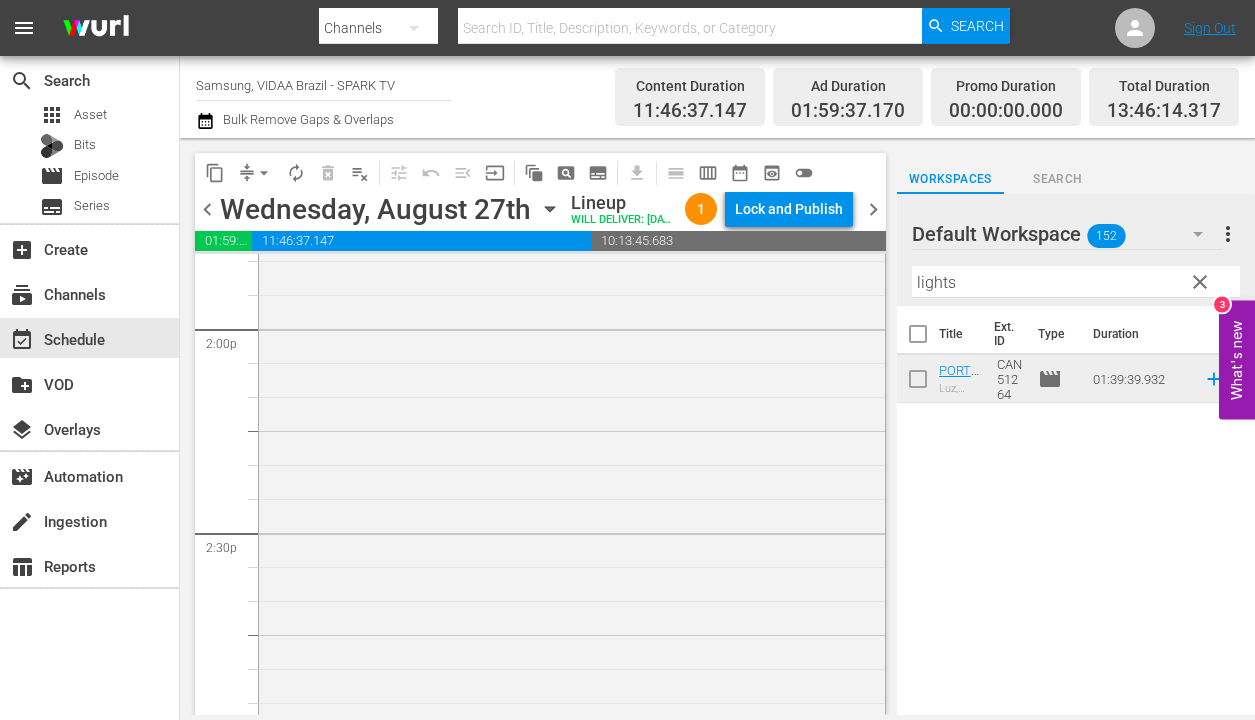 scroll, scrollTop: 5427, scrollLeft: 0, axis: vertical 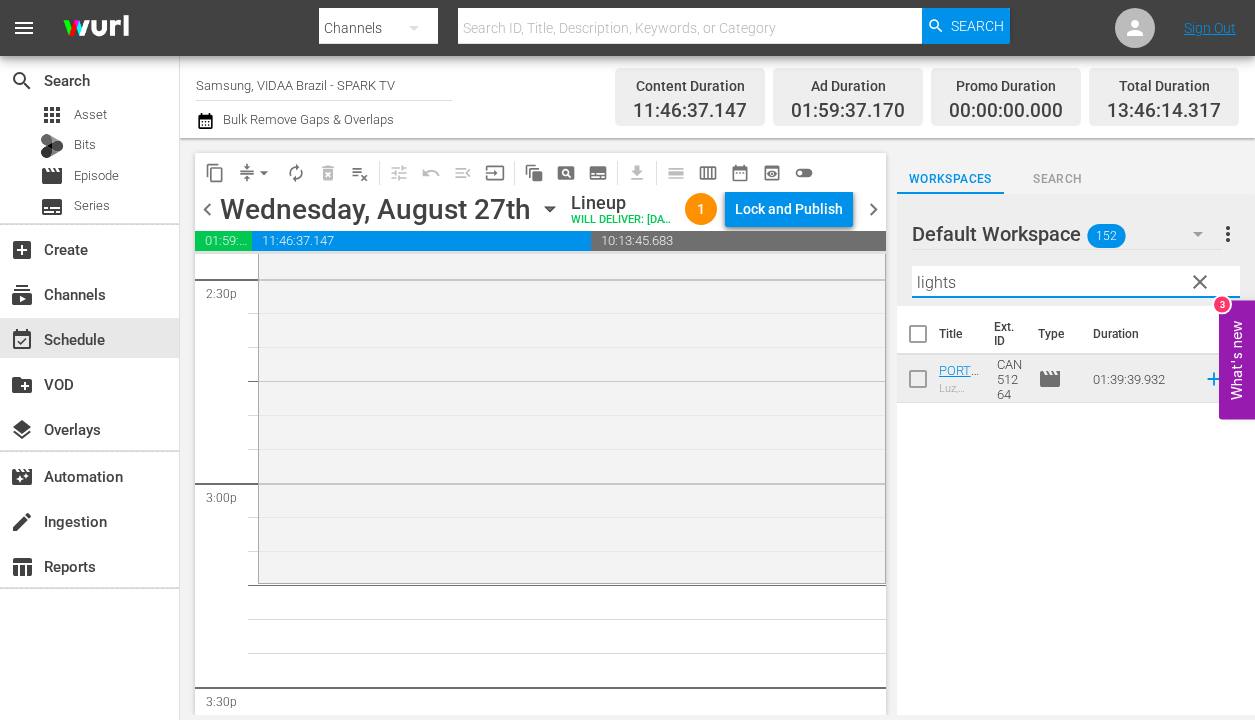 click on "lights" at bounding box center [1076, 282] 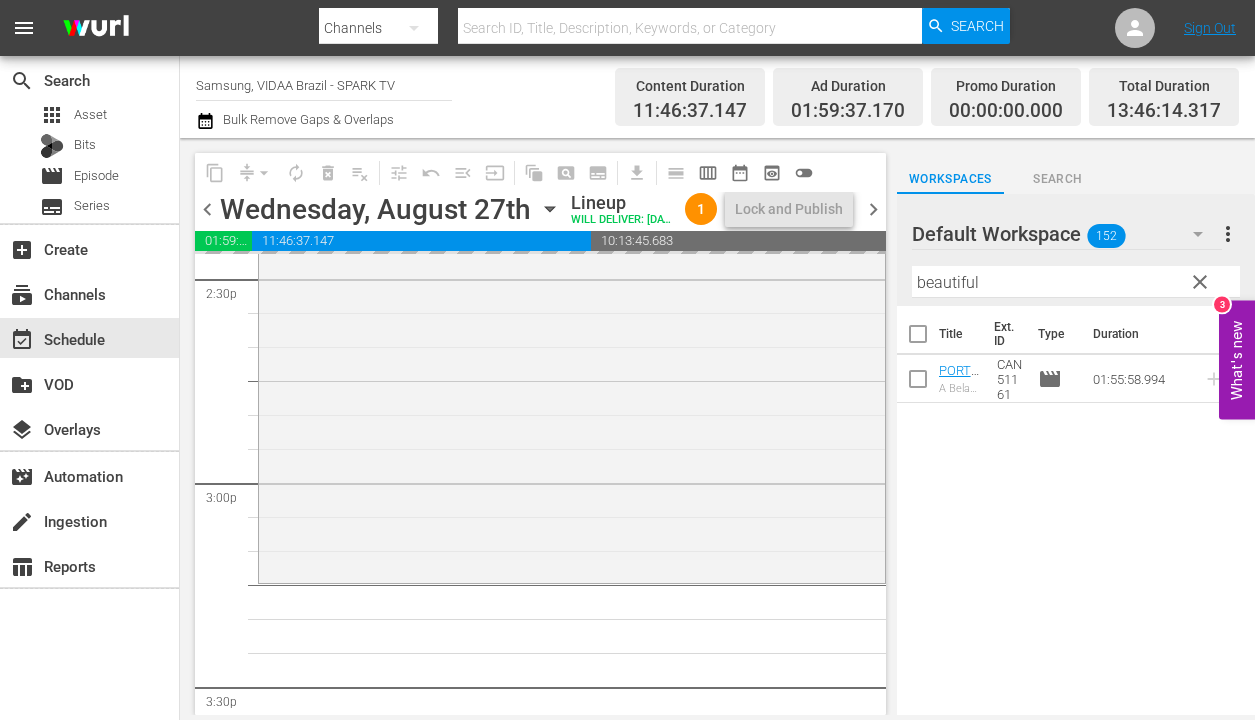 click on "chevron_left" at bounding box center (207, 209) 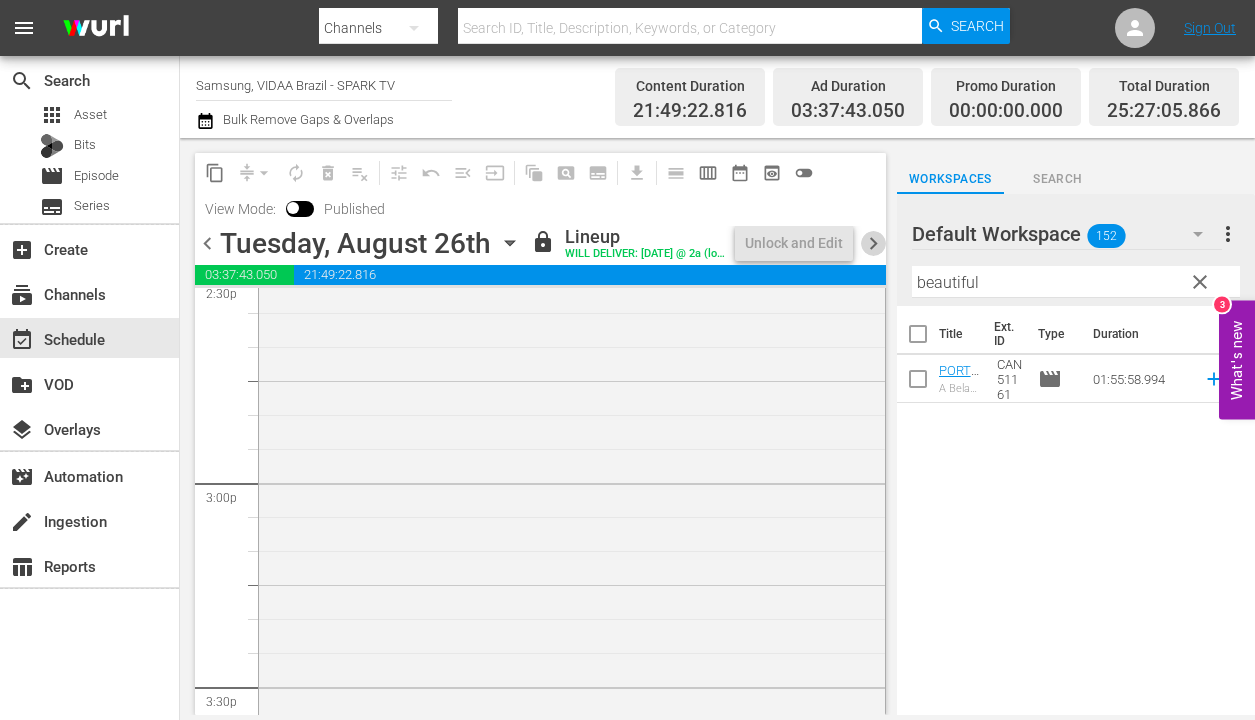 click on "chevron_right" at bounding box center [873, 243] 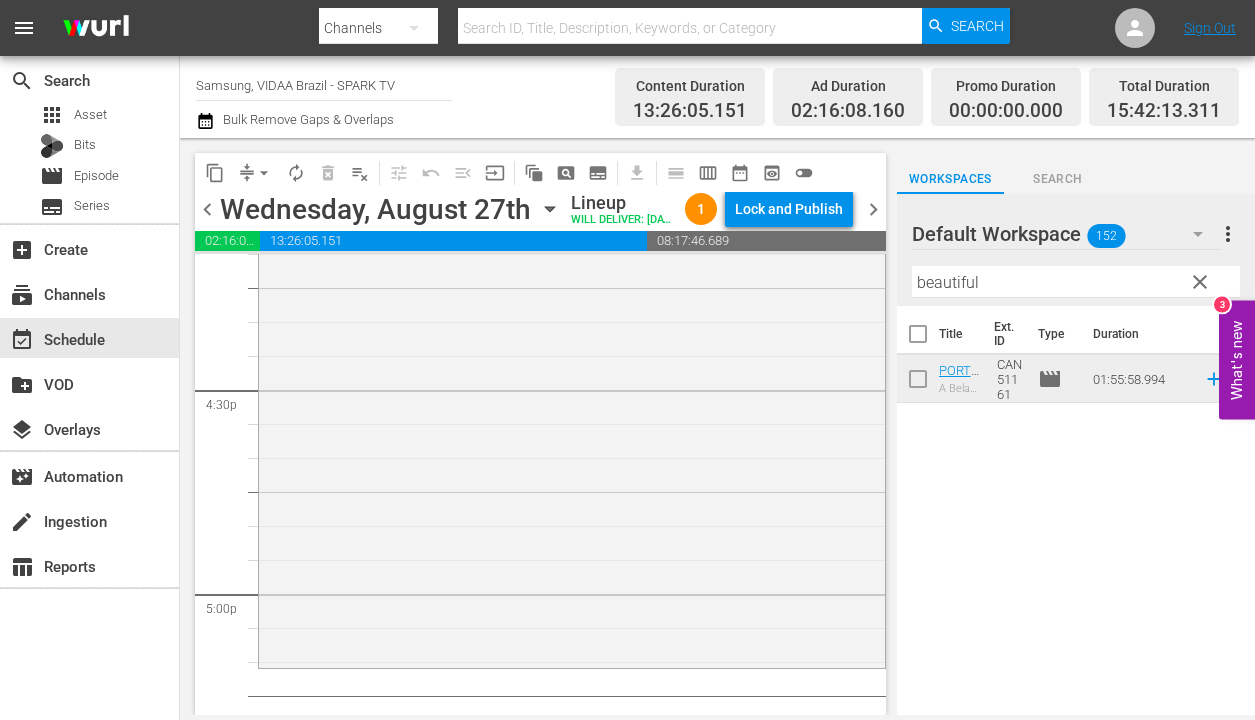 scroll, scrollTop: 6658, scrollLeft: 0, axis: vertical 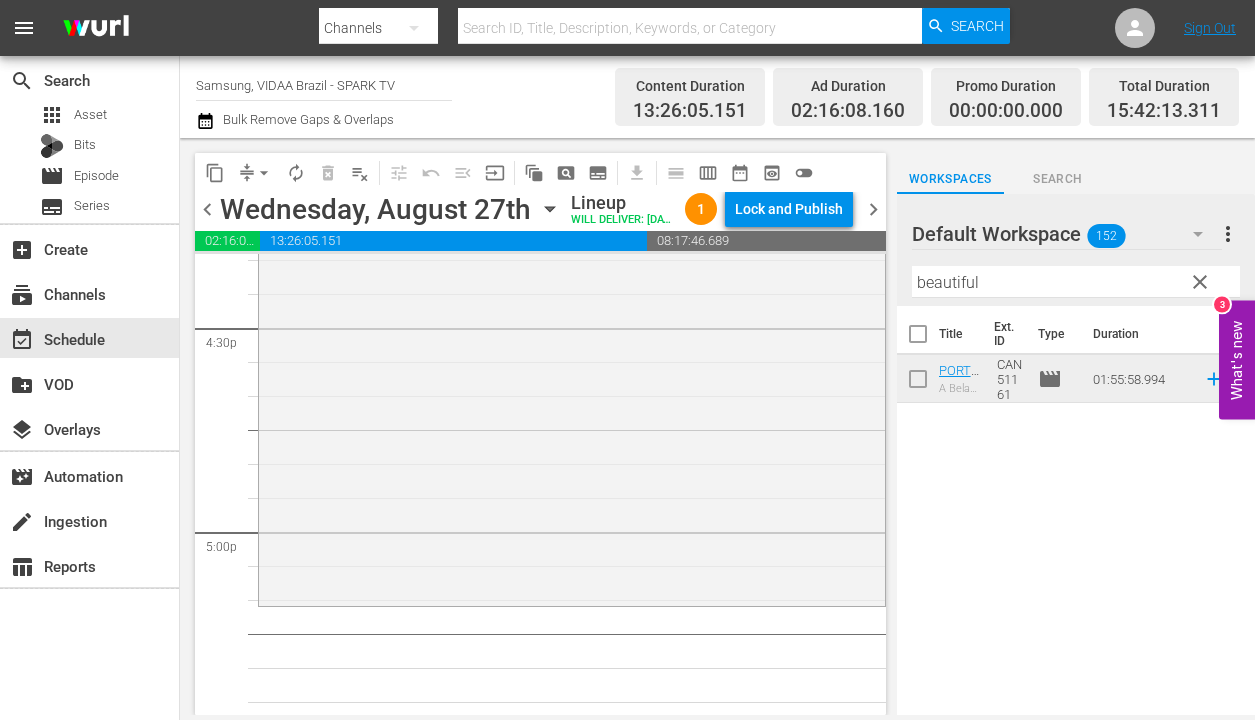 click on "beautiful" at bounding box center [1076, 282] 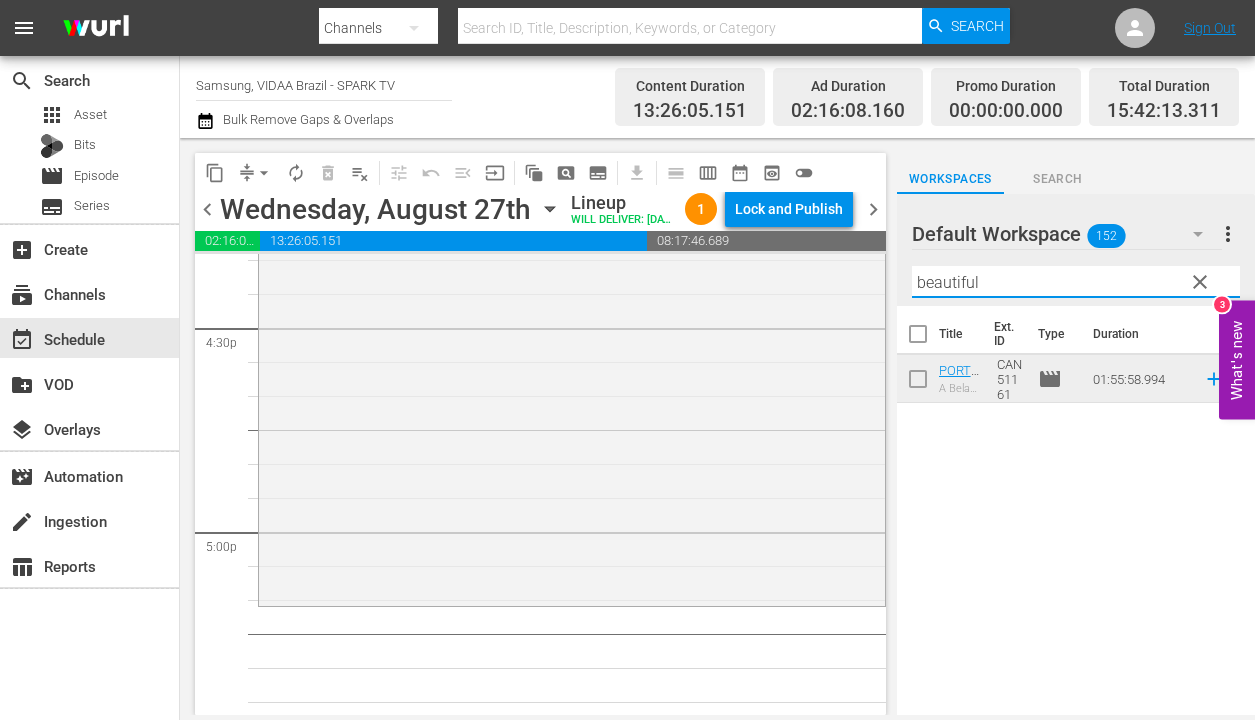 click on "beautiful" at bounding box center [1076, 282] 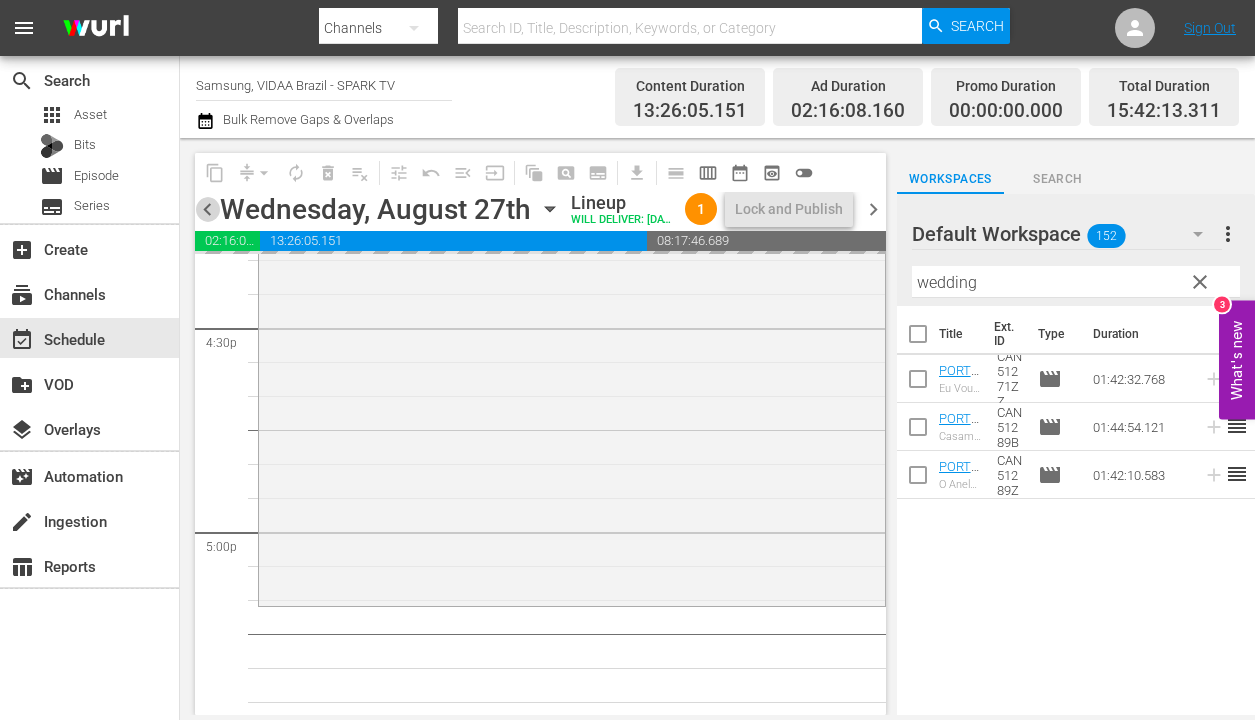 click on "chevron_left" at bounding box center (207, 209) 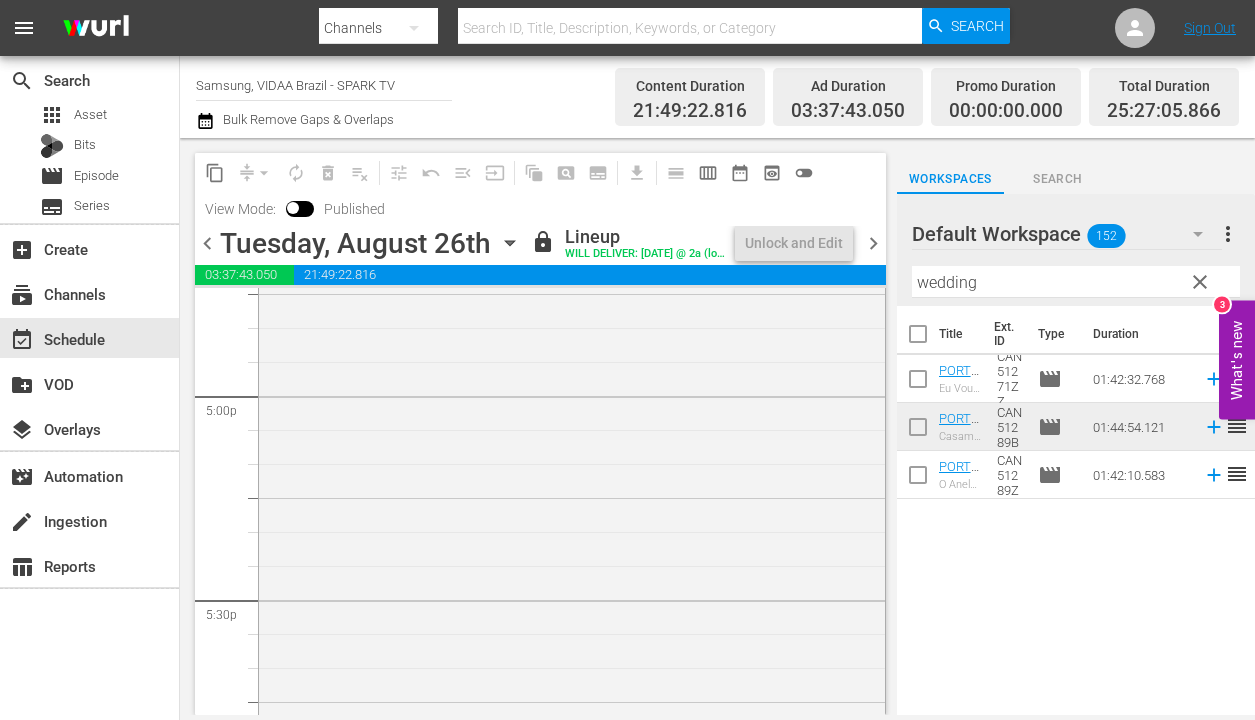 scroll, scrollTop: 6658, scrollLeft: 0, axis: vertical 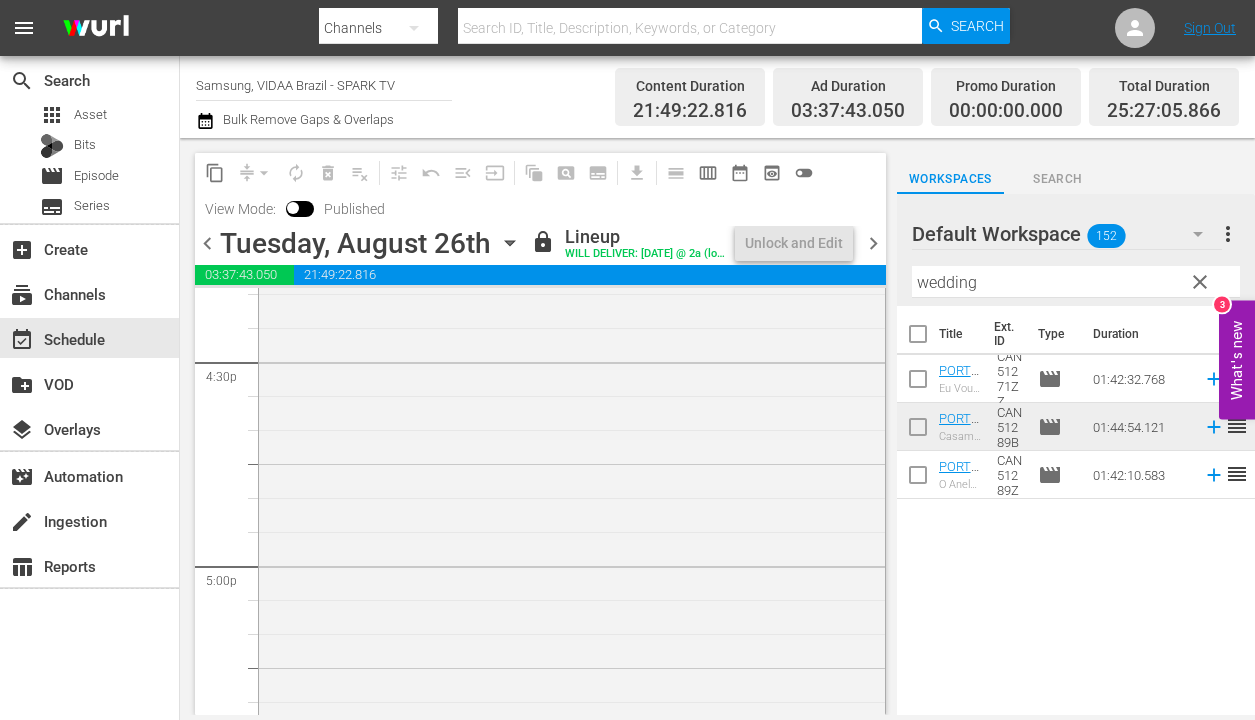 click on "chevron_right" at bounding box center (873, 243) 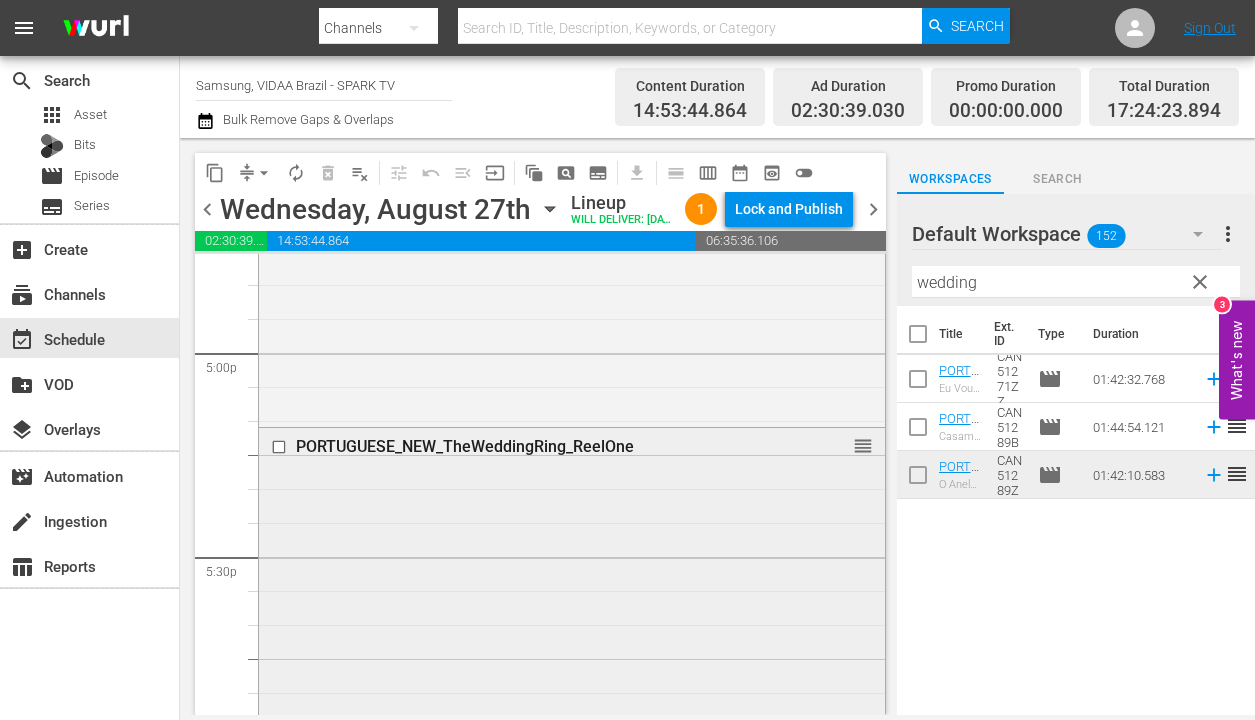 scroll, scrollTop: 6865, scrollLeft: 0, axis: vertical 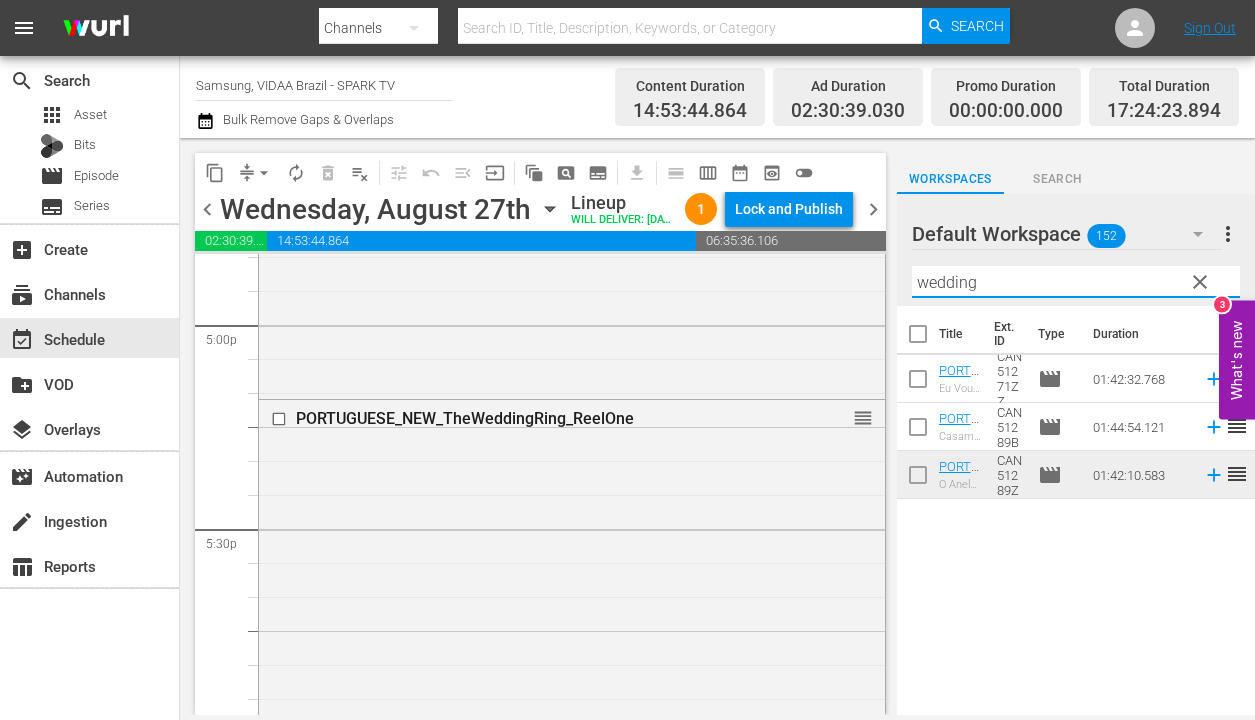 click on "wedding" at bounding box center (1076, 282) 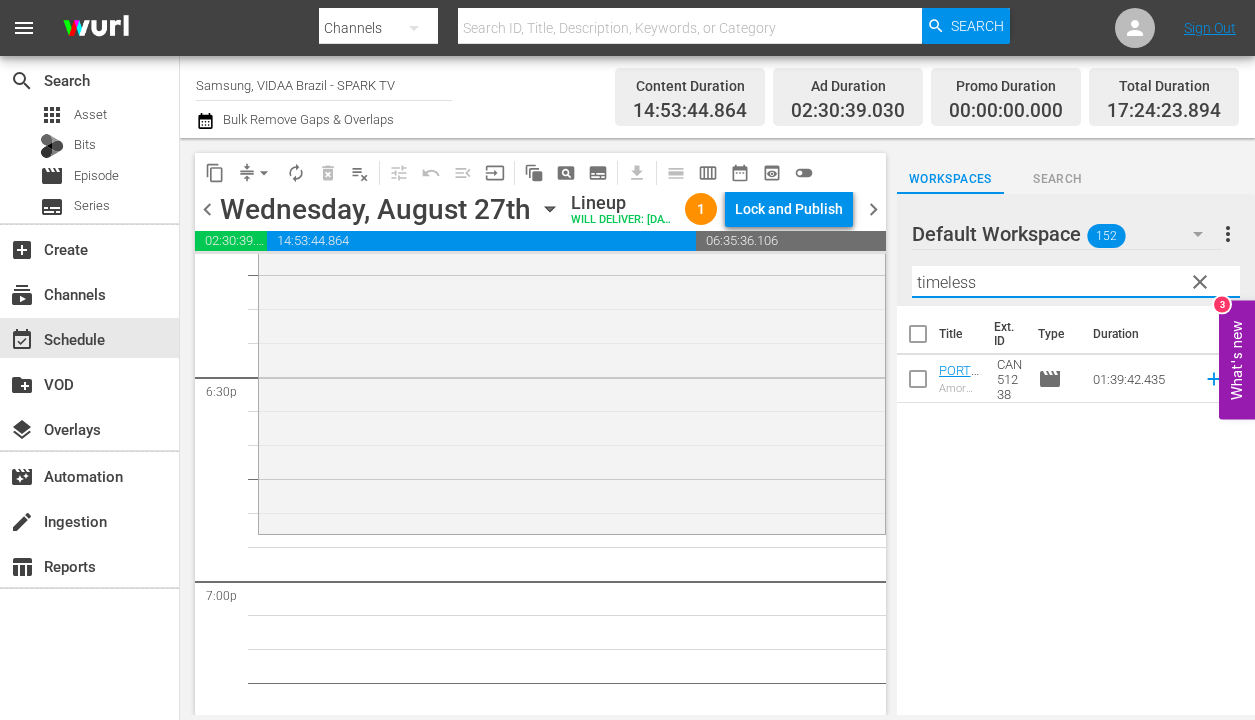 scroll, scrollTop: 7447, scrollLeft: 0, axis: vertical 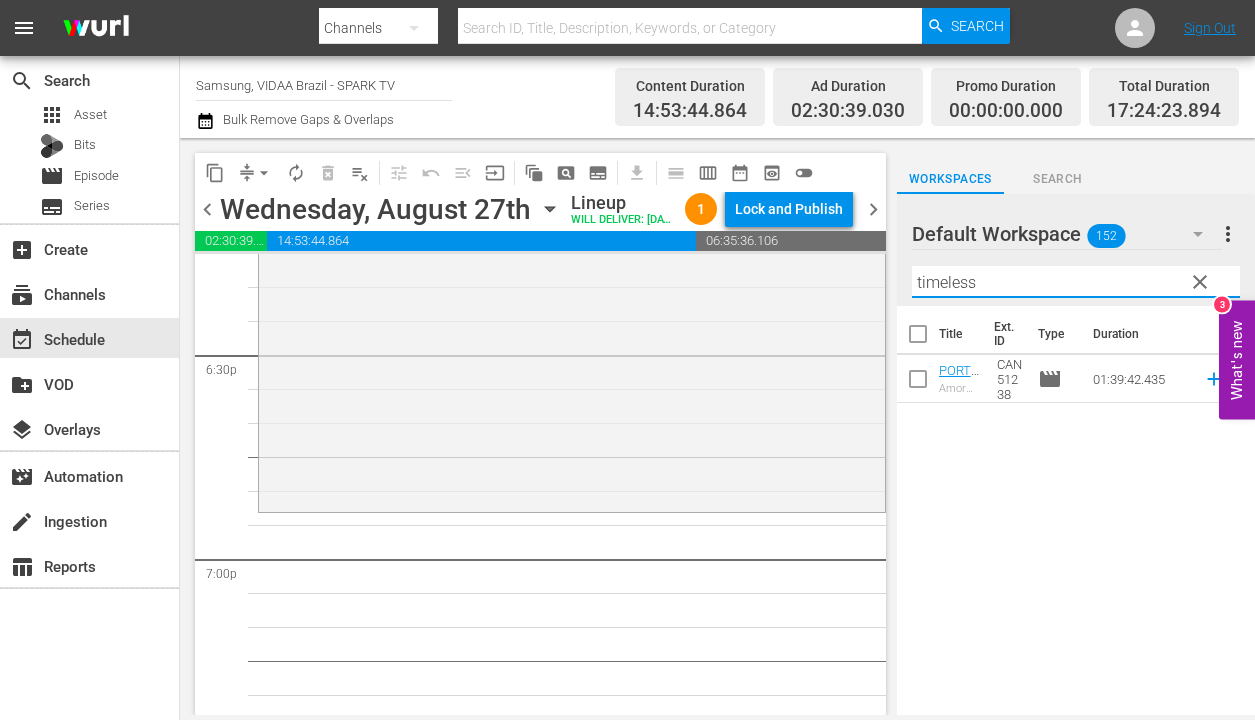 type on "timeless" 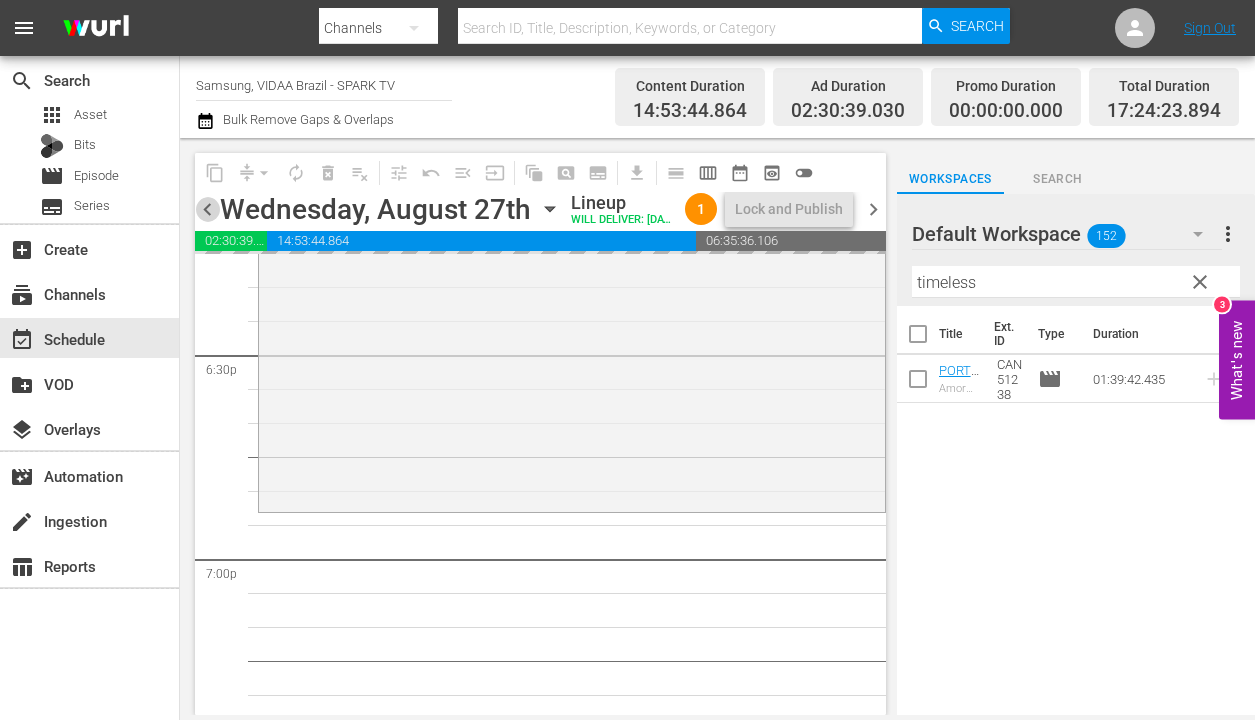 click on "chevron_left" at bounding box center [207, 209] 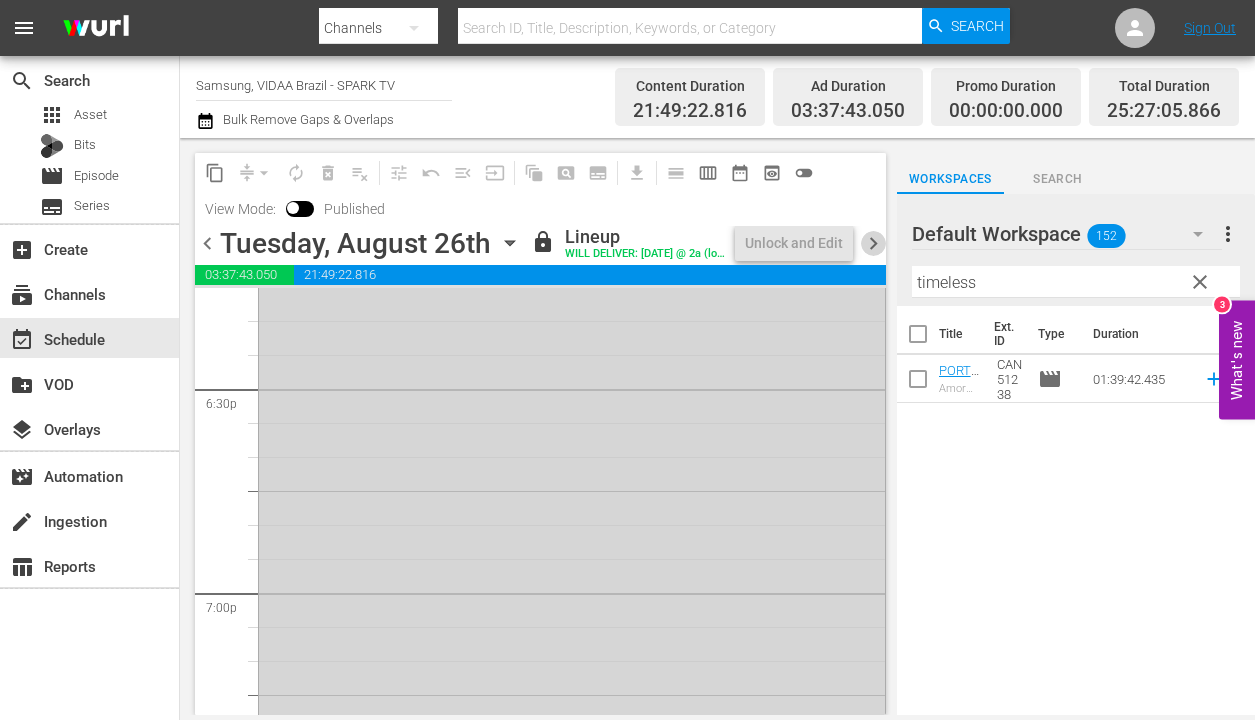 click on "chevron_right" at bounding box center (873, 243) 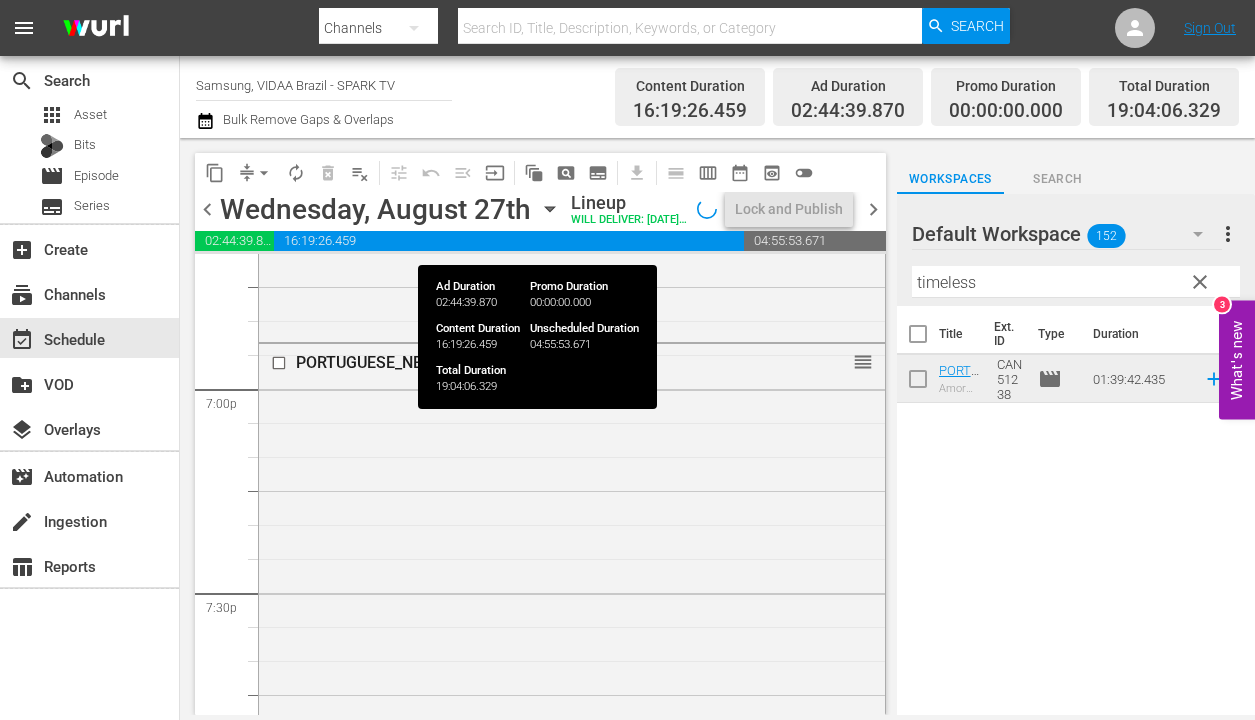 scroll, scrollTop: 7447, scrollLeft: 0, axis: vertical 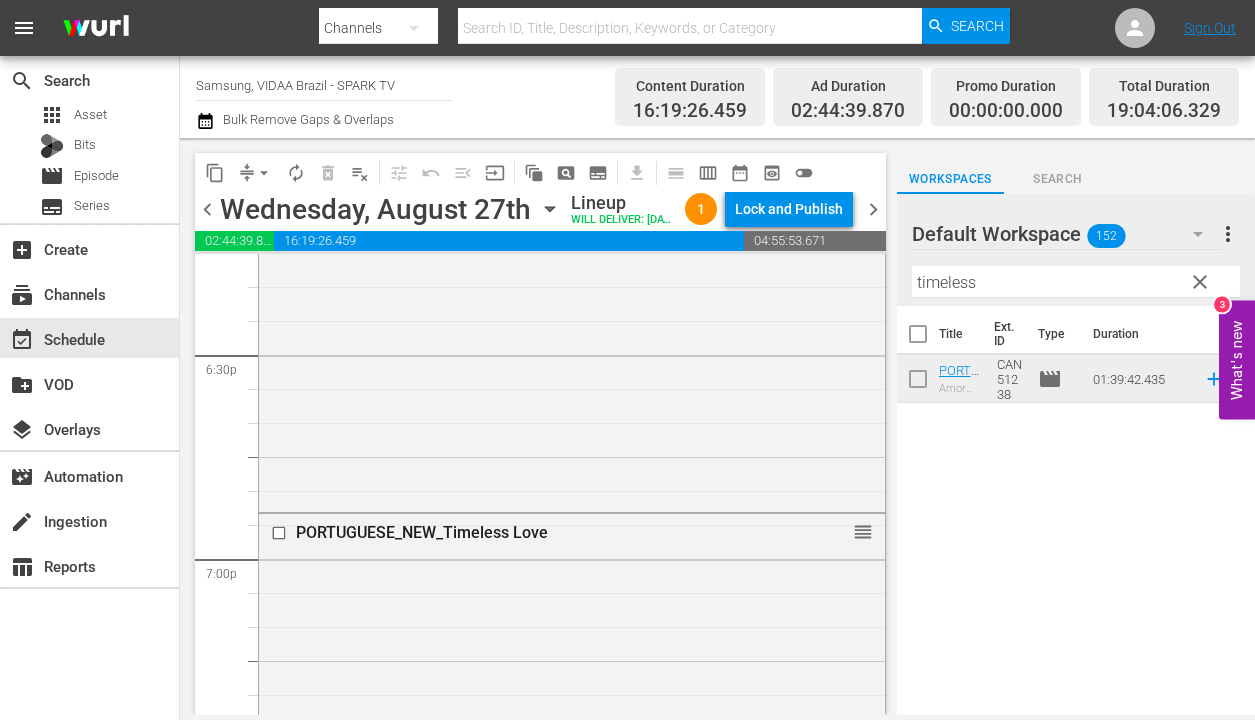click on "clear" at bounding box center (1200, 282) 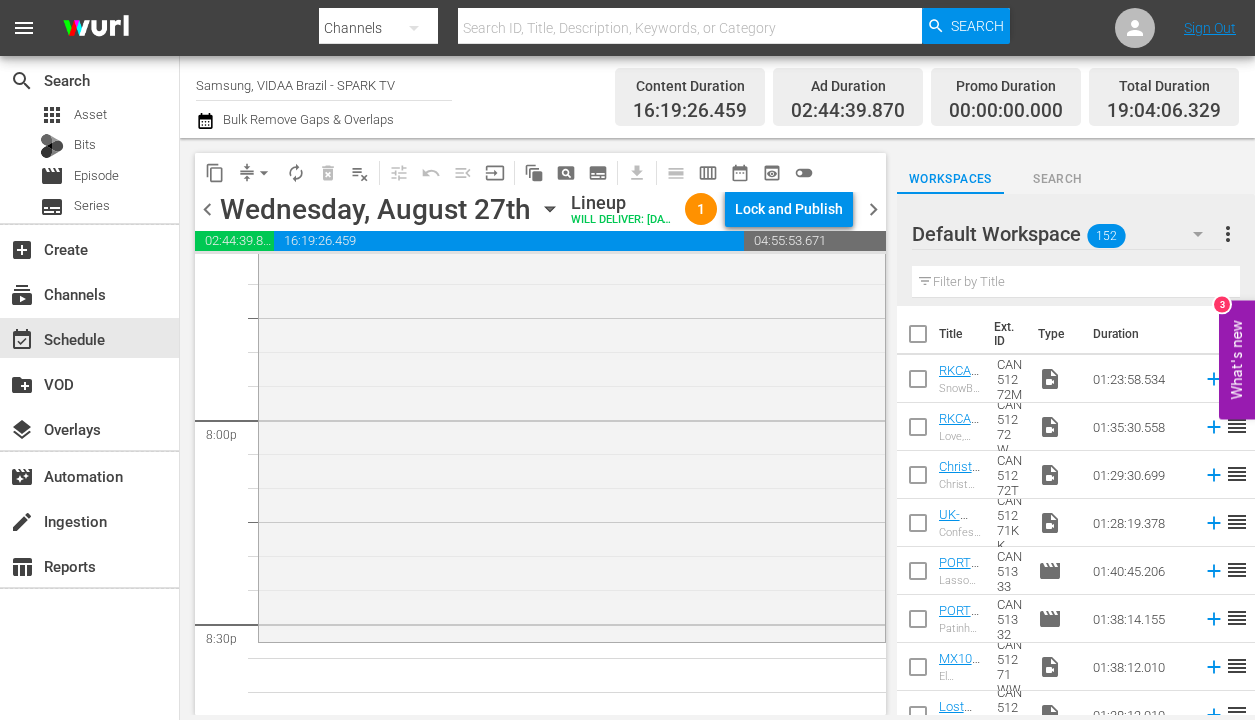 scroll, scrollTop: 8021, scrollLeft: 0, axis: vertical 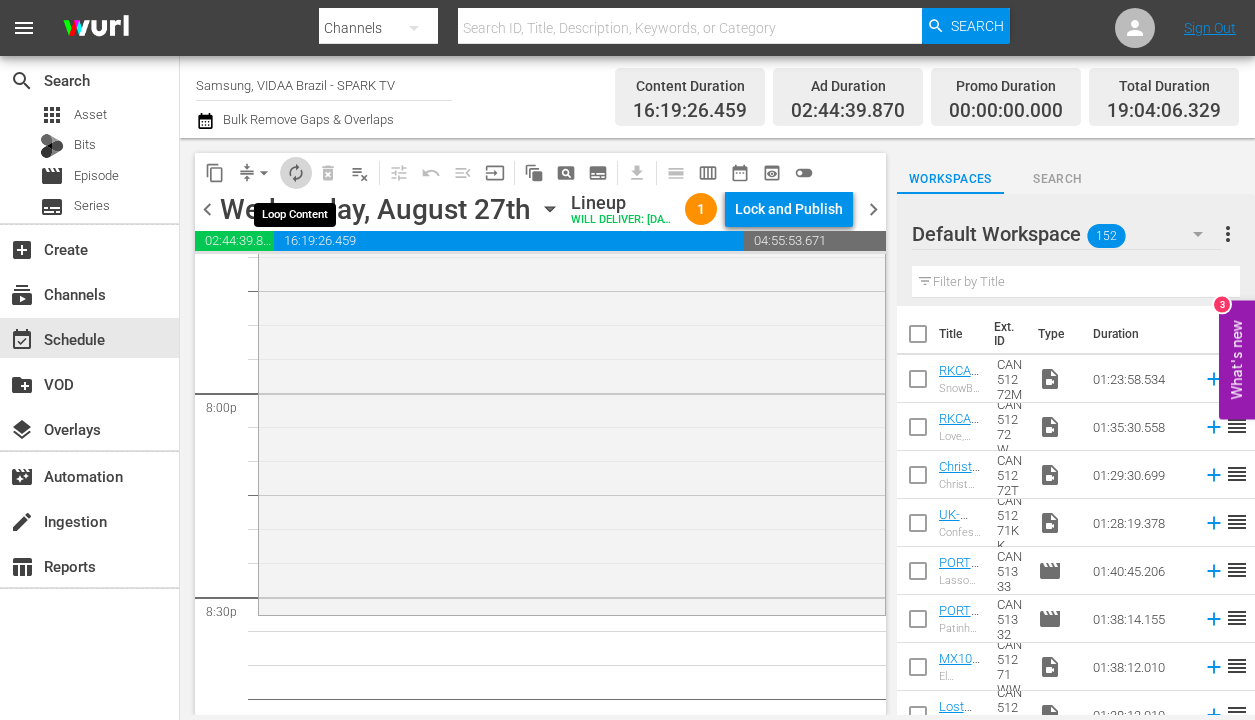 click on "autorenew_outlined" at bounding box center [296, 173] 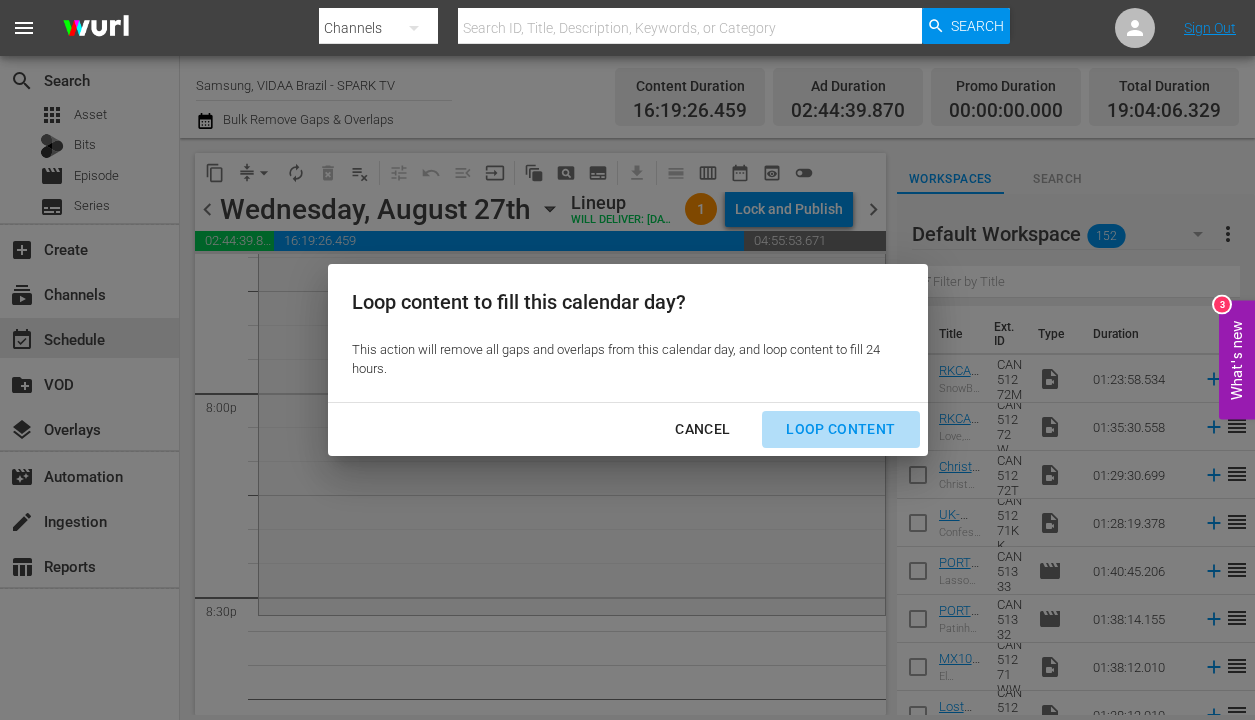 click on "Loop Content" at bounding box center (840, 429) 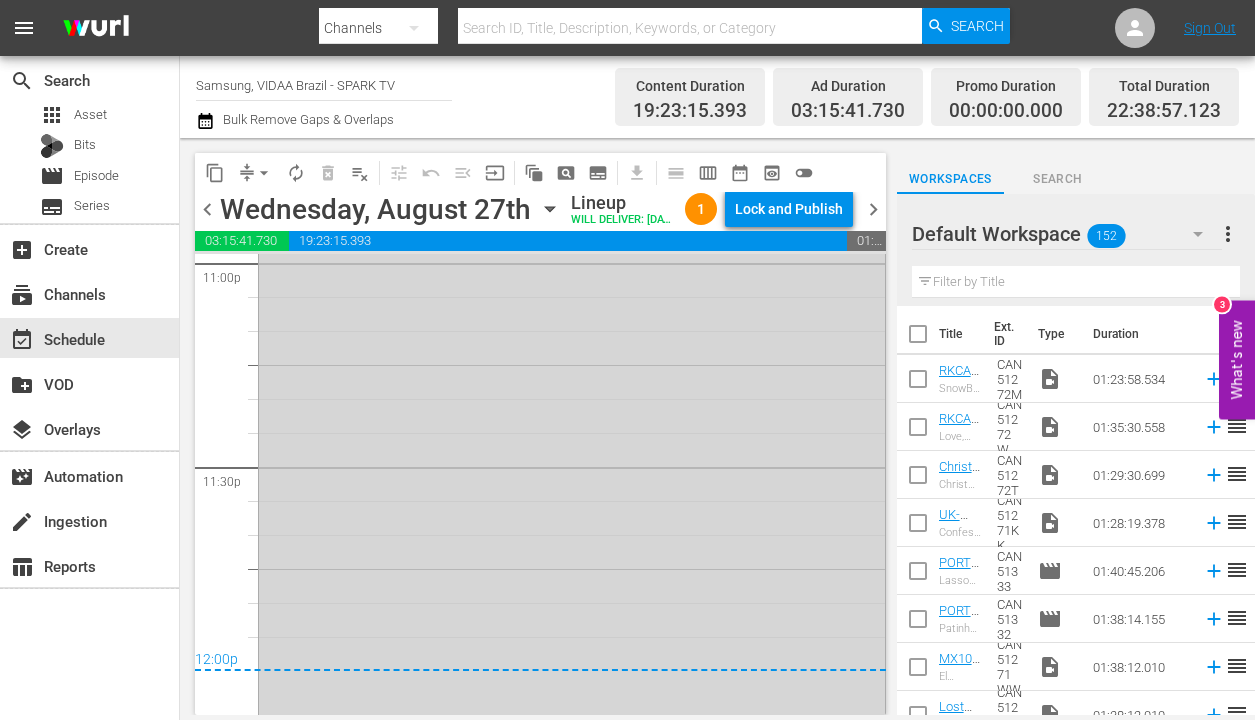 scroll, scrollTop: 9383, scrollLeft: 0, axis: vertical 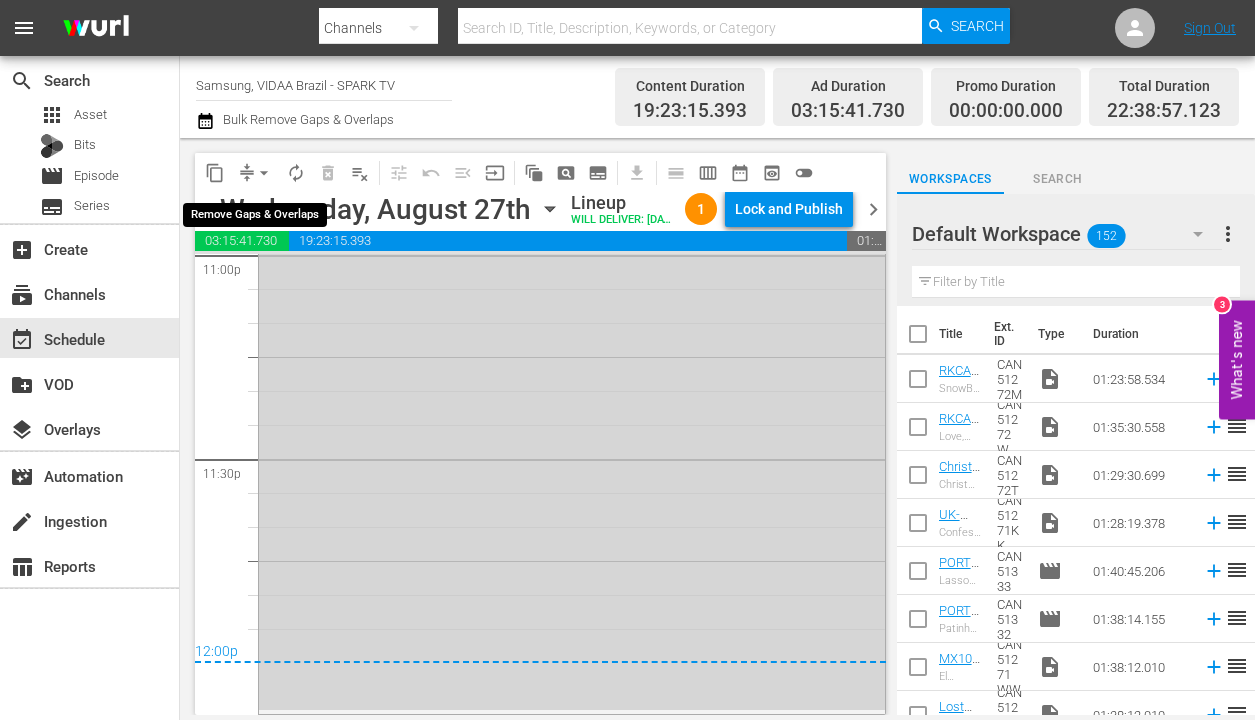 click on "arrow_drop_down" at bounding box center [264, 173] 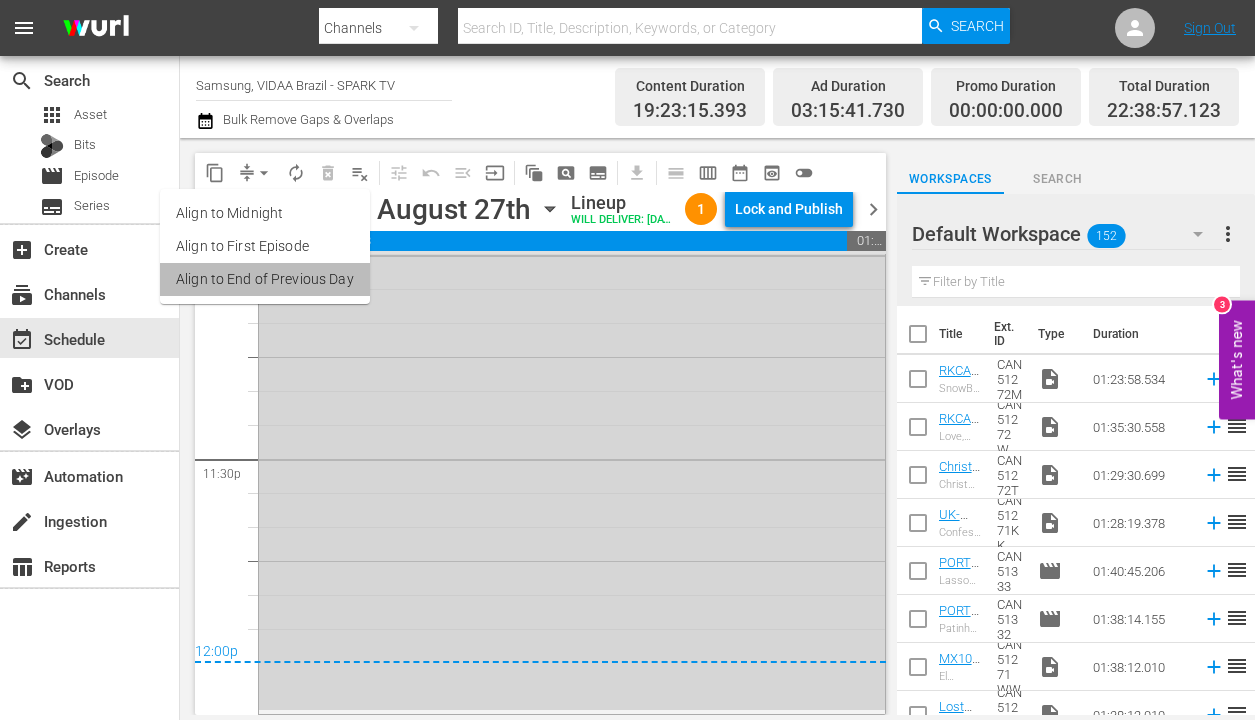 click on "Align to End of Previous Day" at bounding box center [265, 279] 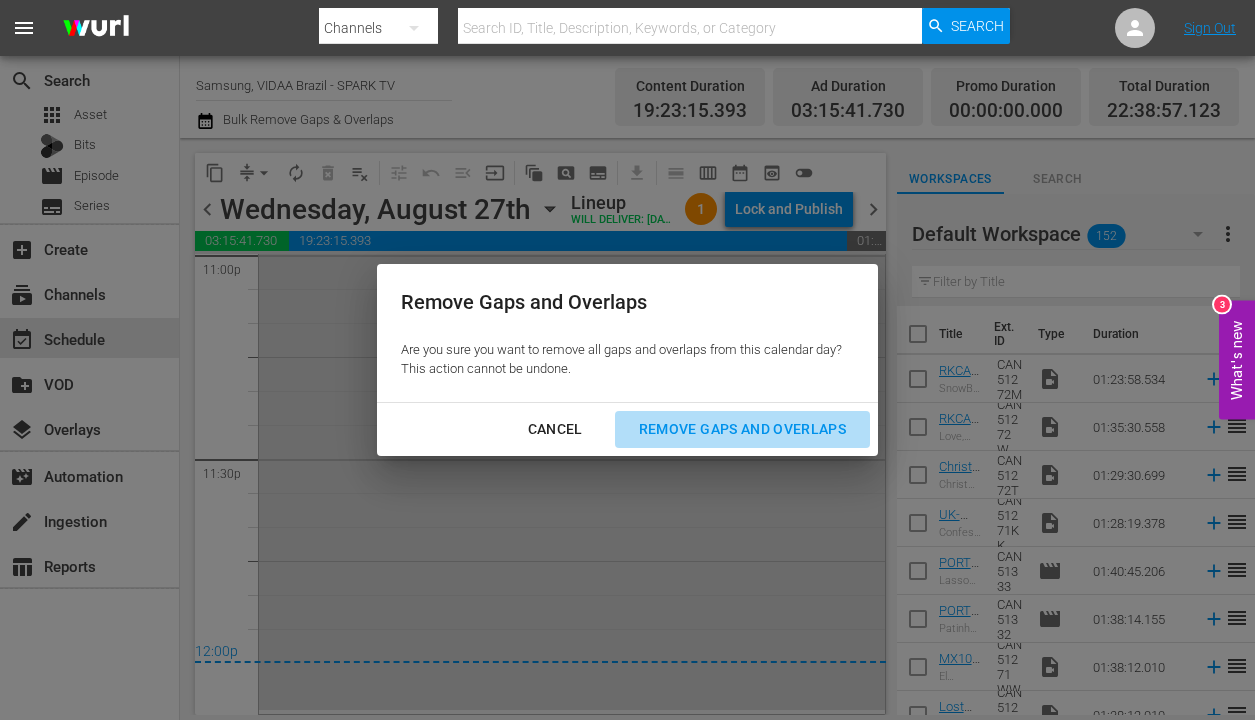 click on "Remove Gaps and Overlaps" at bounding box center (742, 429) 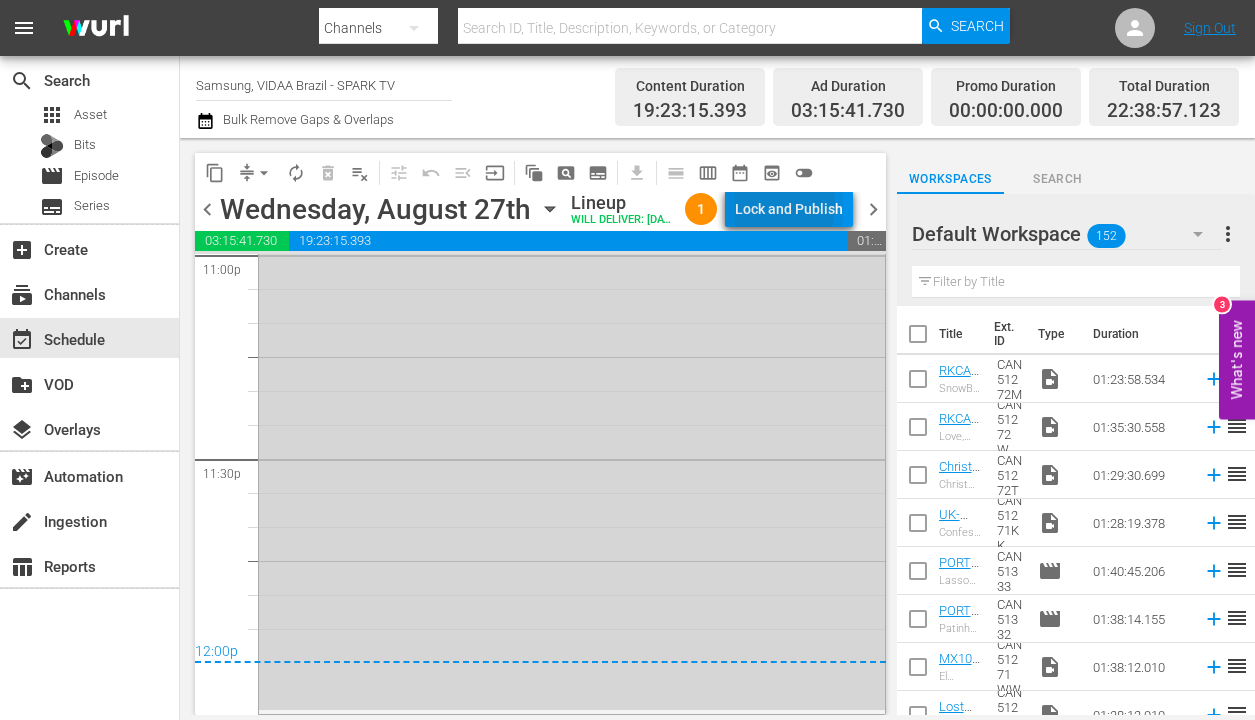 click on "Lock and Publish" at bounding box center [789, 209] 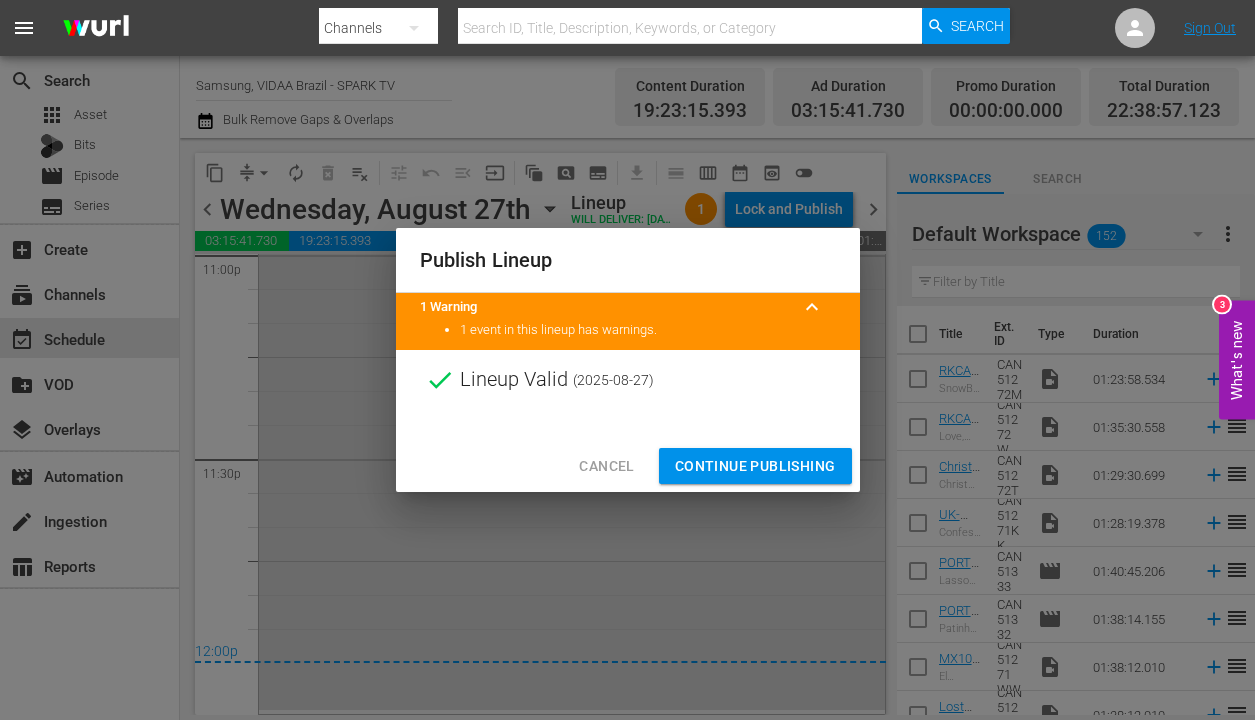 click on "Continue Publishing" at bounding box center [755, 466] 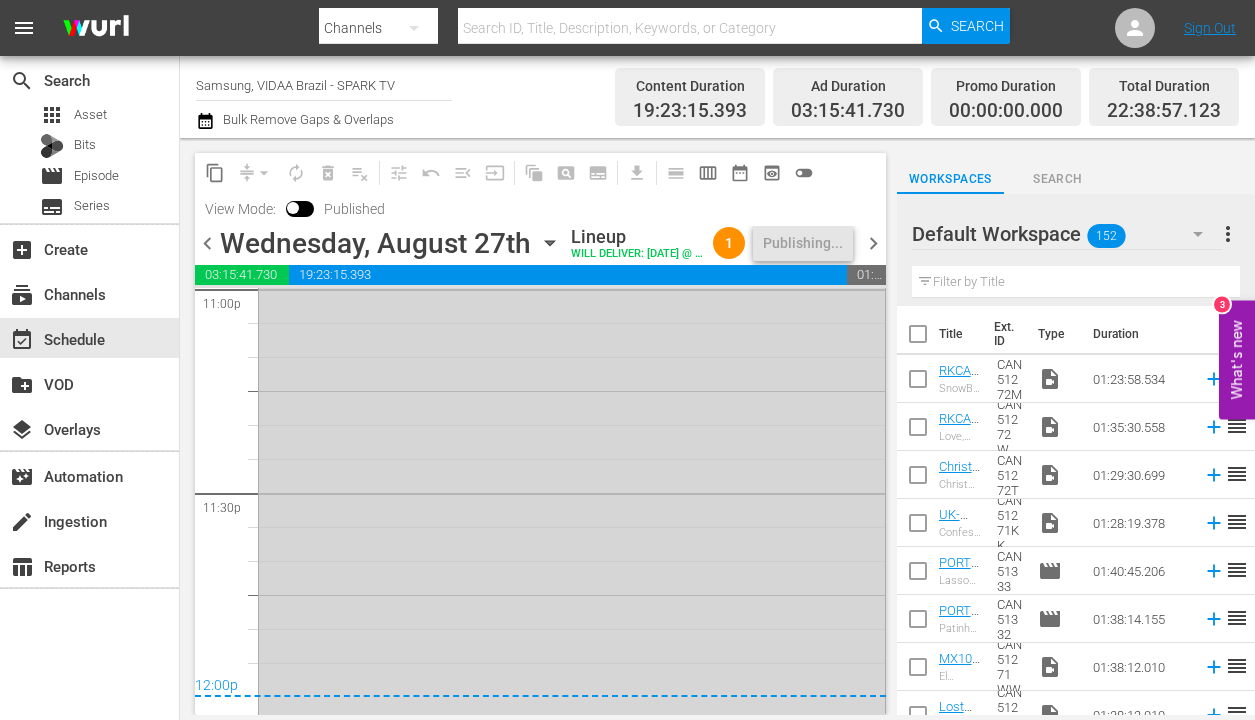 click on "chevron_right" at bounding box center [873, 243] 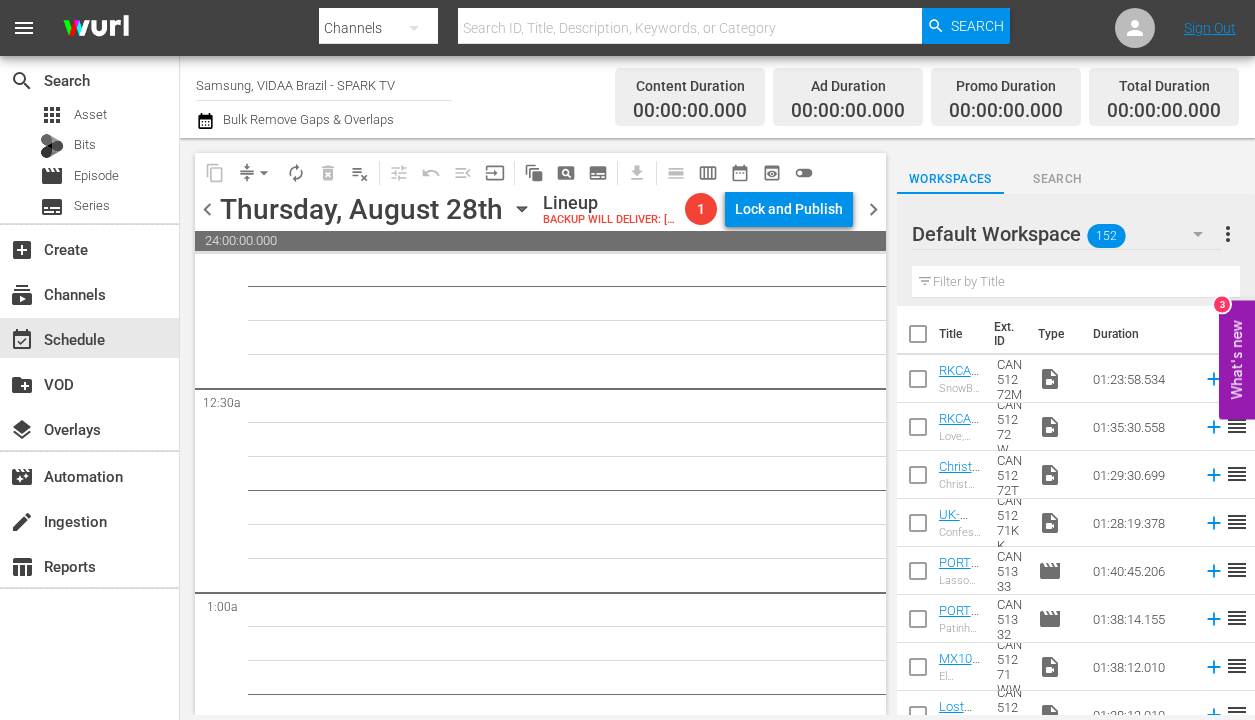 scroll, scrollTop: 0, scrollLeft: 0, axis: both 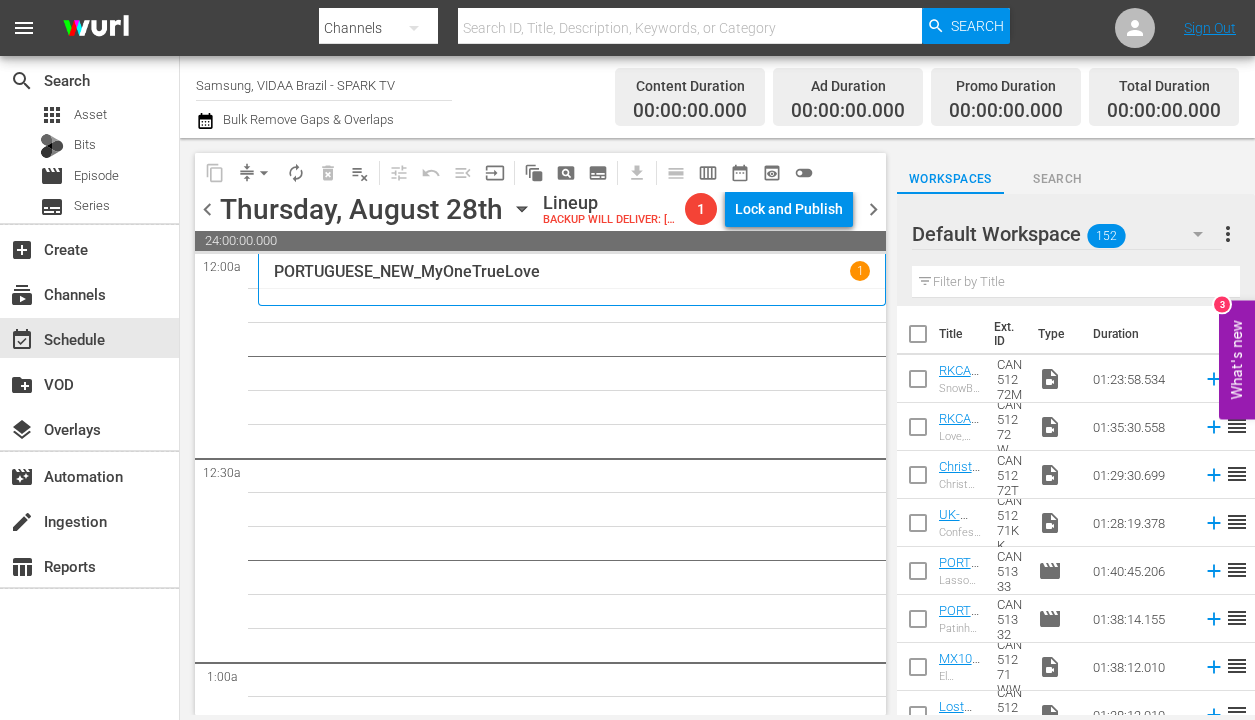 click at bounding box center [1076, 282] 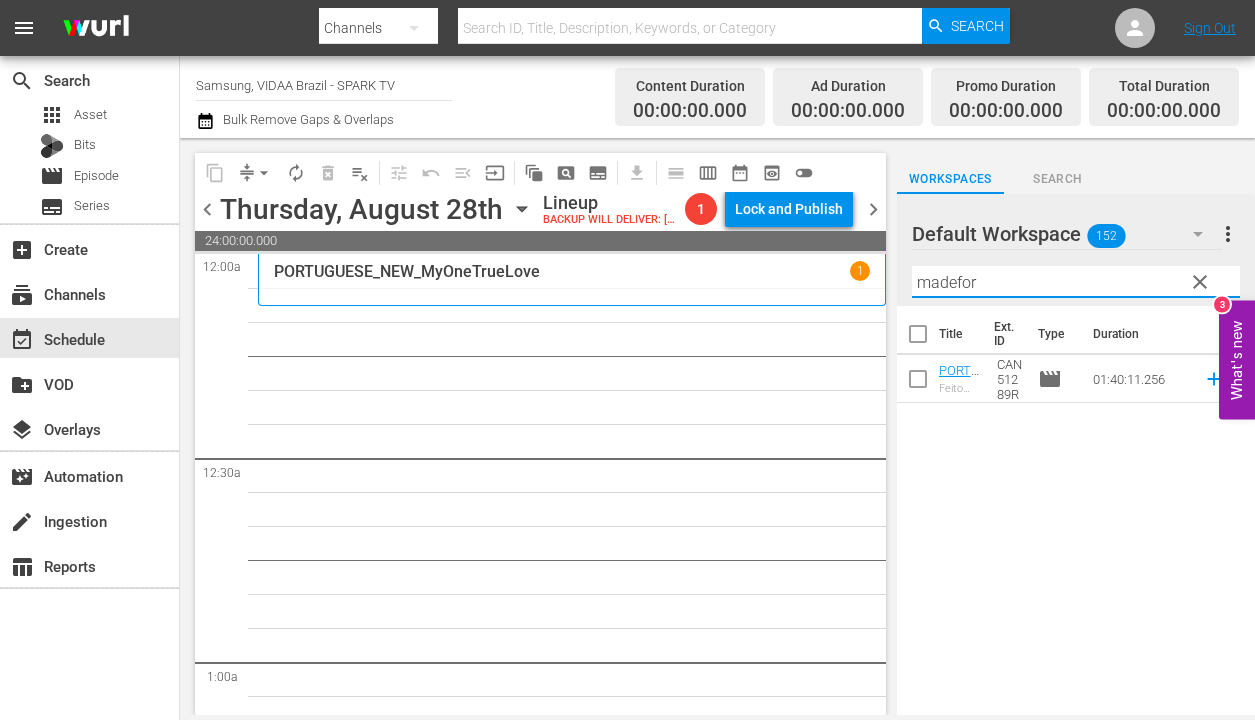 type on "madefor" 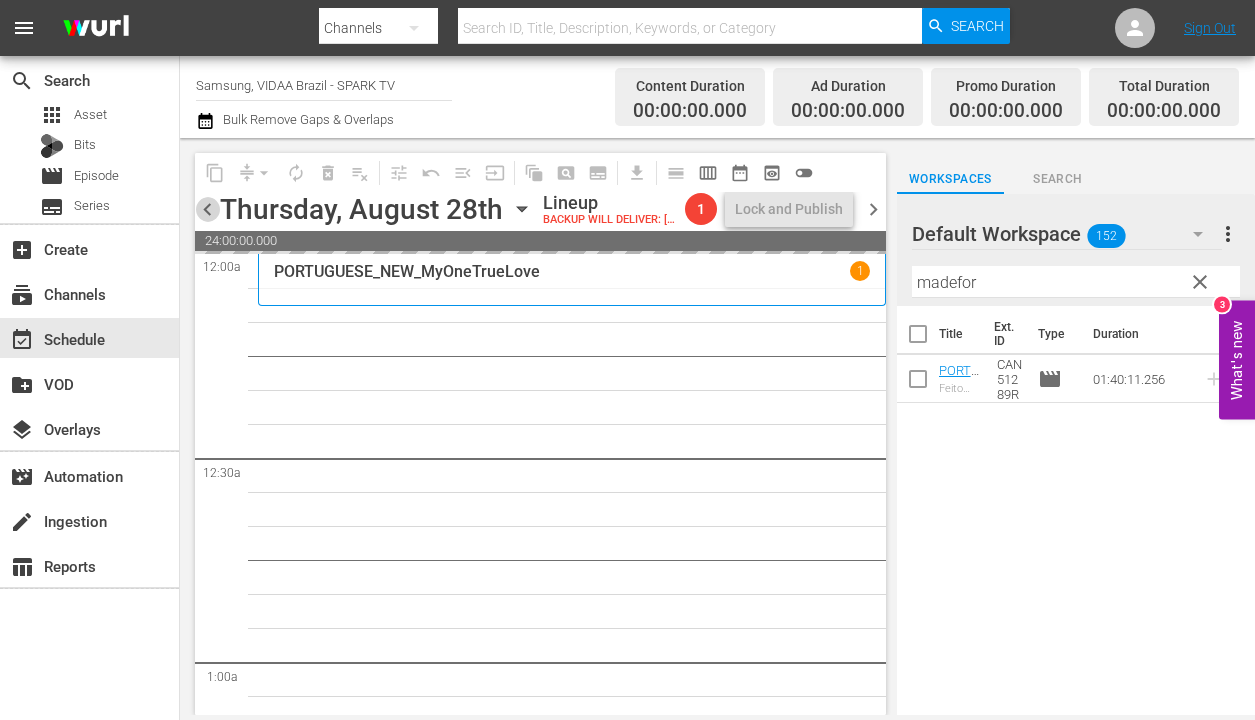 click on "chevron_left" at bounding box center [207, 209] 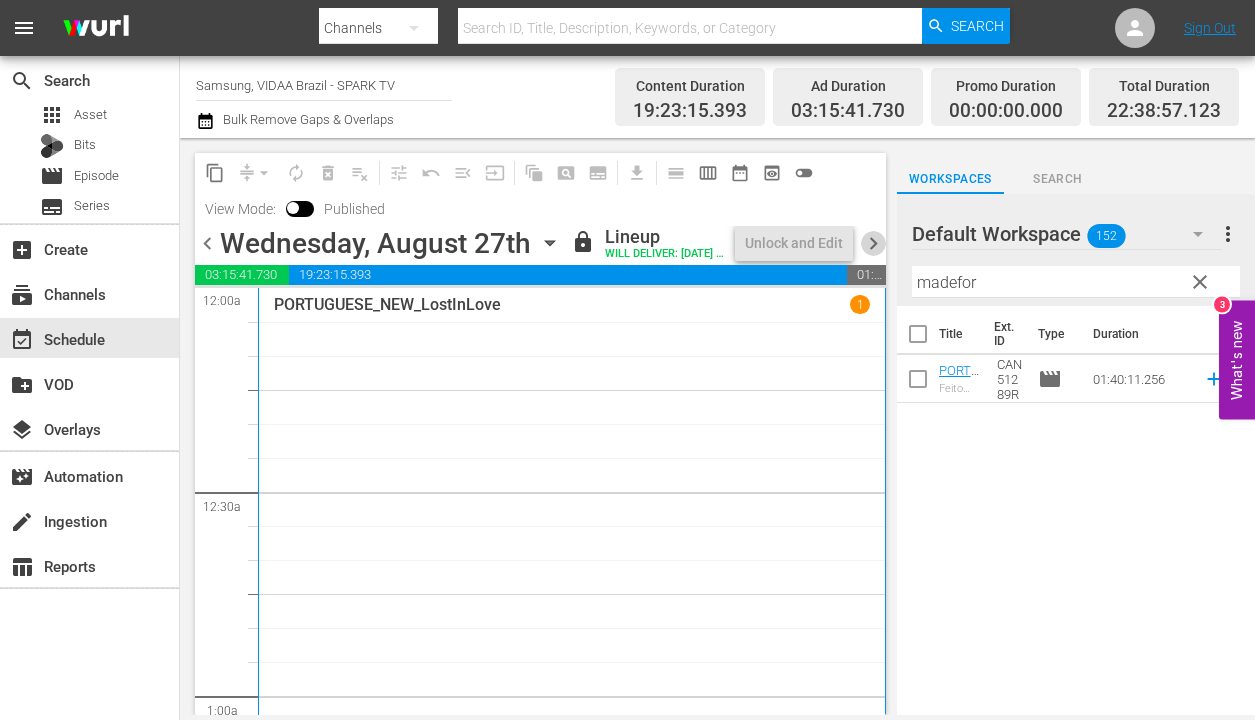 click on "chevron_right" at bounding box center [873, 243] 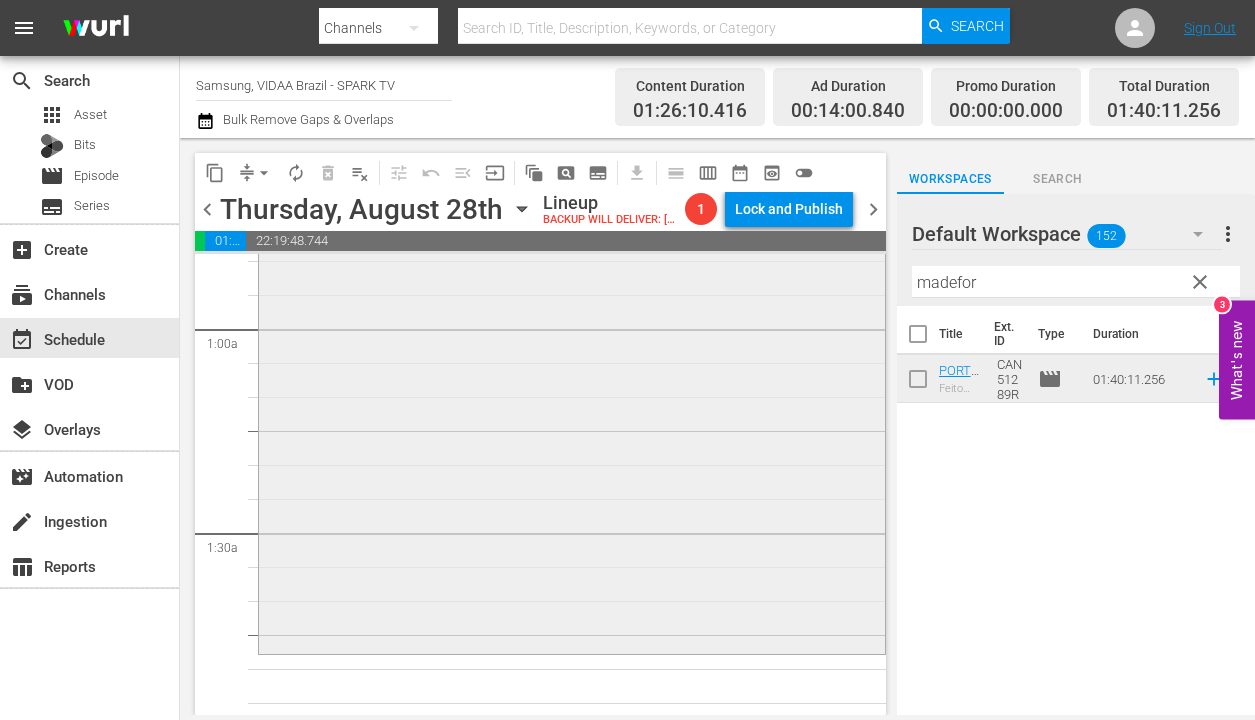 scroll, scrollTop: 370, scrollLeft: 0, axis: vertical 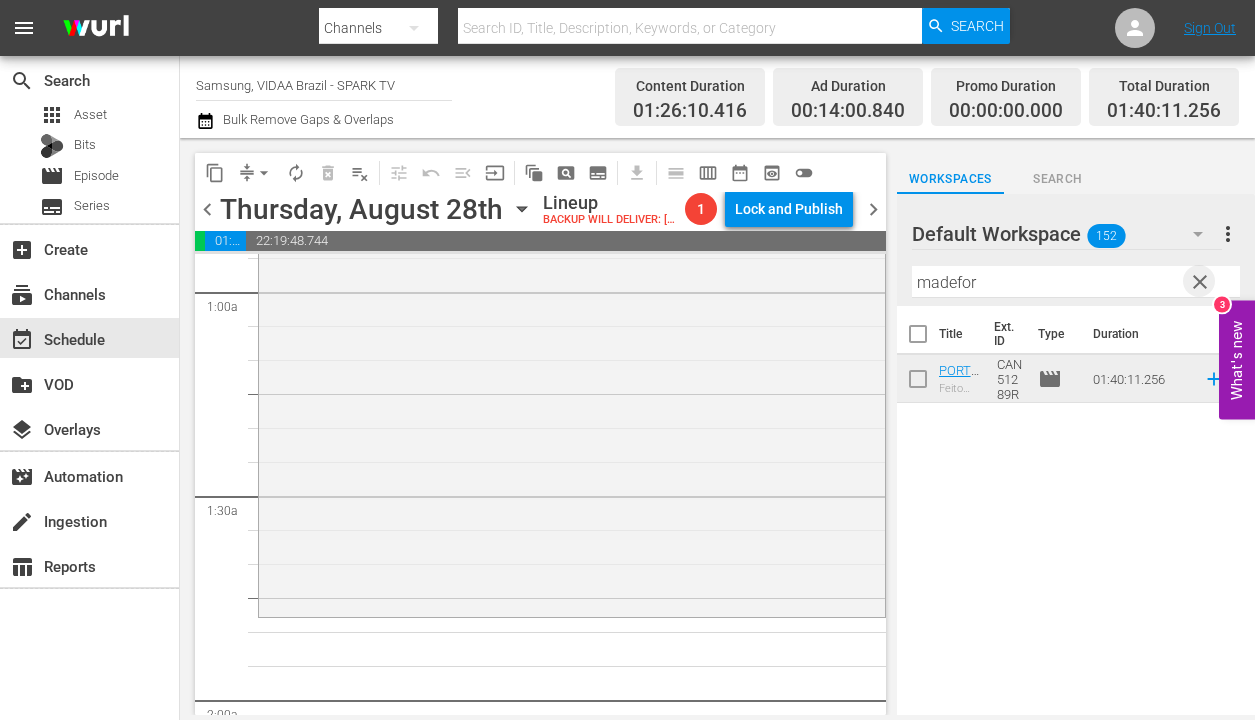 click on "clear" at bounding box center [1200, 282] 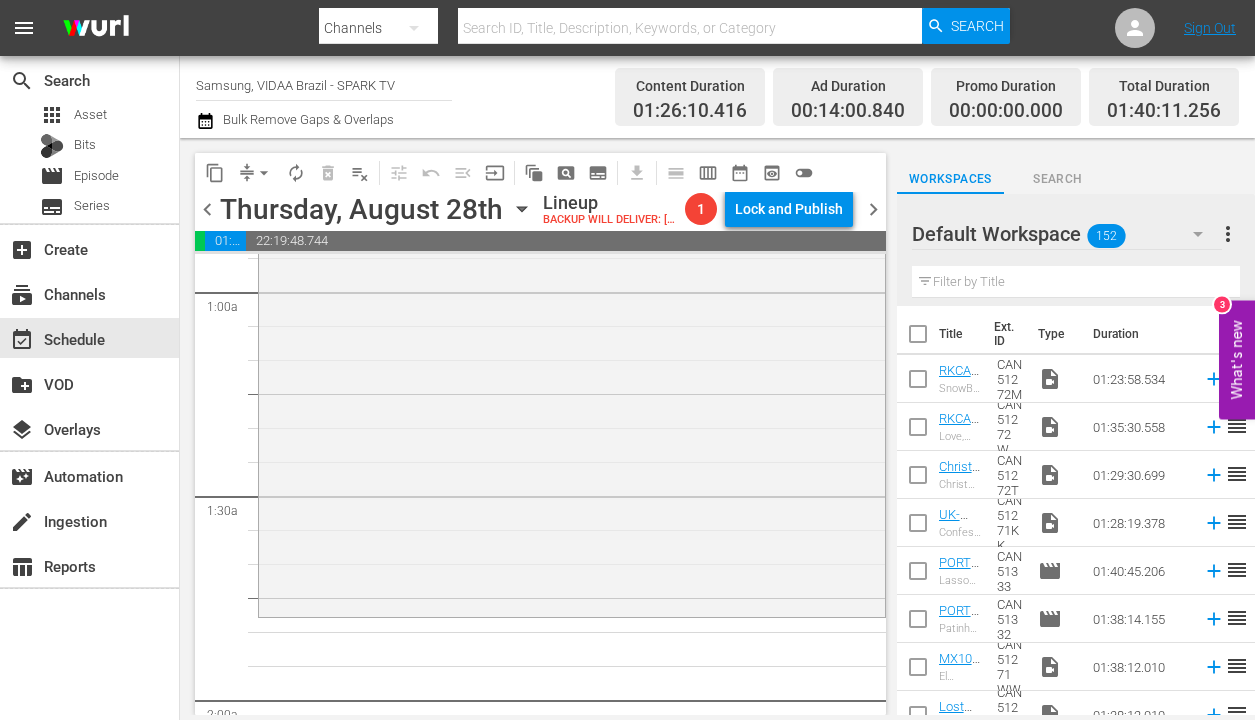 click at bounding box center [1076, 282] 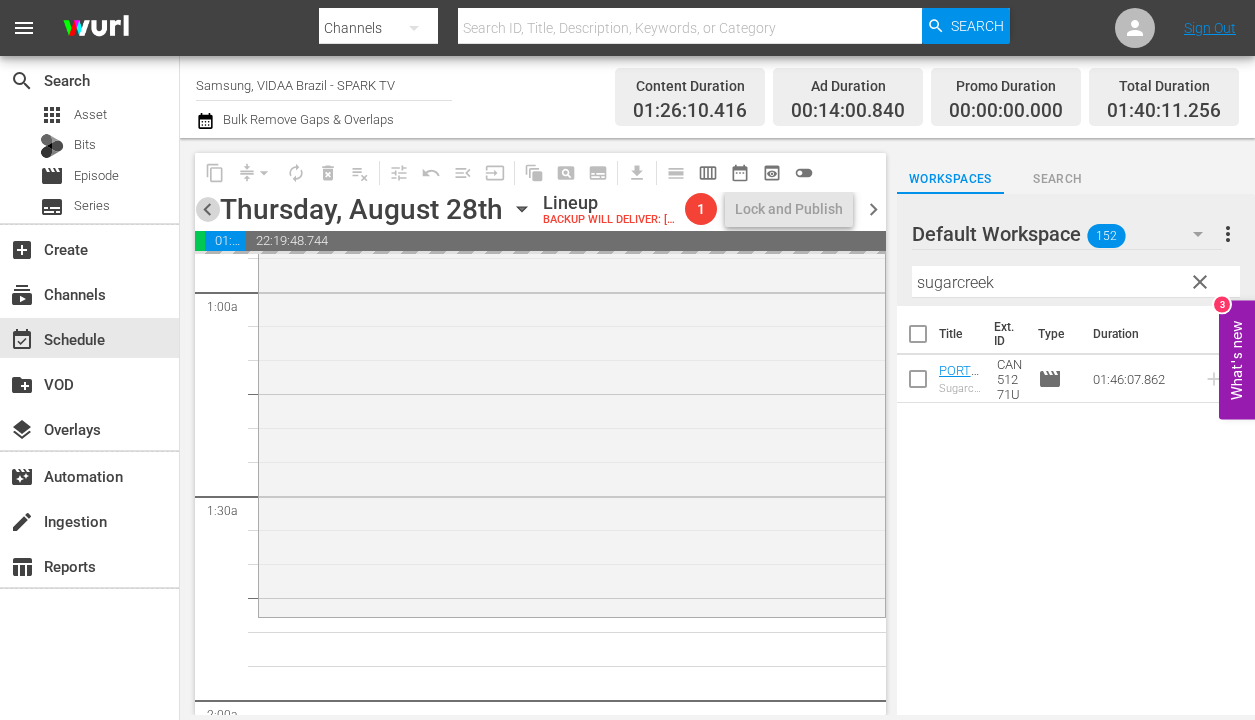 click on "chevron_left" at bounding box center [207, 209] 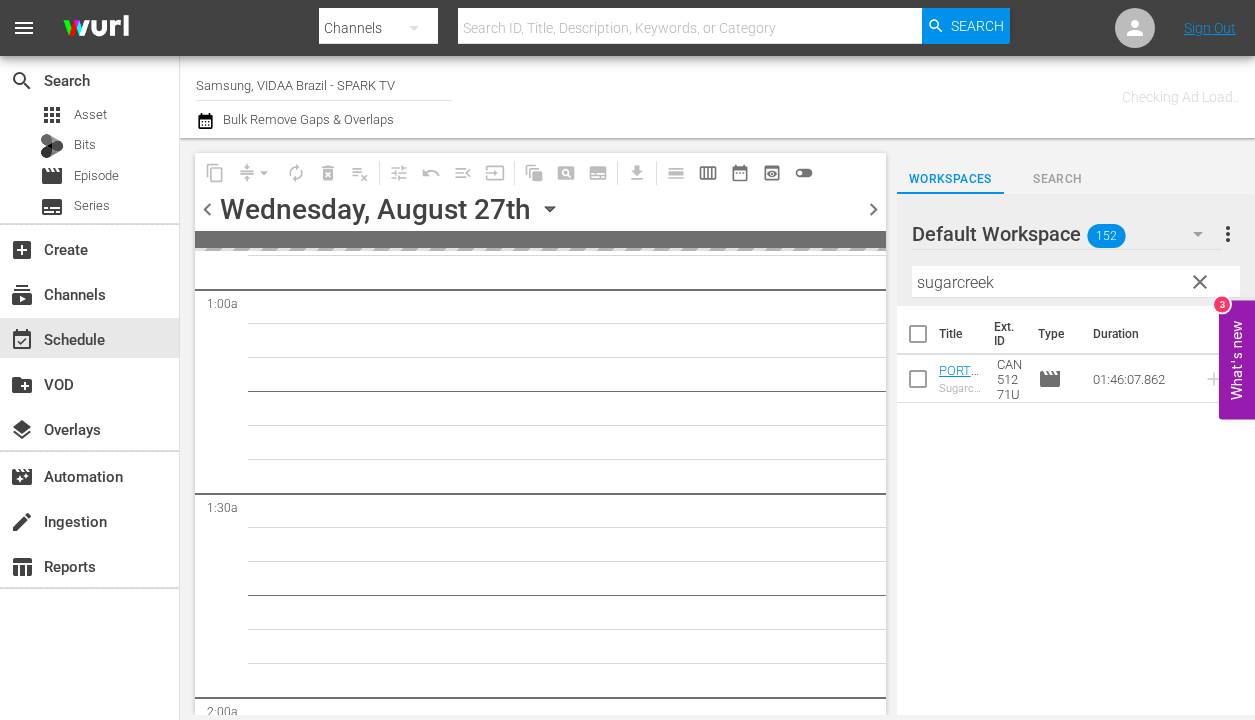 scroll, scrollTop: 404, scrollLeft: 0, axis: vertical 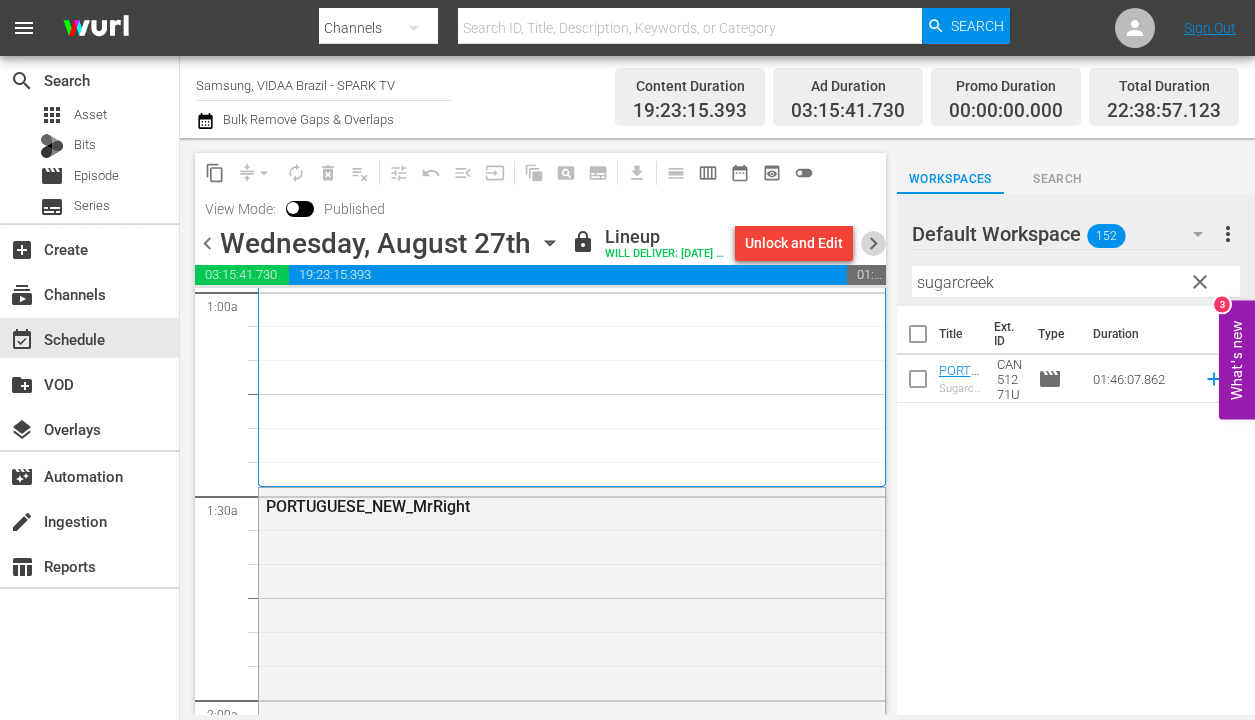 click on "chevron_right" at bounding box center [873, 243] 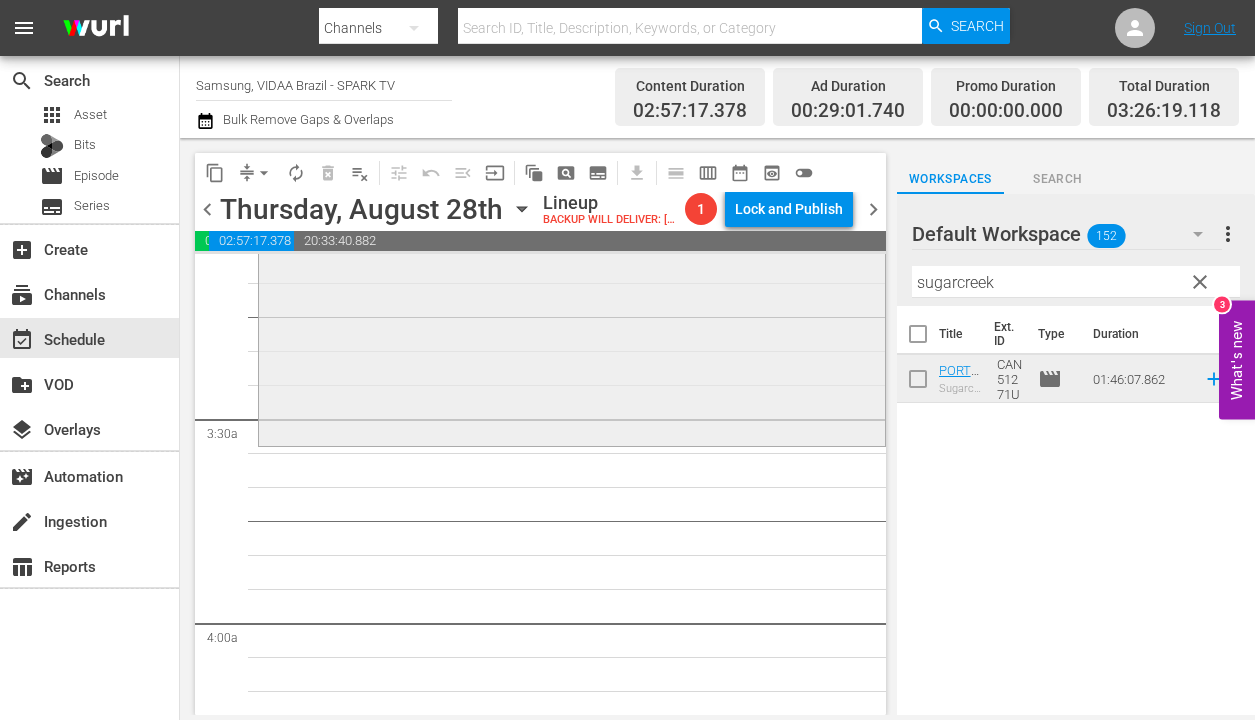 scroll, scrollTop: 1200, scrollLeft: 0, axis: vertical 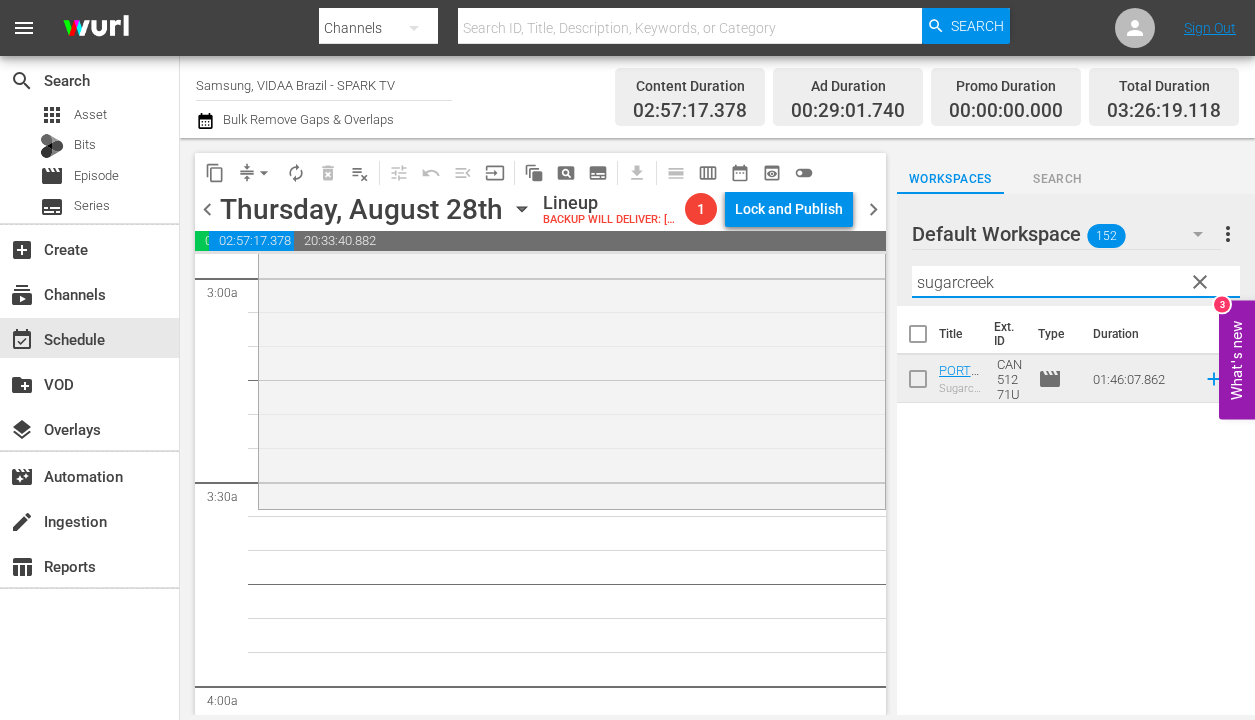 click on "sugarcreek" at bounding box center [1076, 282] 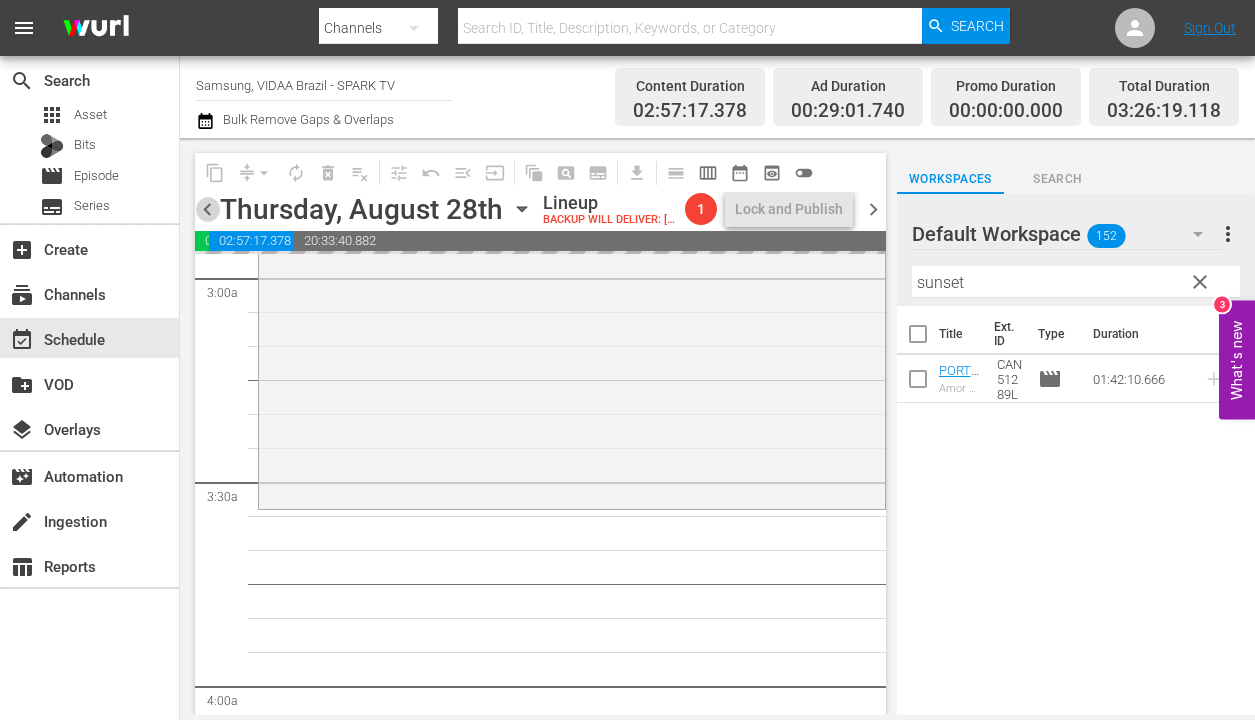 click on "chevron_left" at bounding box center (207, 209) 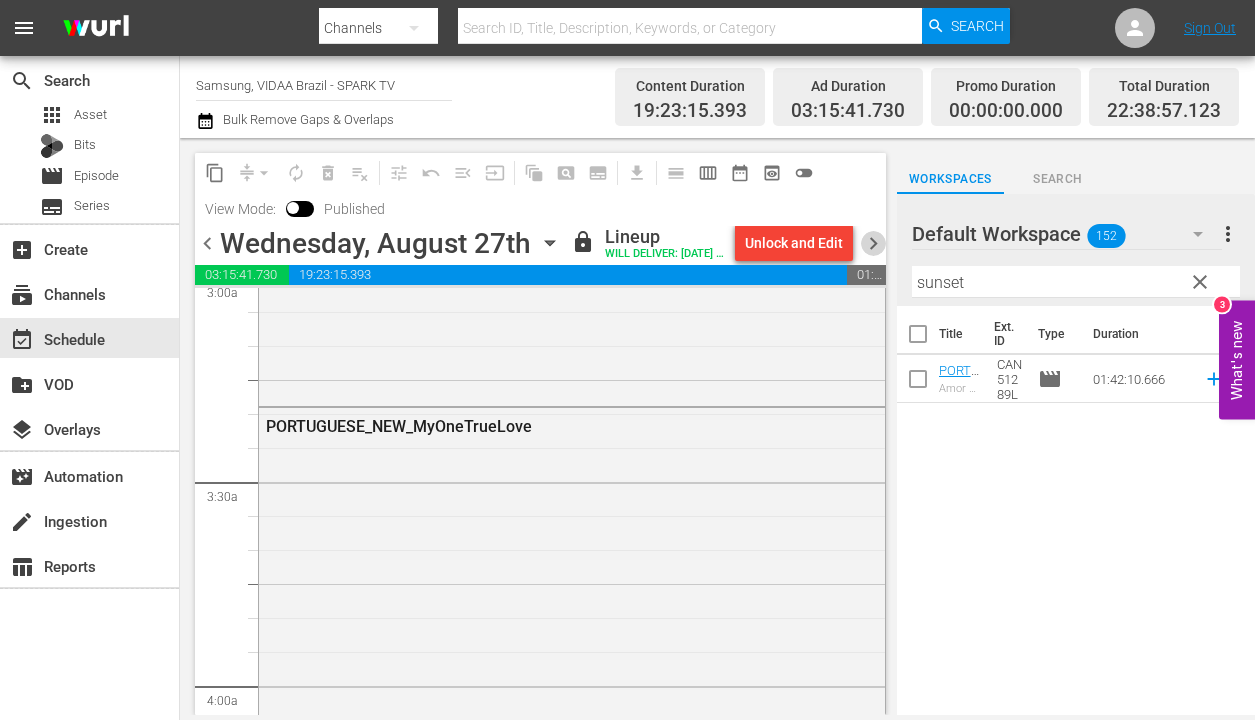 click on "chevron_right" at bounding box center [873, 243] 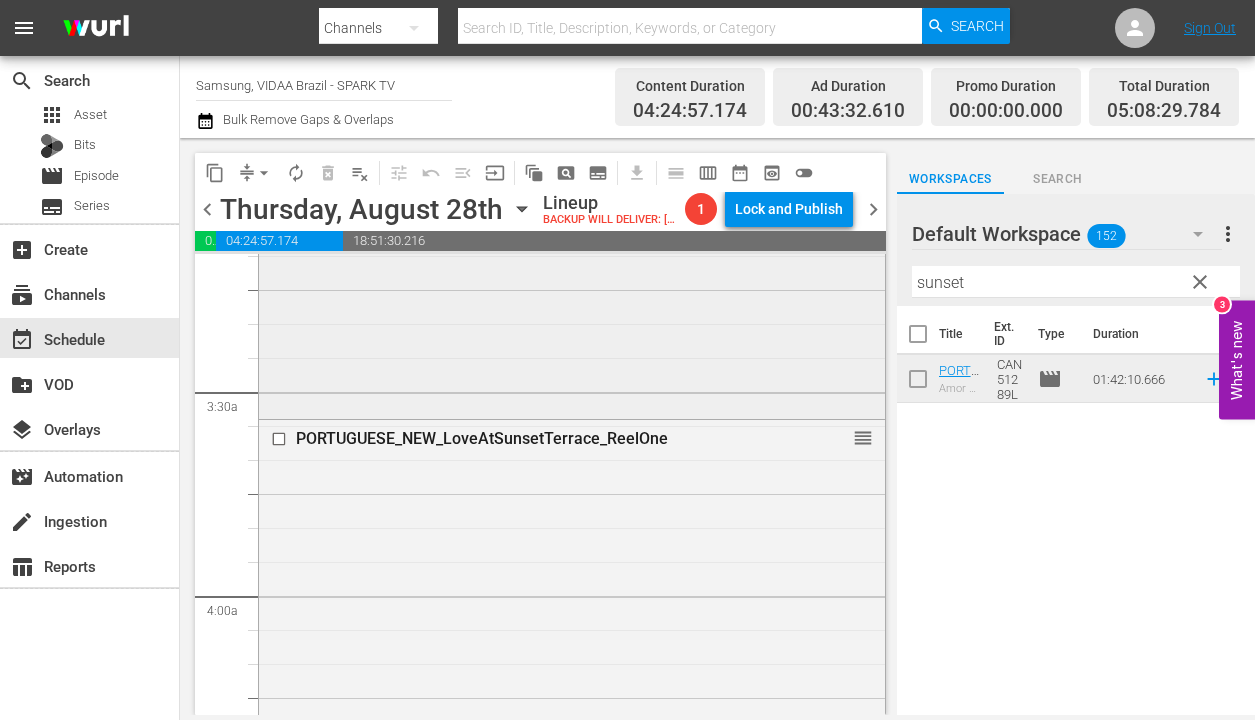 scroll, scrollTop: 1401, scrollLeft: 0, axis: vertical 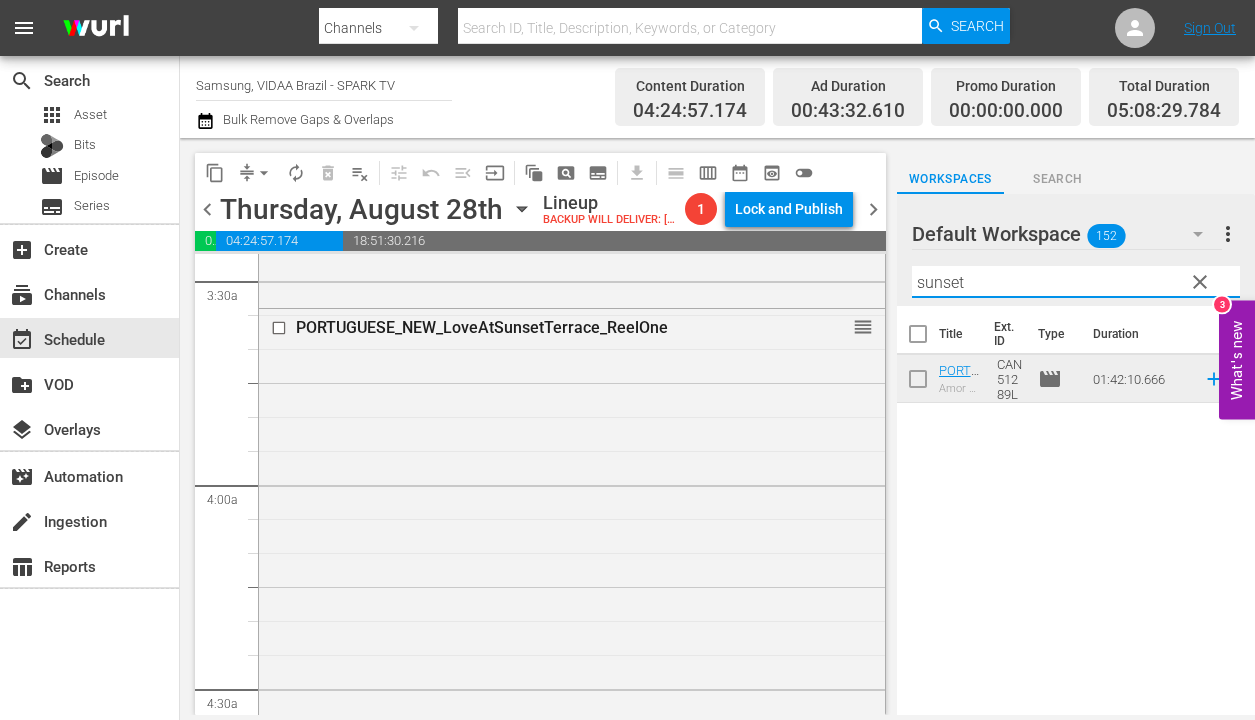 click on "sunset" at bounding box center (1076, 282) 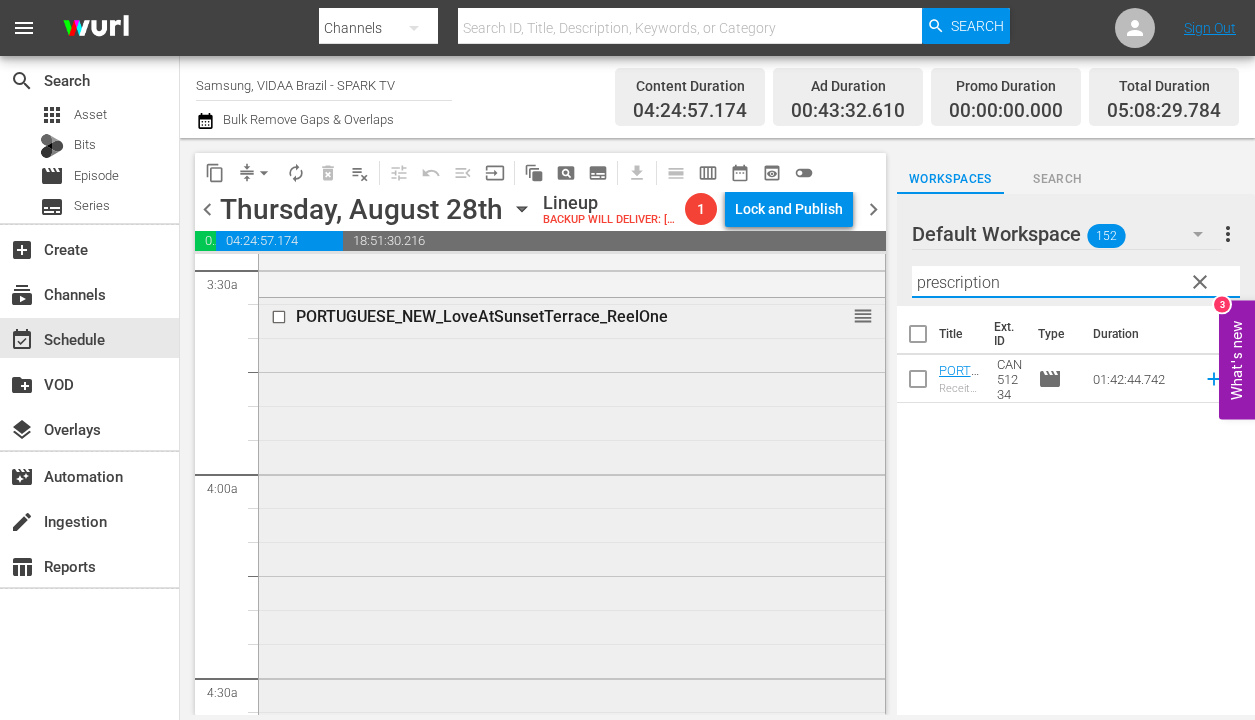 scroll, scrollTop: 1845, scrollLeft: 0, axis: vertical 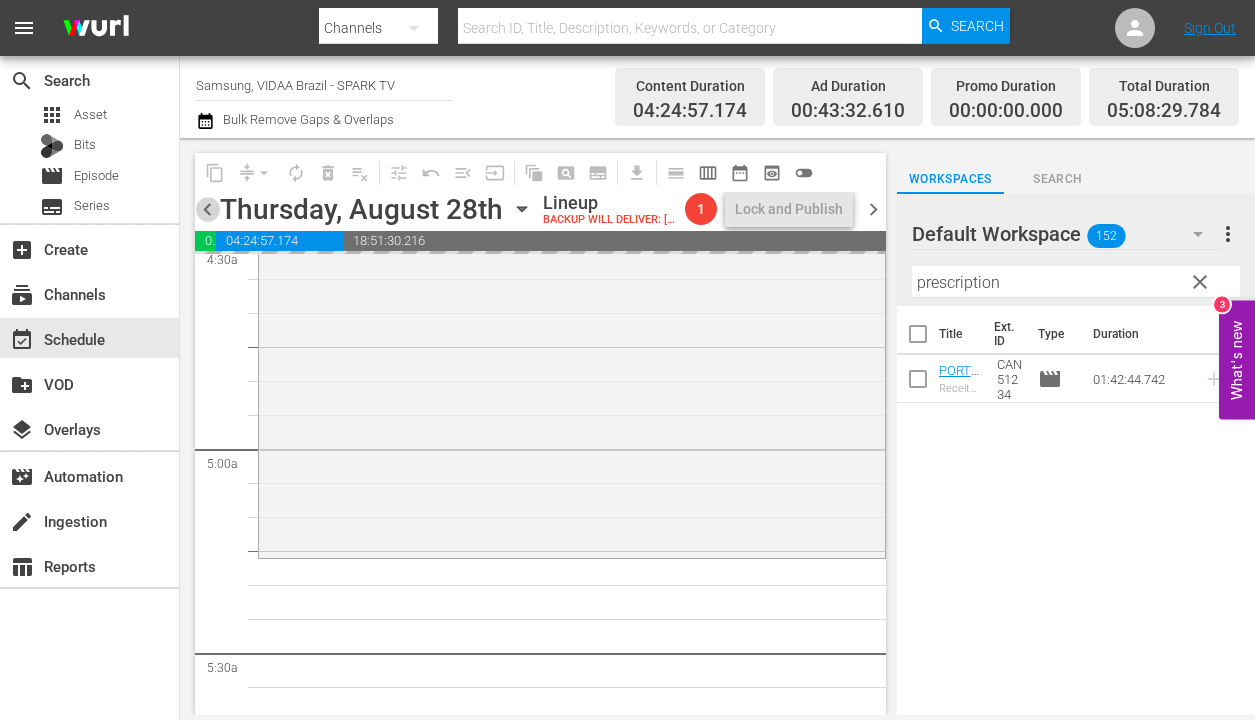 click on "chevron_left" at bounding box center (207, 209) 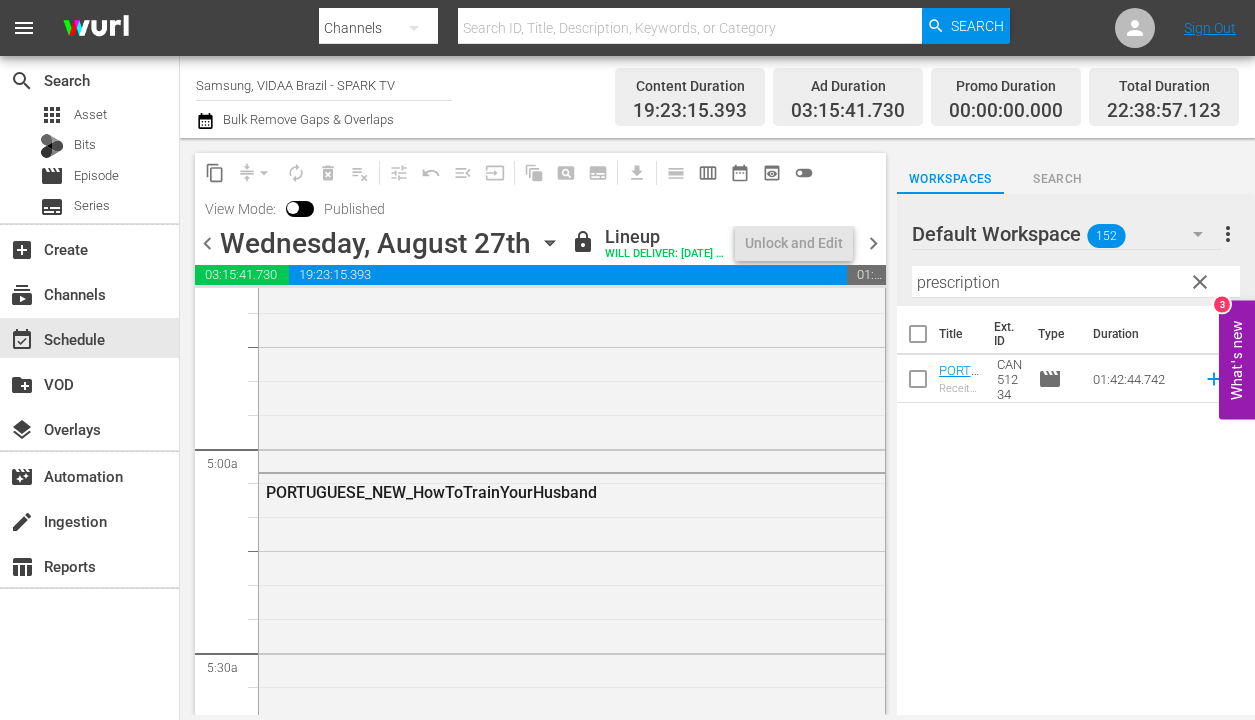 click on "chevron_right" at bounding box center (873, 243) 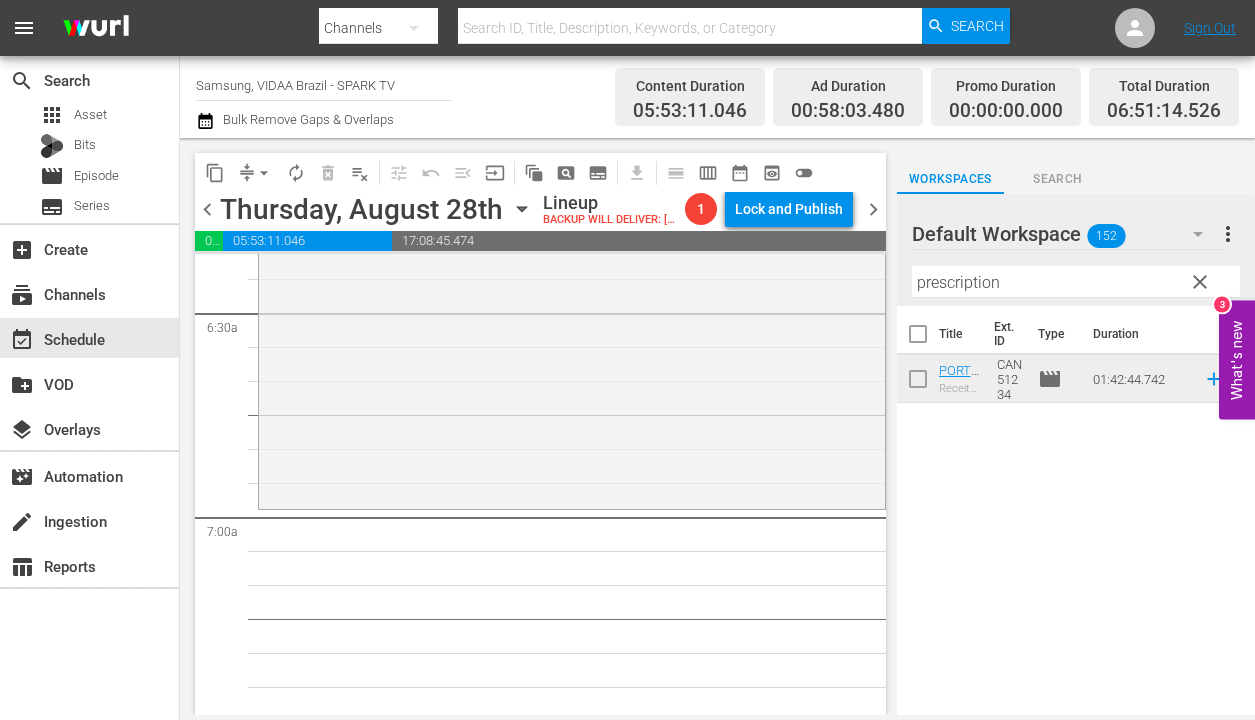 scroll, scrollTop: 2614, scrollLeft: 0, axis: vertical 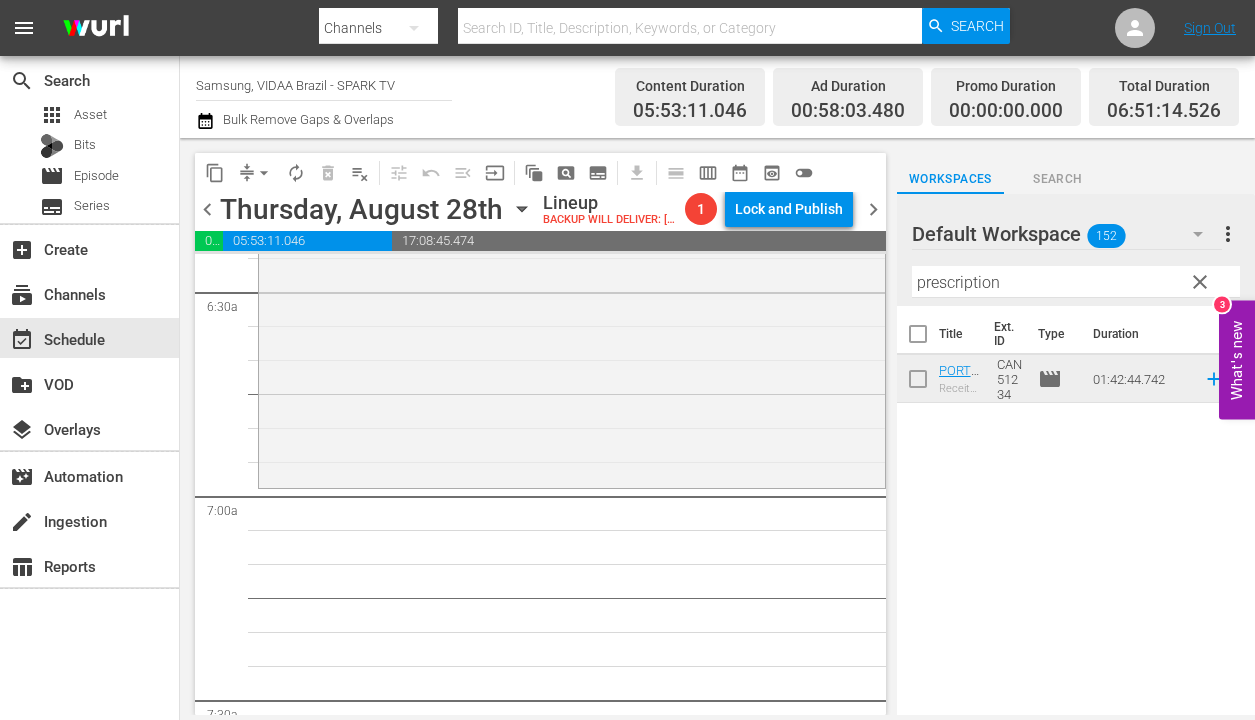 click on "prescription" at bounding box center (1076, 282) 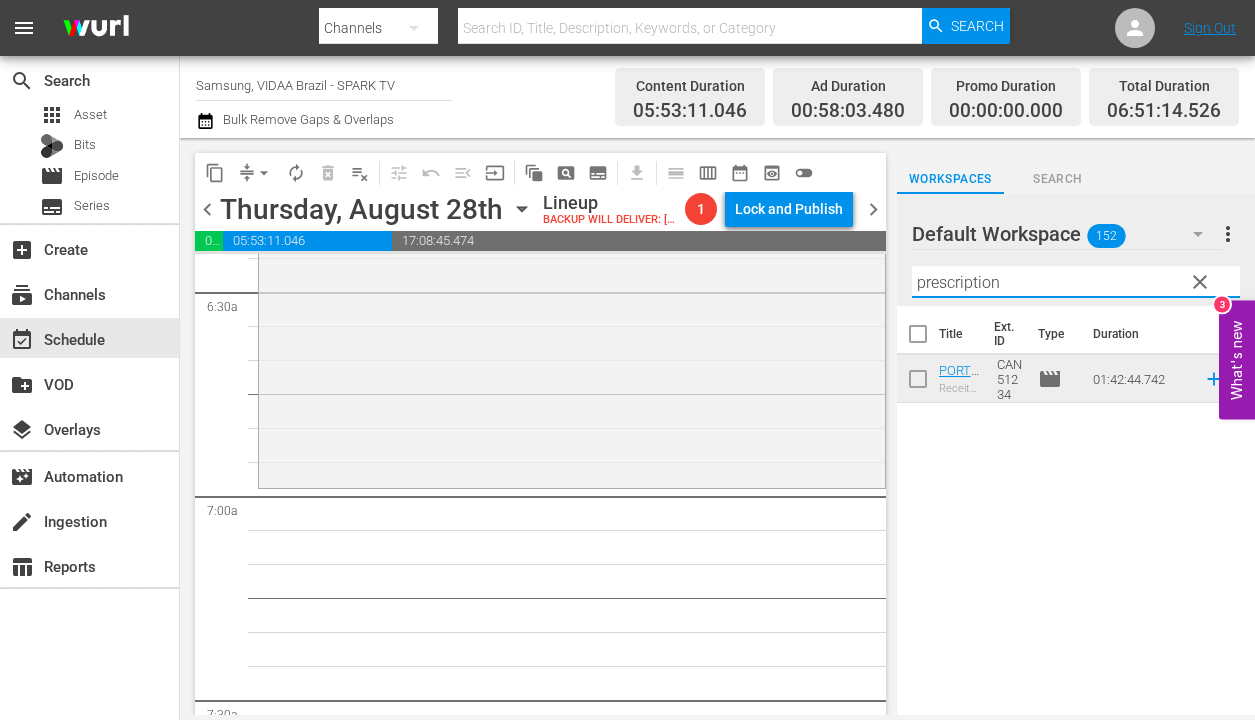 click on "prescription" at bounding box center (1076, 282) 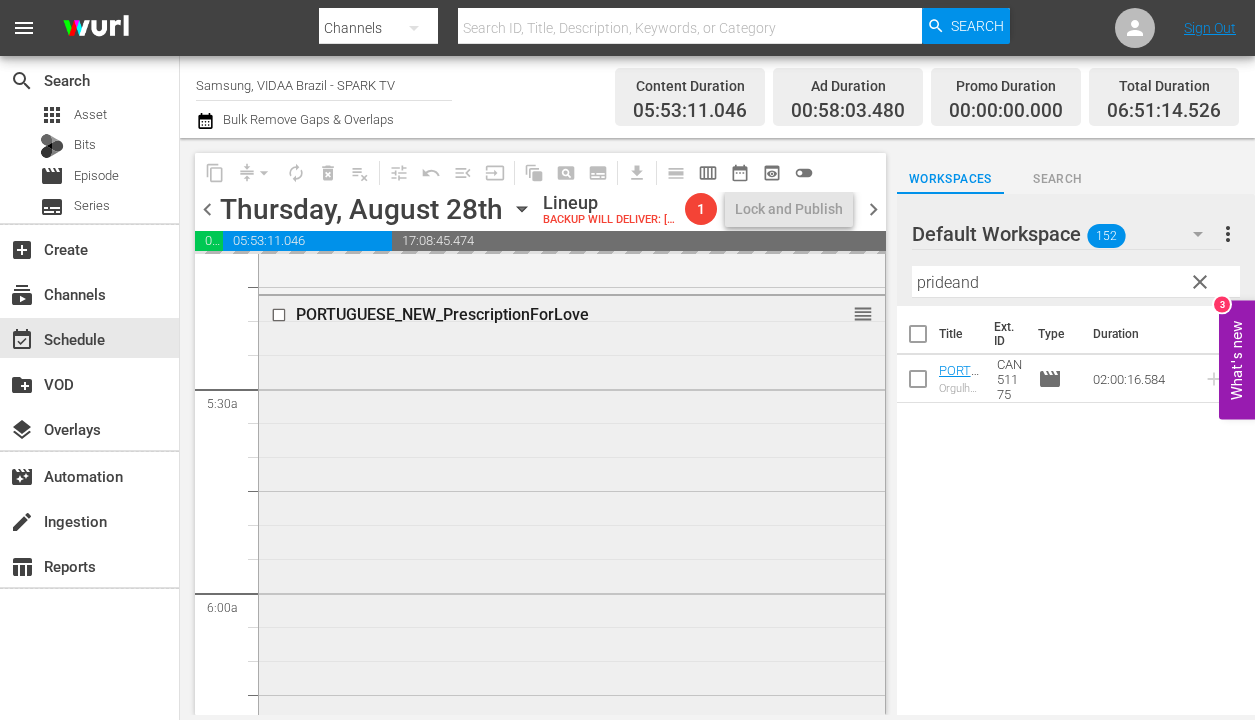 scroll, scrollTop: 2127, scrollLeft: 0, axis: vertical 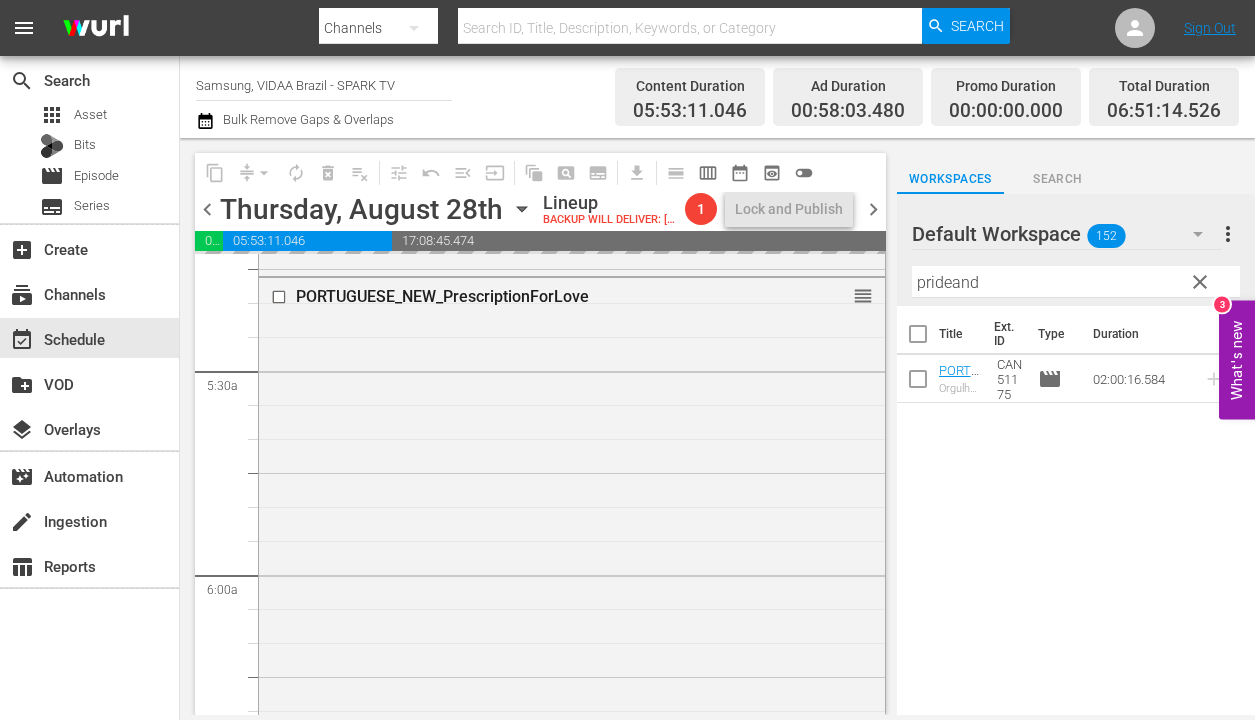 click on "chevron_left" at bounding box center (207, 209) 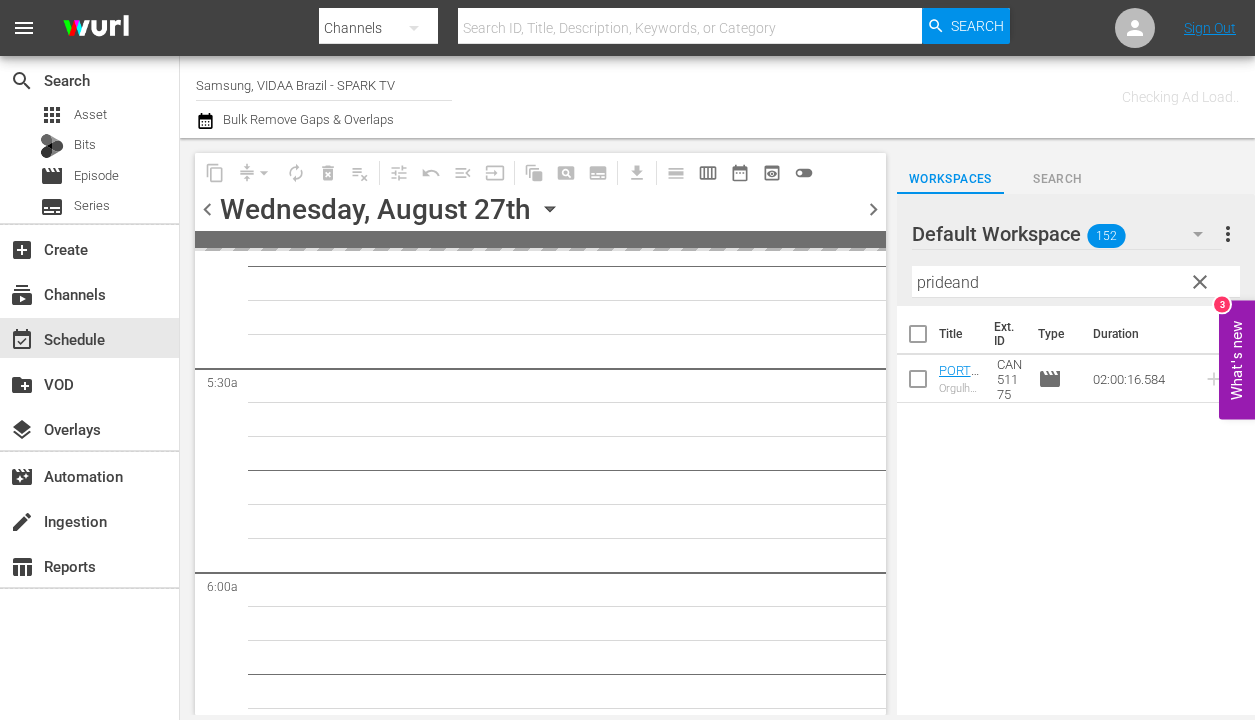 scroll, scrollTop: 2229, scrollLeft: 0, axis: vertical 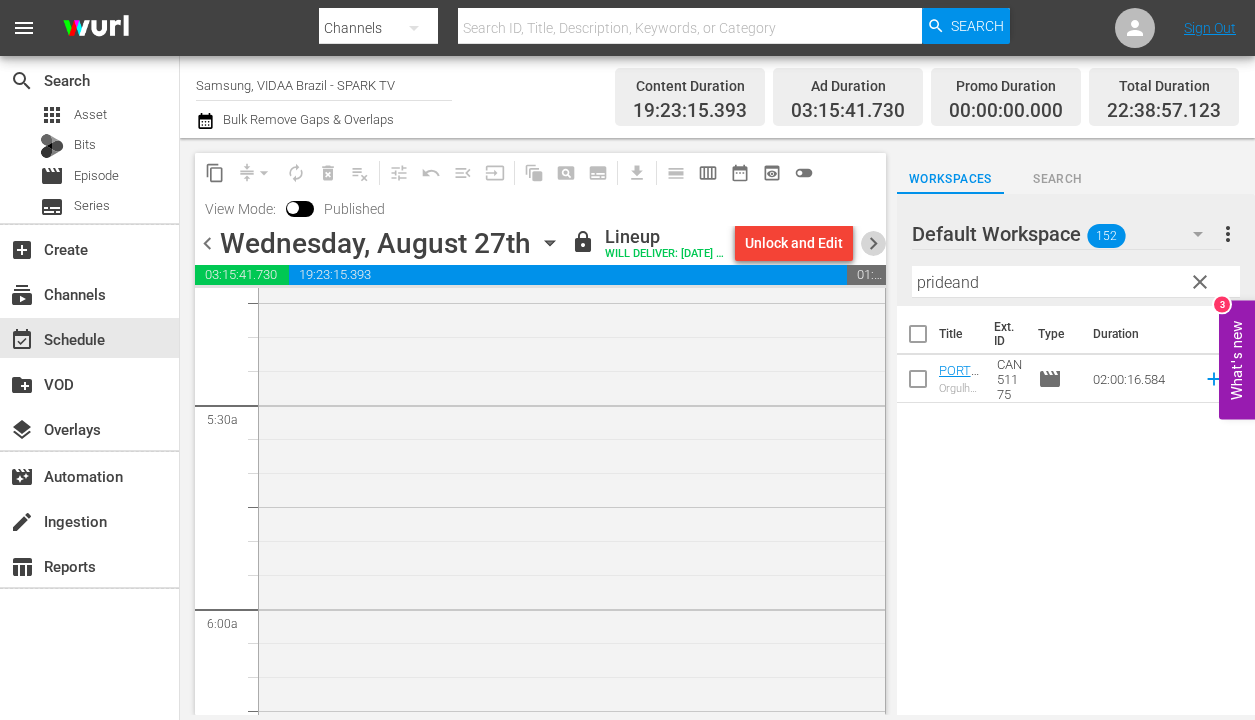 click on "chevron_right" at bounding box center (873, 243) 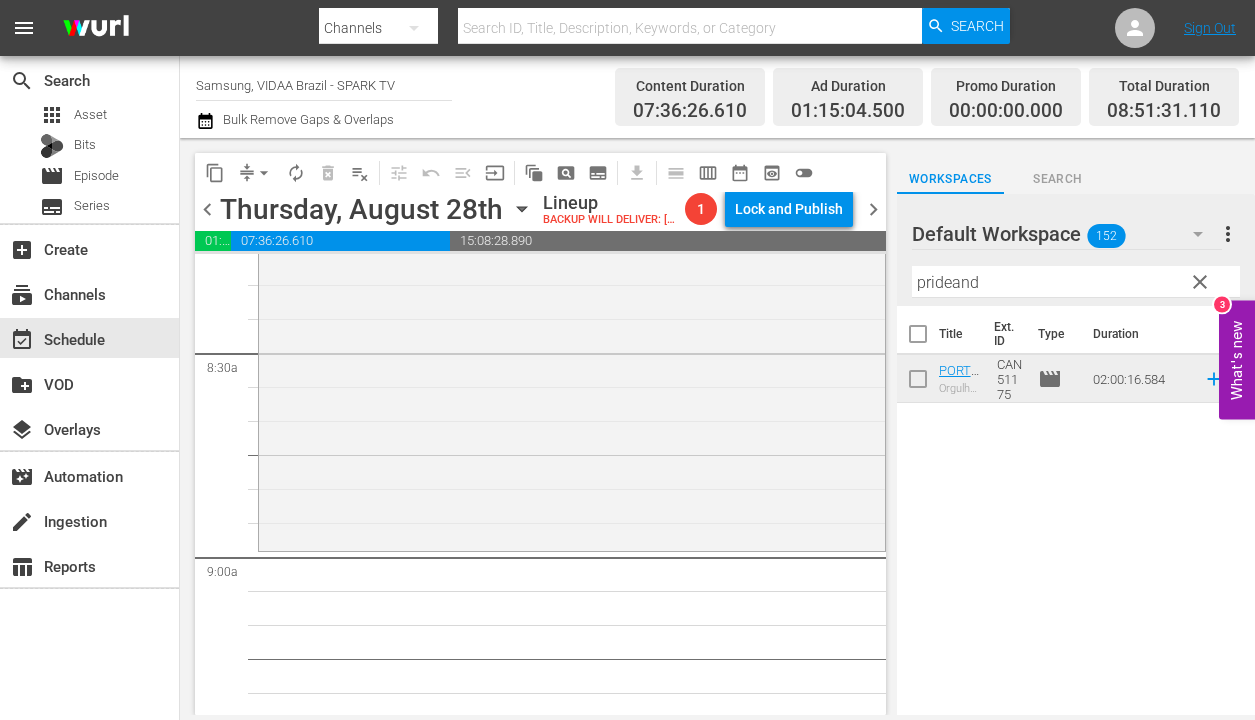 scroll, scrollTop: 3433, scrollLeft: 0, axis: vertical 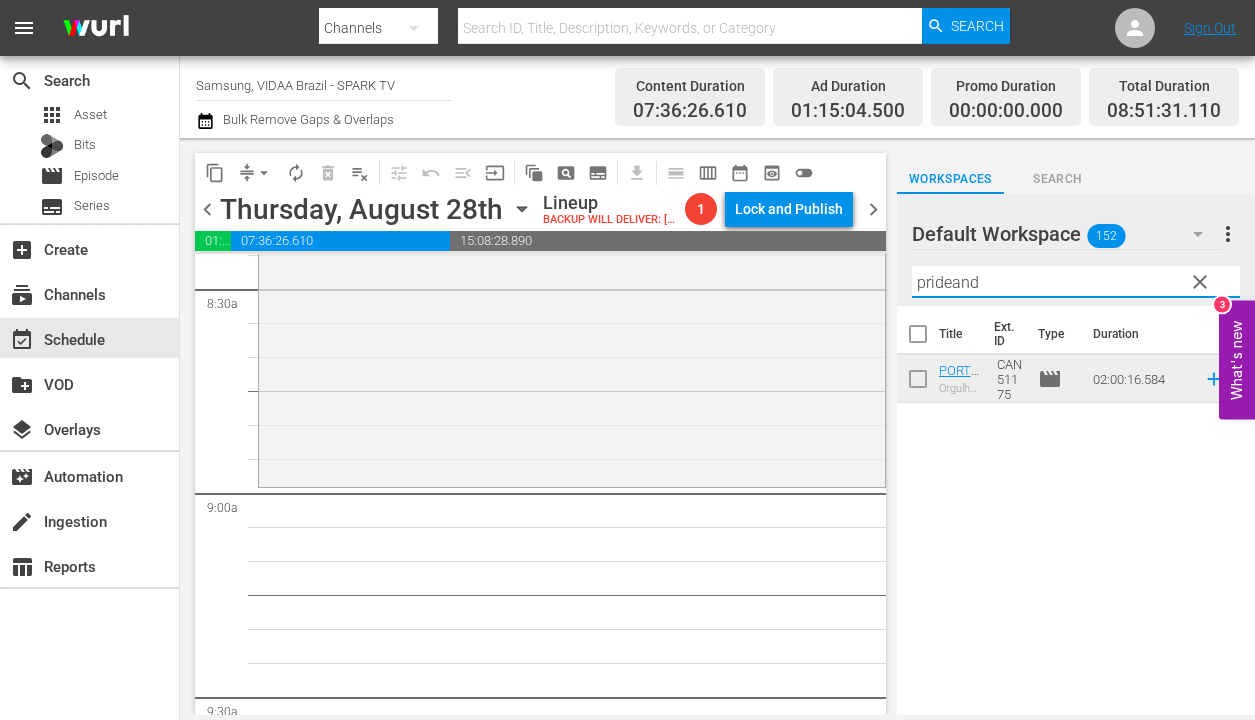 click on "prideand" at bounding box center (1076, 282) 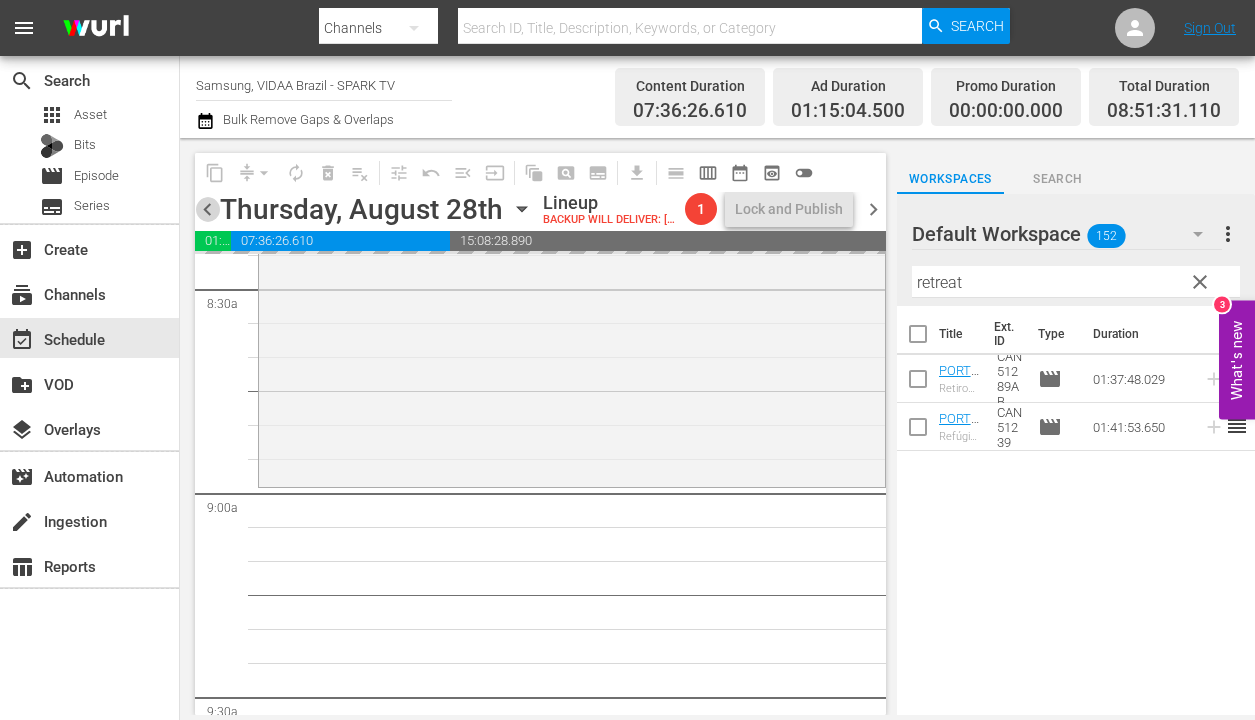 click on "chevron_left" at bounding box center (207, 209) 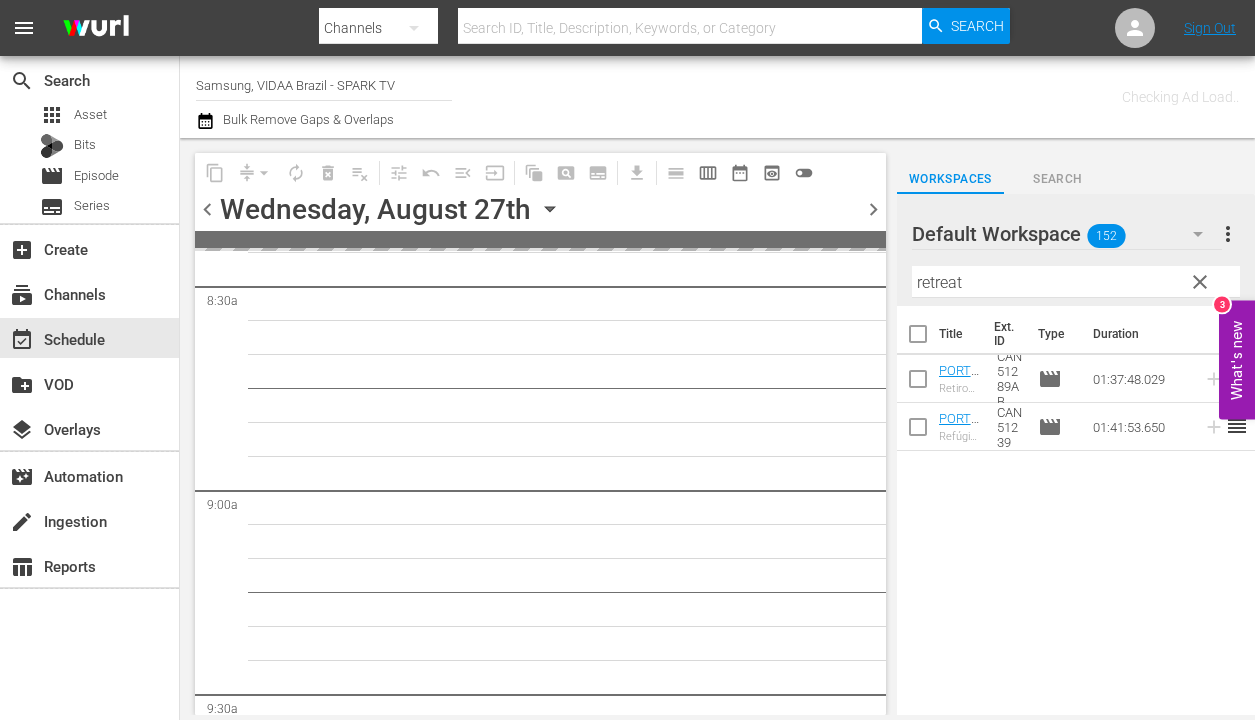 scroll, scrollTop: 3603, scrollLeft: 0, axis: vertical 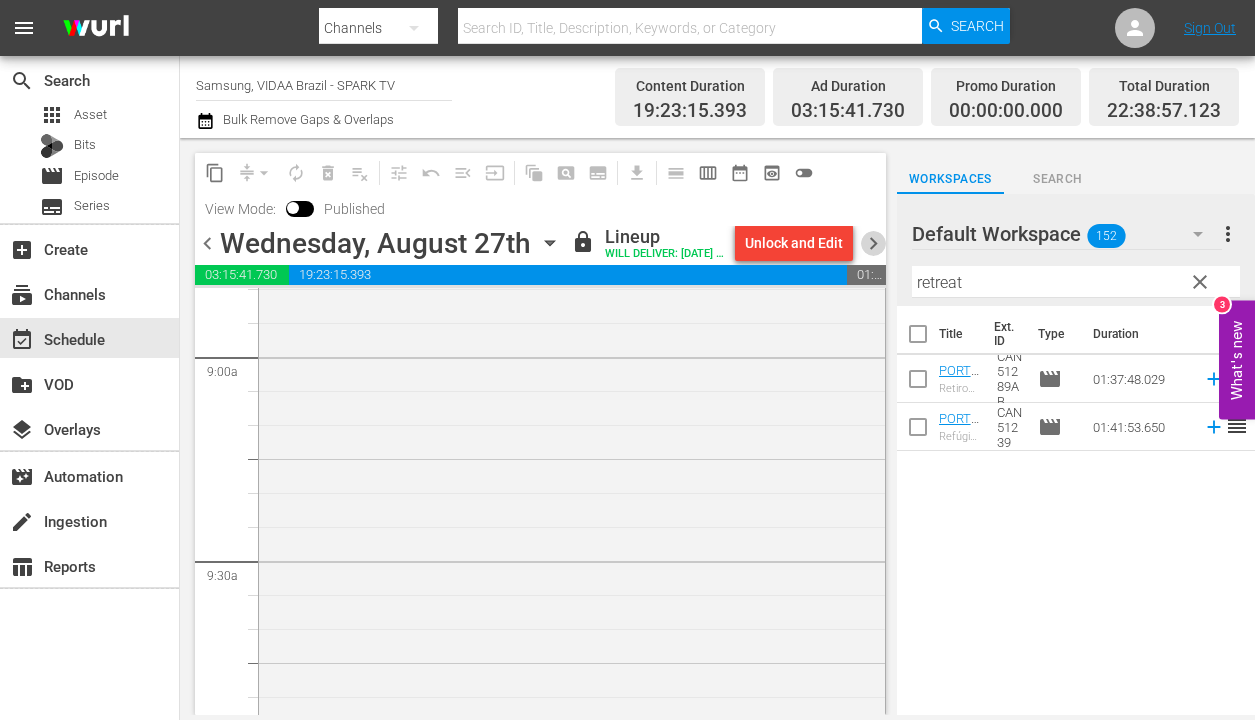 click on "chevron_right" at bounding box center (873, 243) 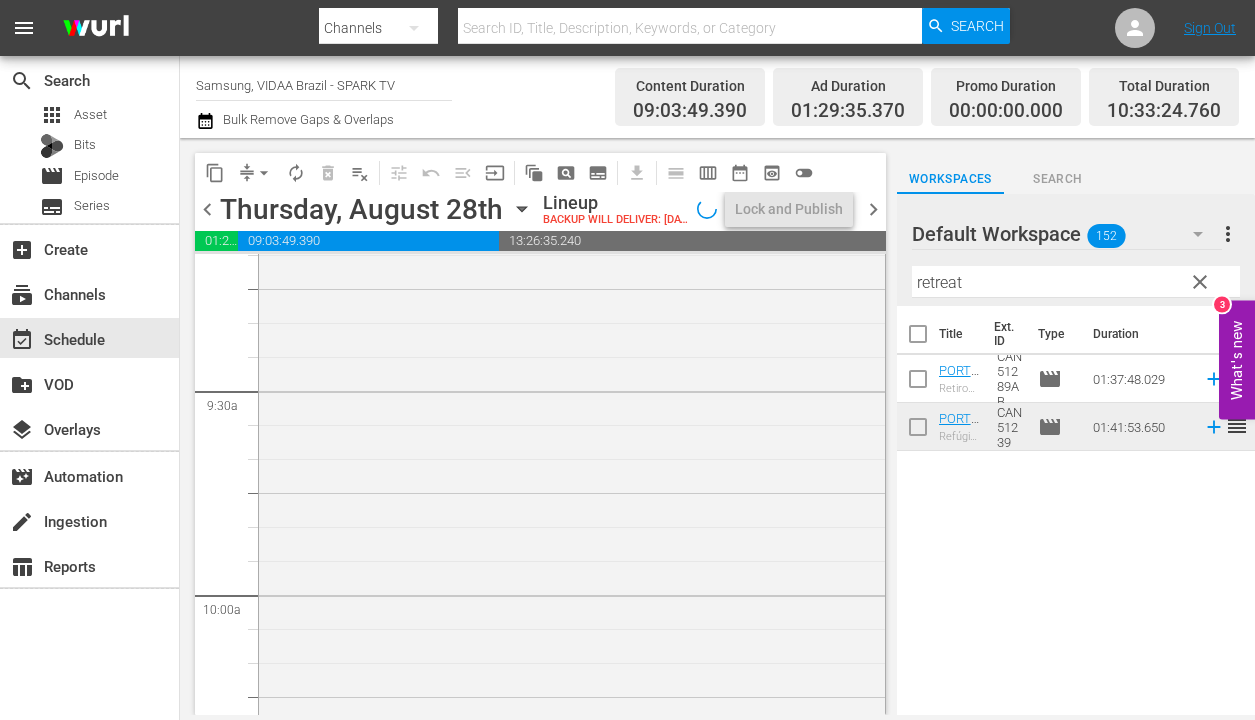 scroll, scrollTop: 3569, scrollLeft: 0, axis: vertical 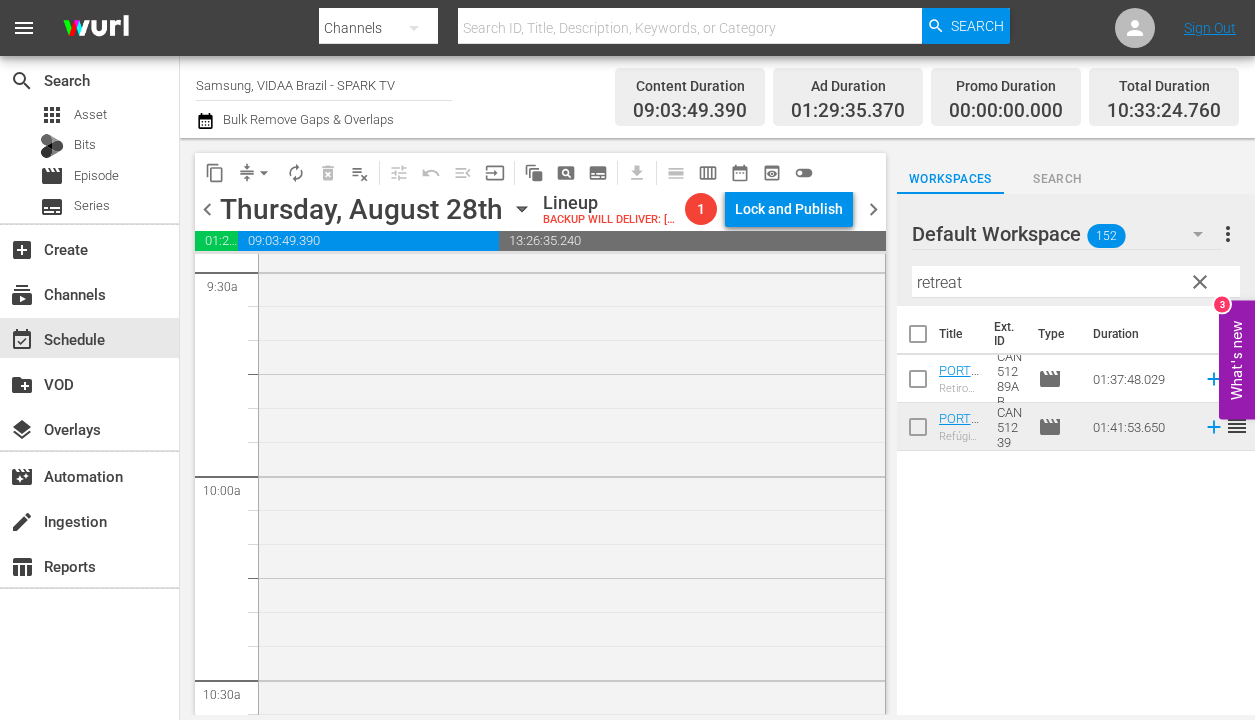 click on "retreat" at bounding box center (1076, 282) 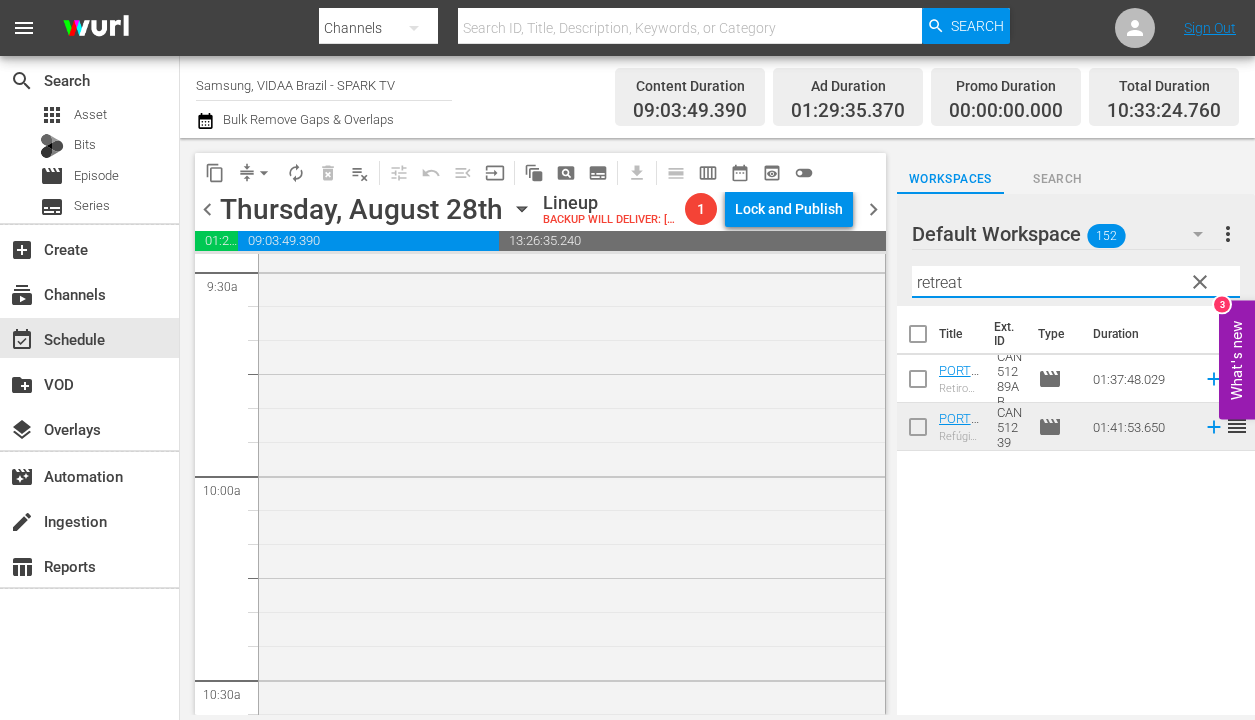 click on "retreat" at bounding box center [1076, 282] 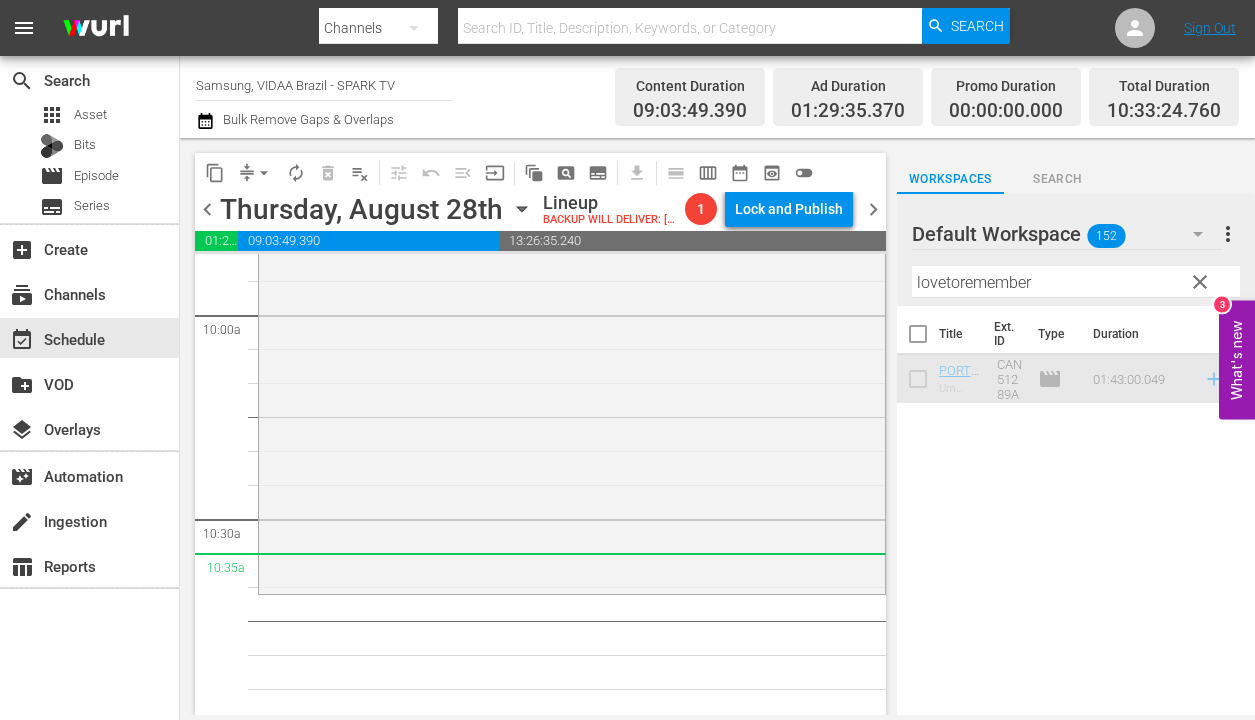 scroll, scrollTop: 4099, scrollLeft: 0, axis: vertical 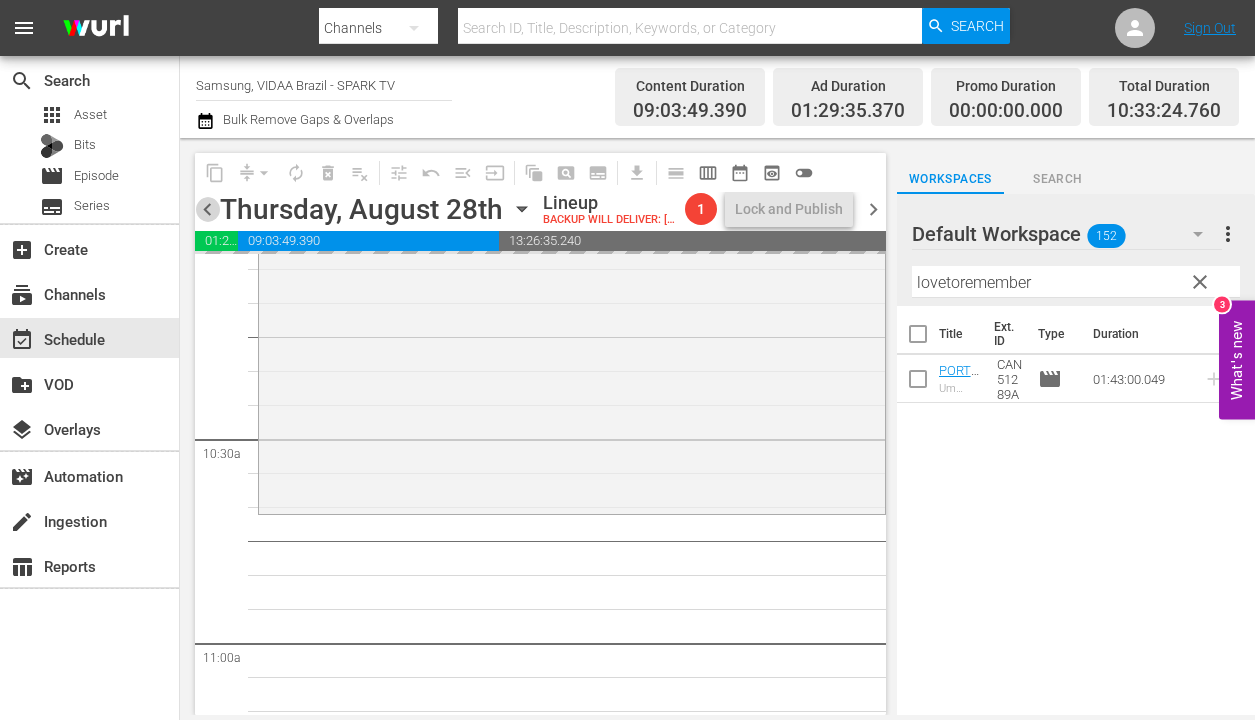 click on "chevron_left" at bounding box center [207, 209] 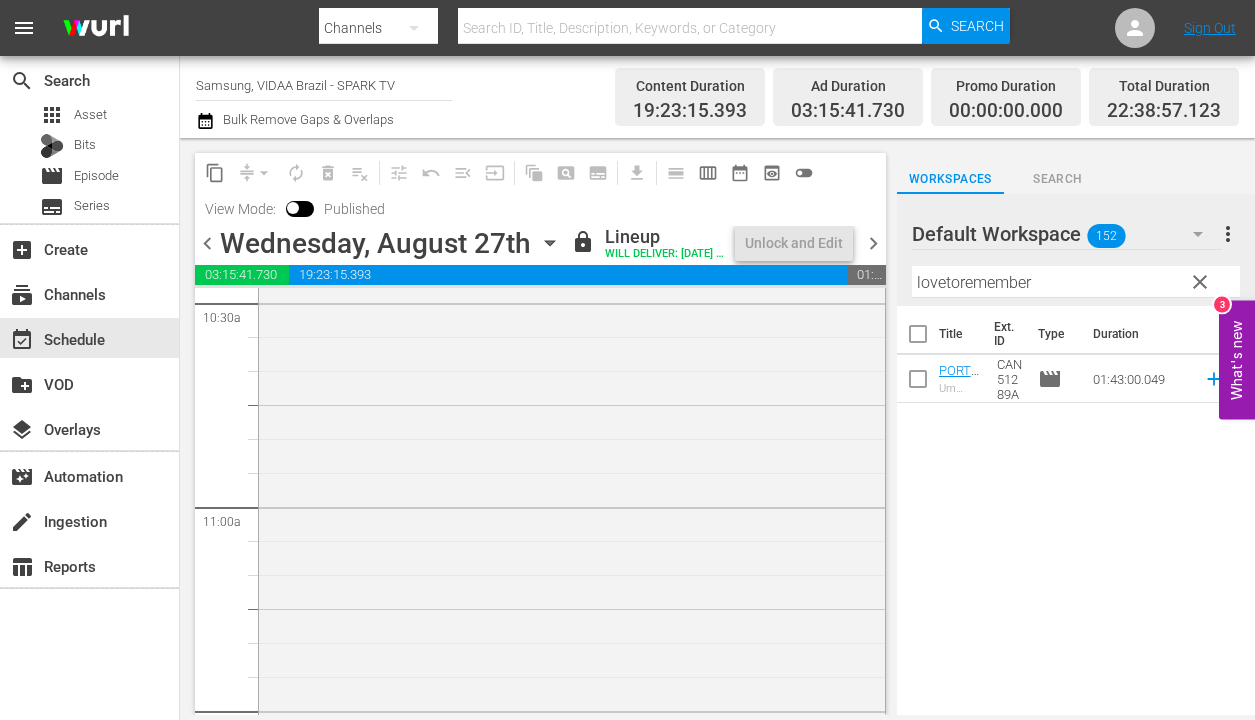 scroll, scrollTop: 4133, scrollLeft: 0, axis: vertical 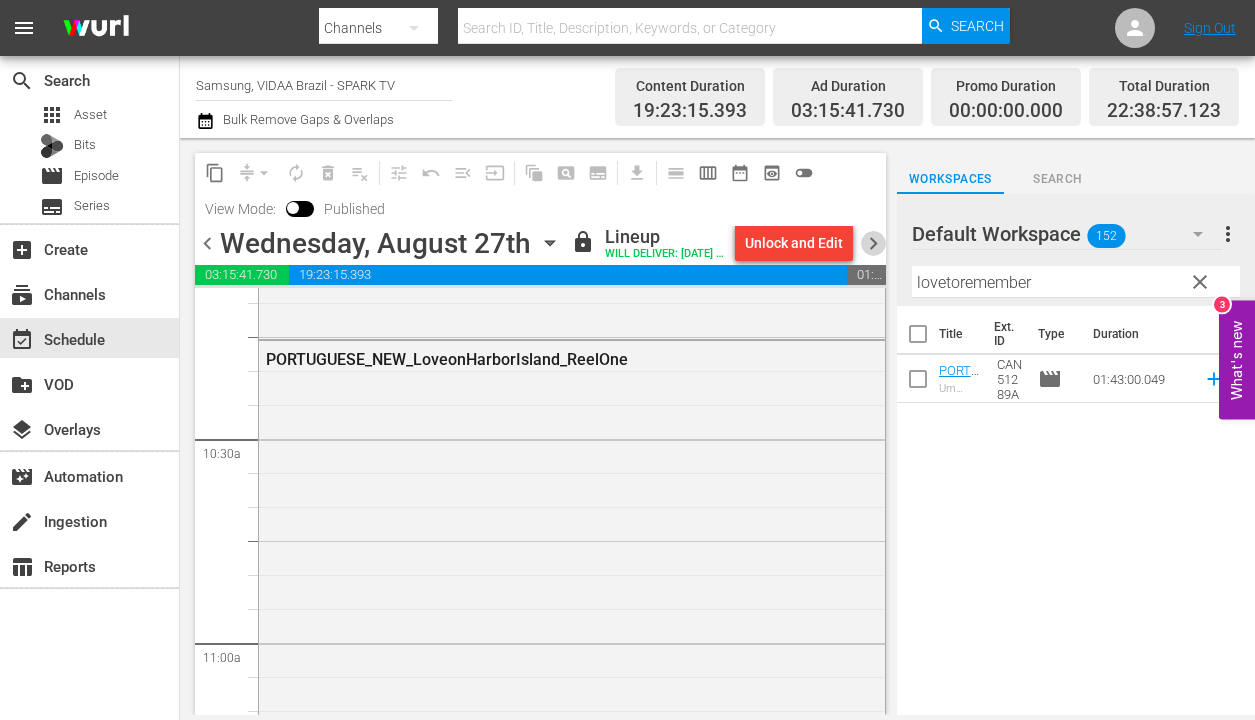 click on "chevron_right" at bounding box center (873, 243) 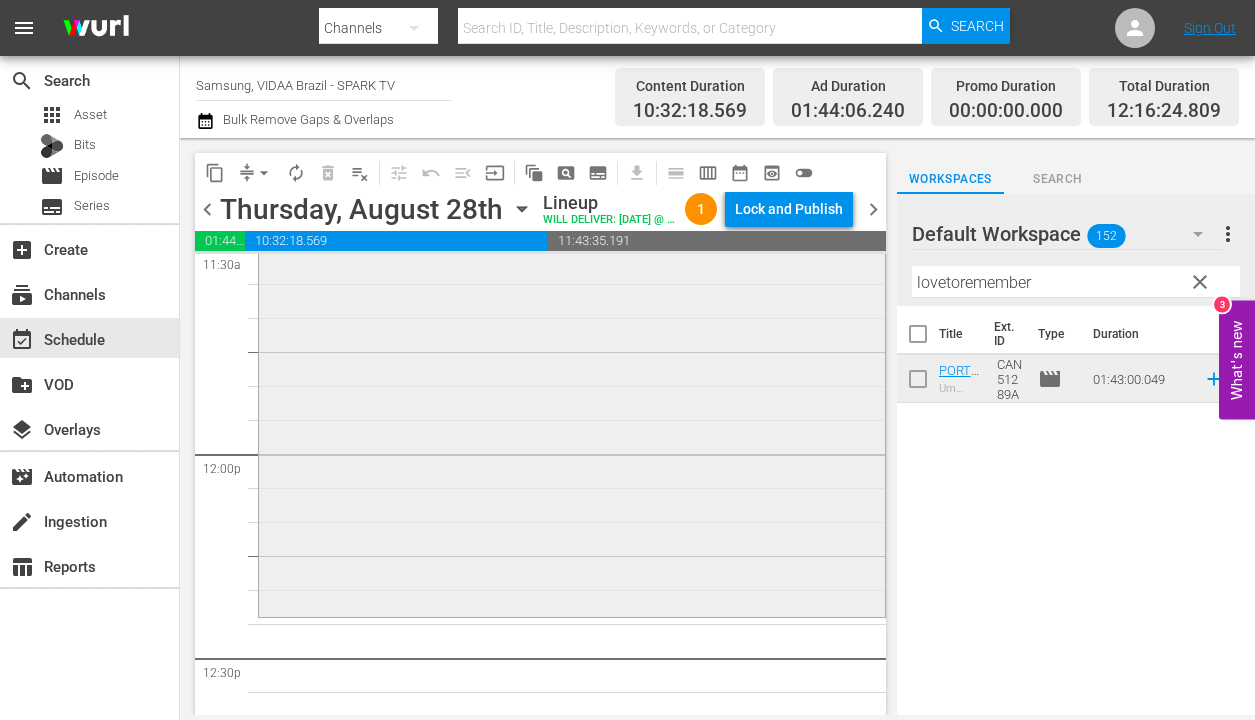 scroll, scrollTop: 4724, scrollLeft: 0, axis: vertical 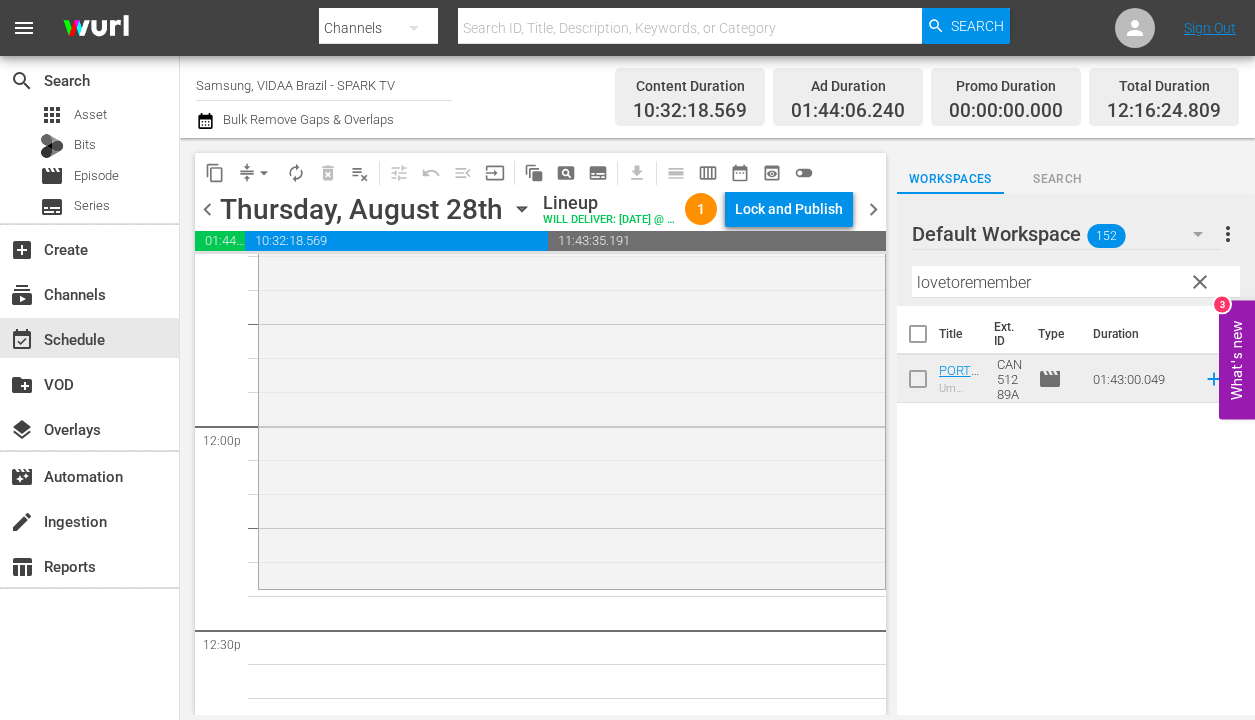 click on "lovetoremember" at bounding box center [1076, 282] 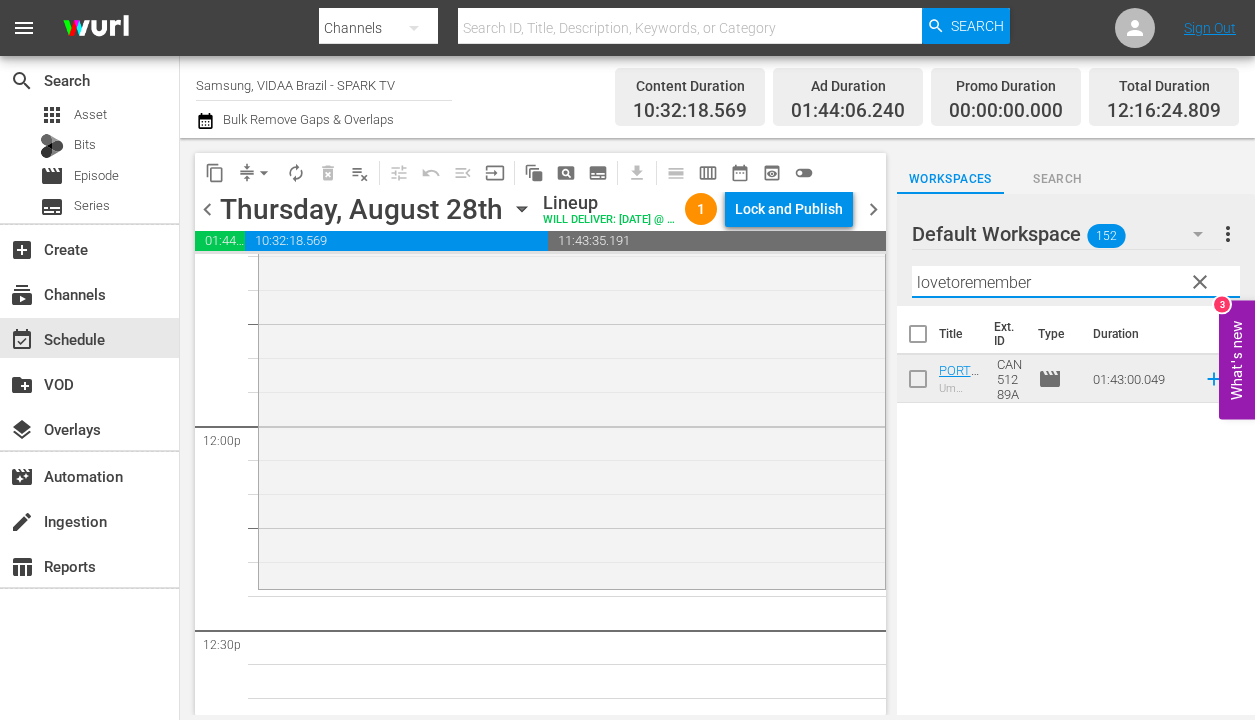 click on "lovetoremember" at bounding box center [1076, 282] 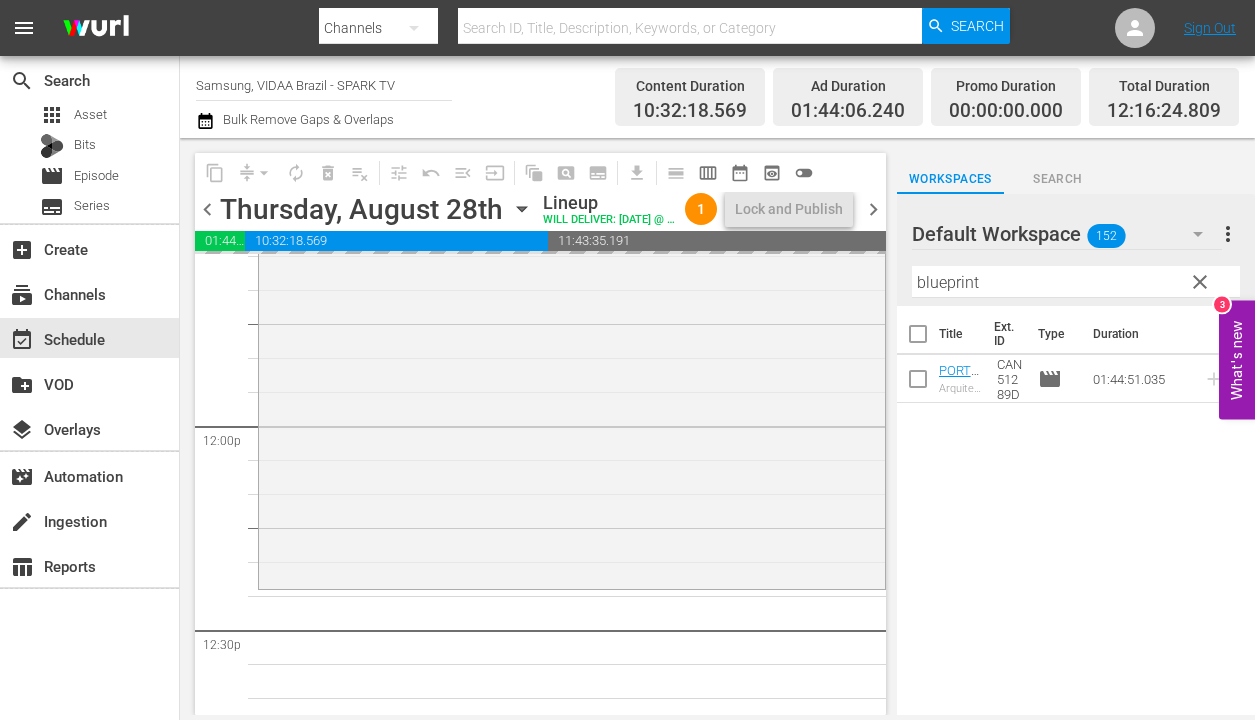 click on "chevron_left" at bounding box center [207, 209] 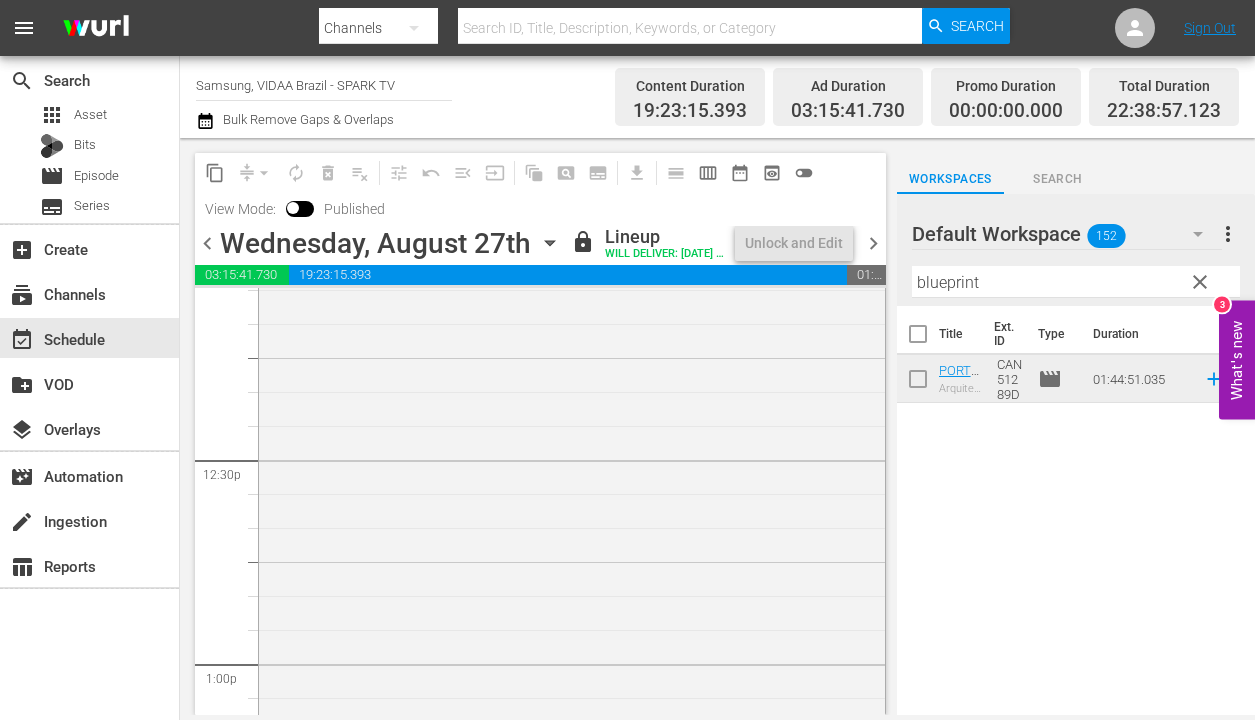 scroll, scrollTop: 4792, scrollLeft: 0, axis: vertical 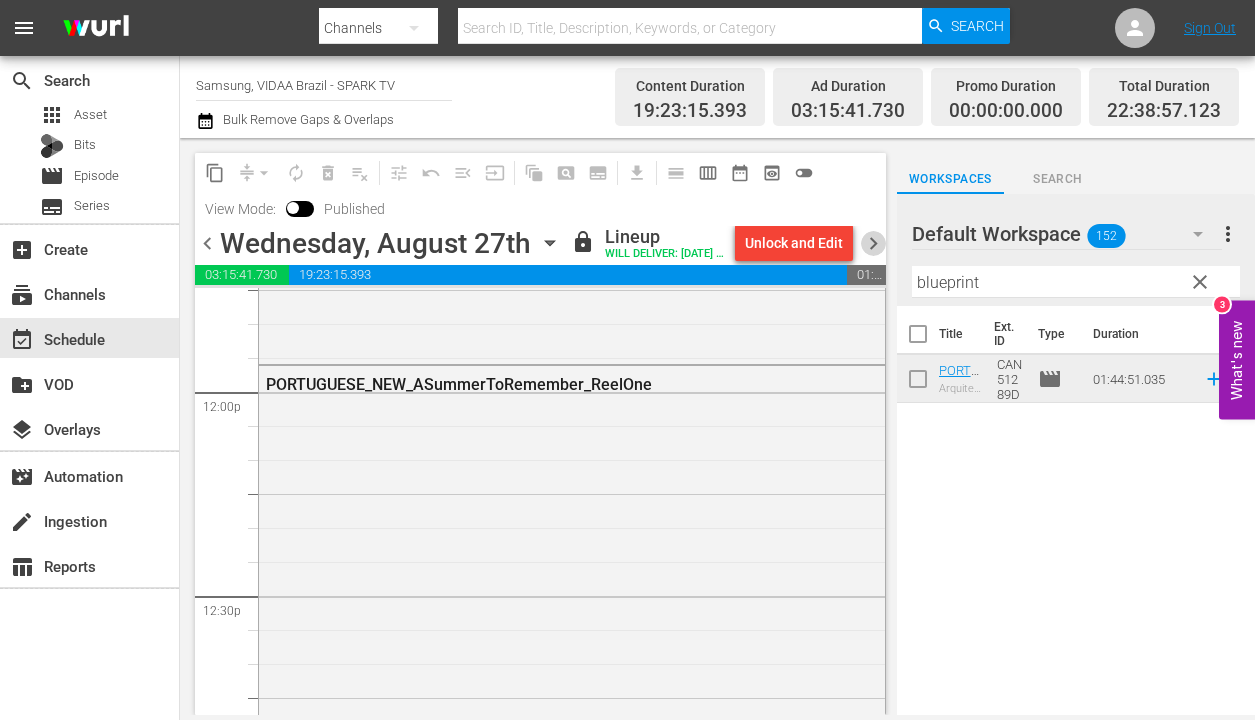 click on "chevron_right" at bounding box center [873, 243] 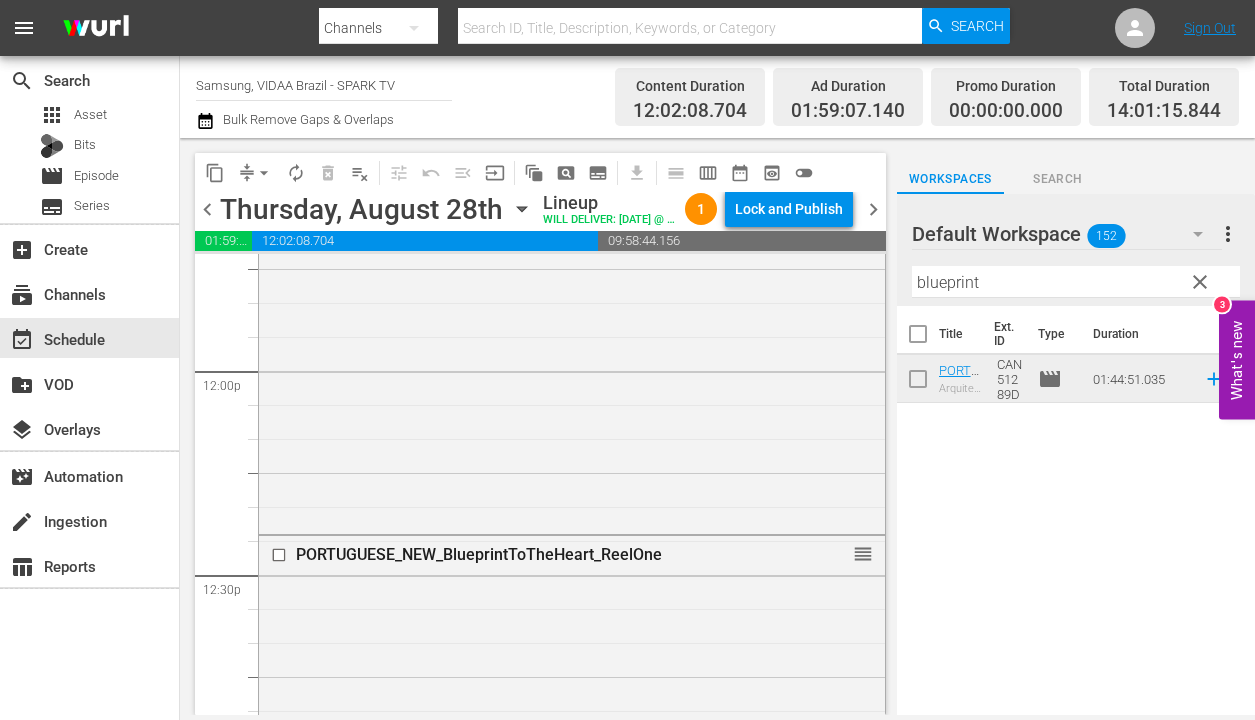 scroll, scrollTop: 5452, scrollLeft: 0, axis: vertical 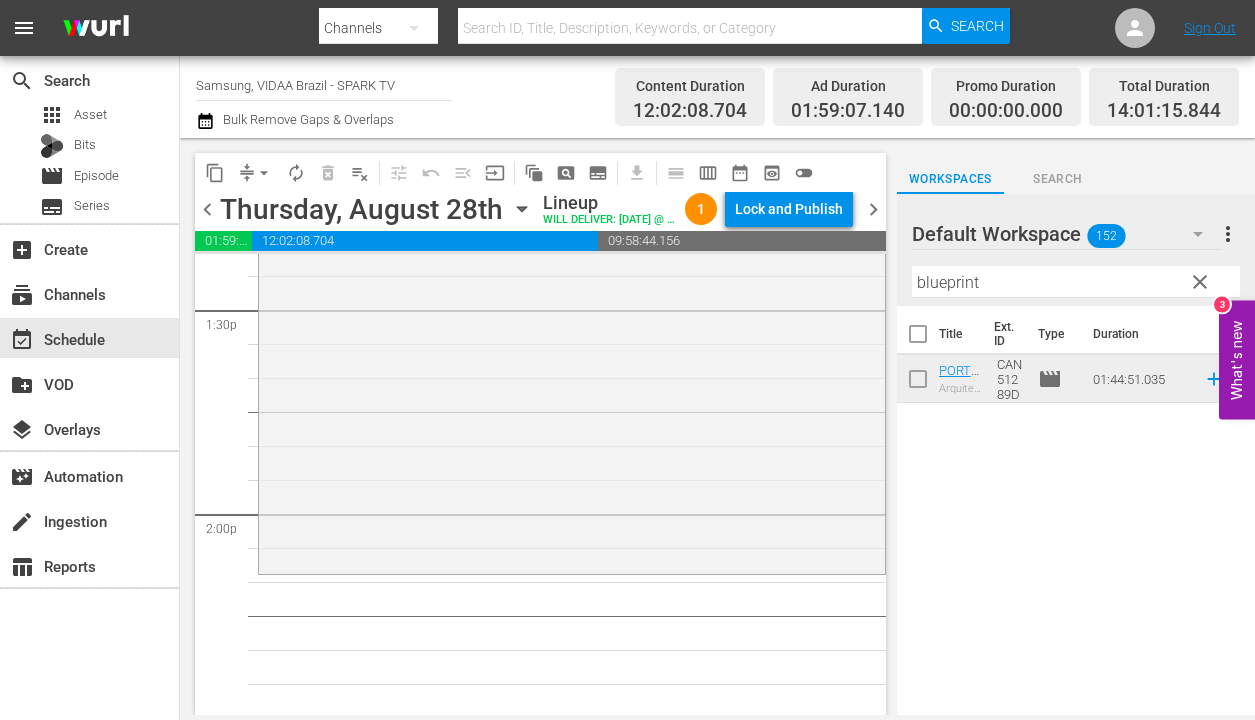 click on "blueprint" at bounding box center (1076, 282) 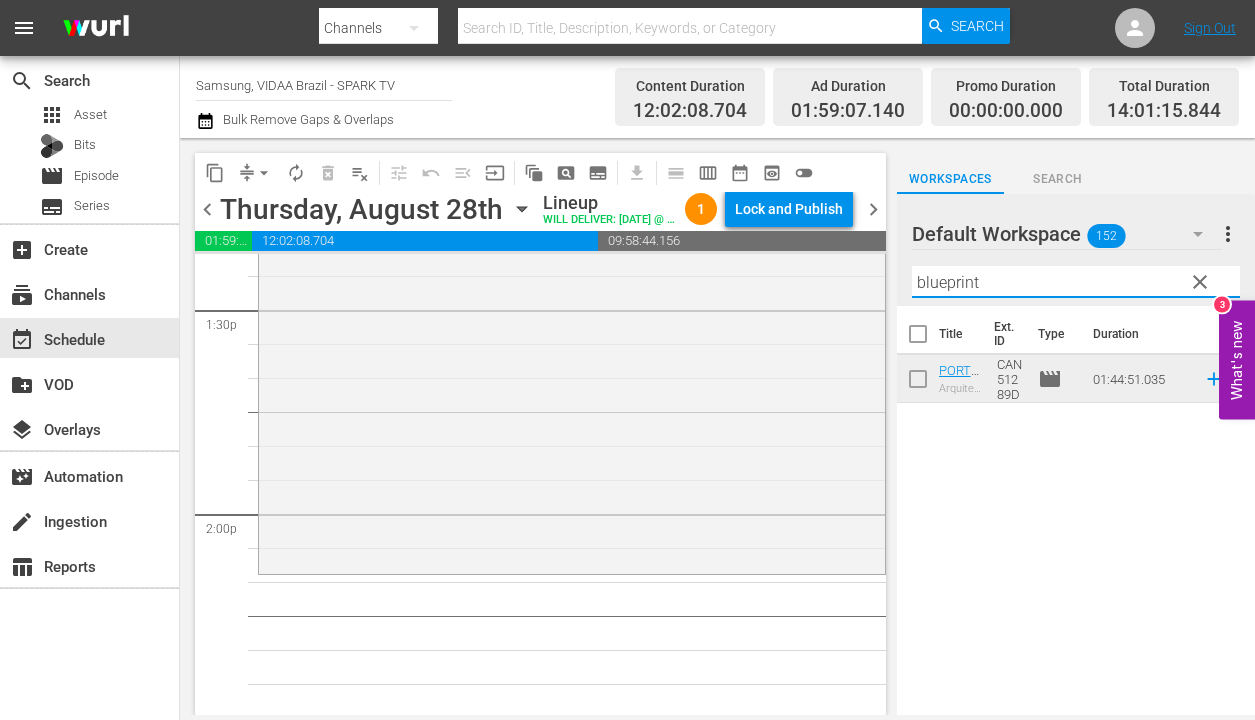 click on "blueprint" at bounding box center [1076, 282] 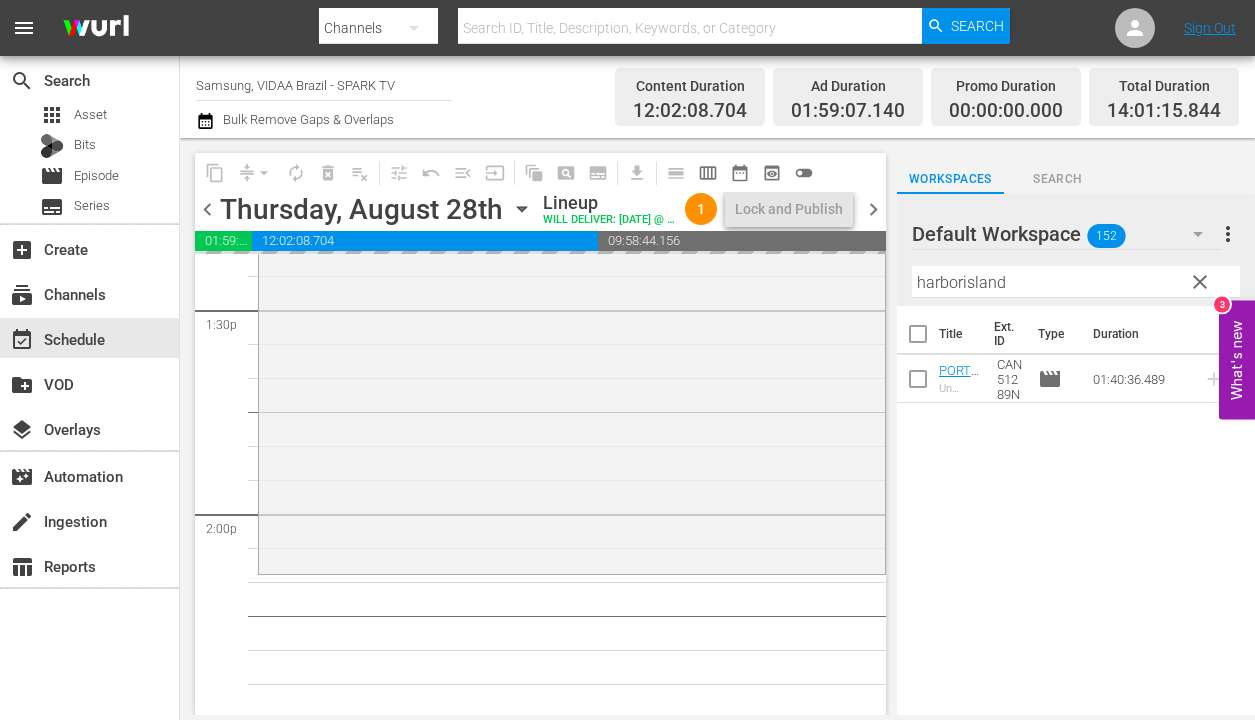 drag, startPoint x: 1108, startPoint y: 388, endPoint x: 490, endPoint y: 4, distance: 727.585 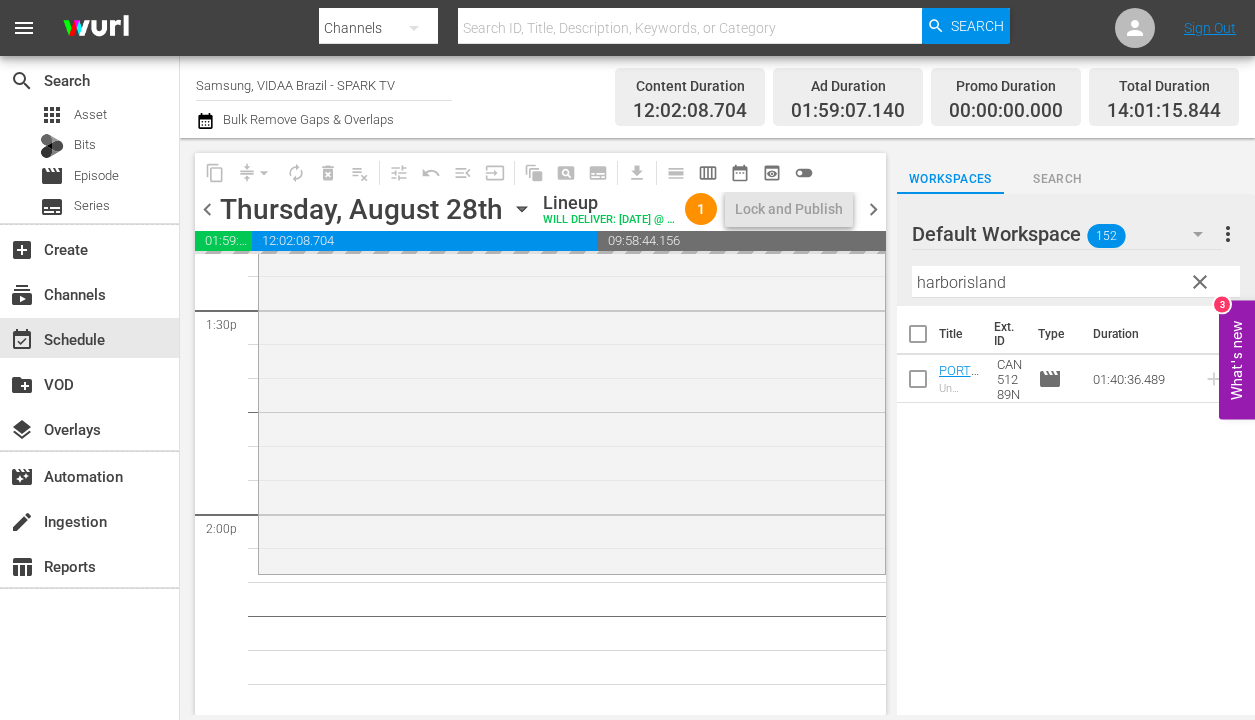 click on "chevron_left" at bounding box center [207, 209] 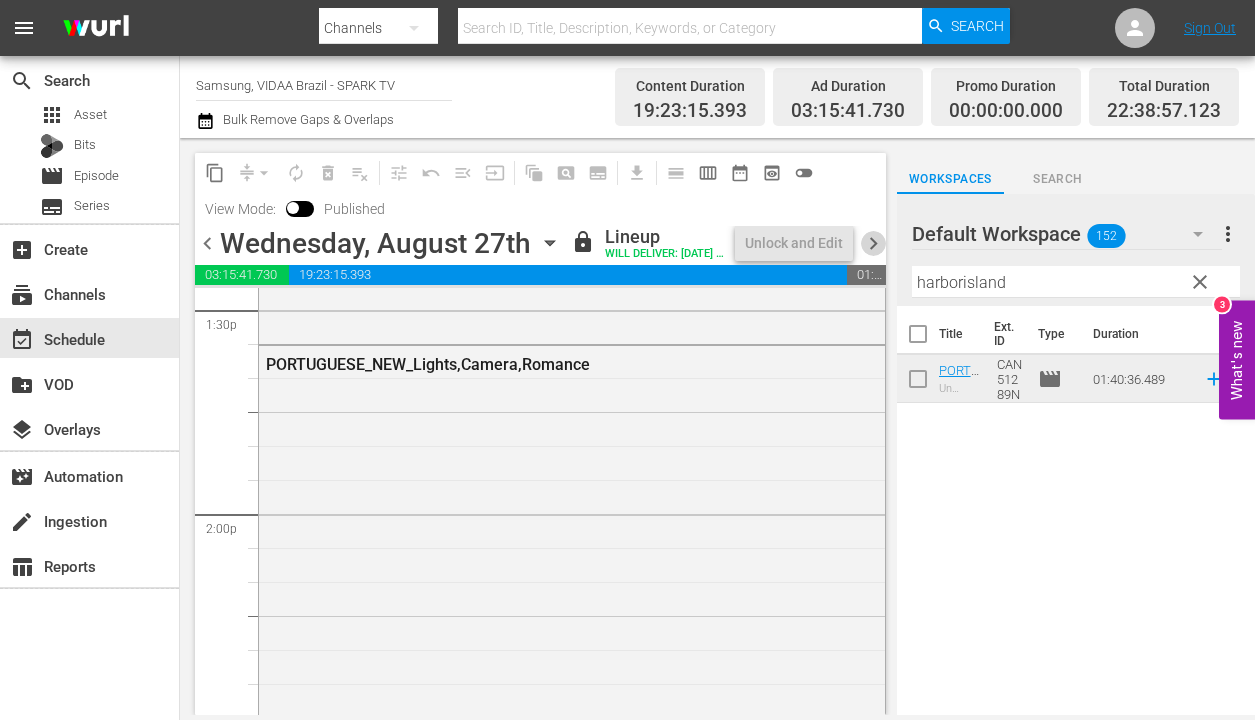 click on "chevron_right" at bounding box center [873, 243] 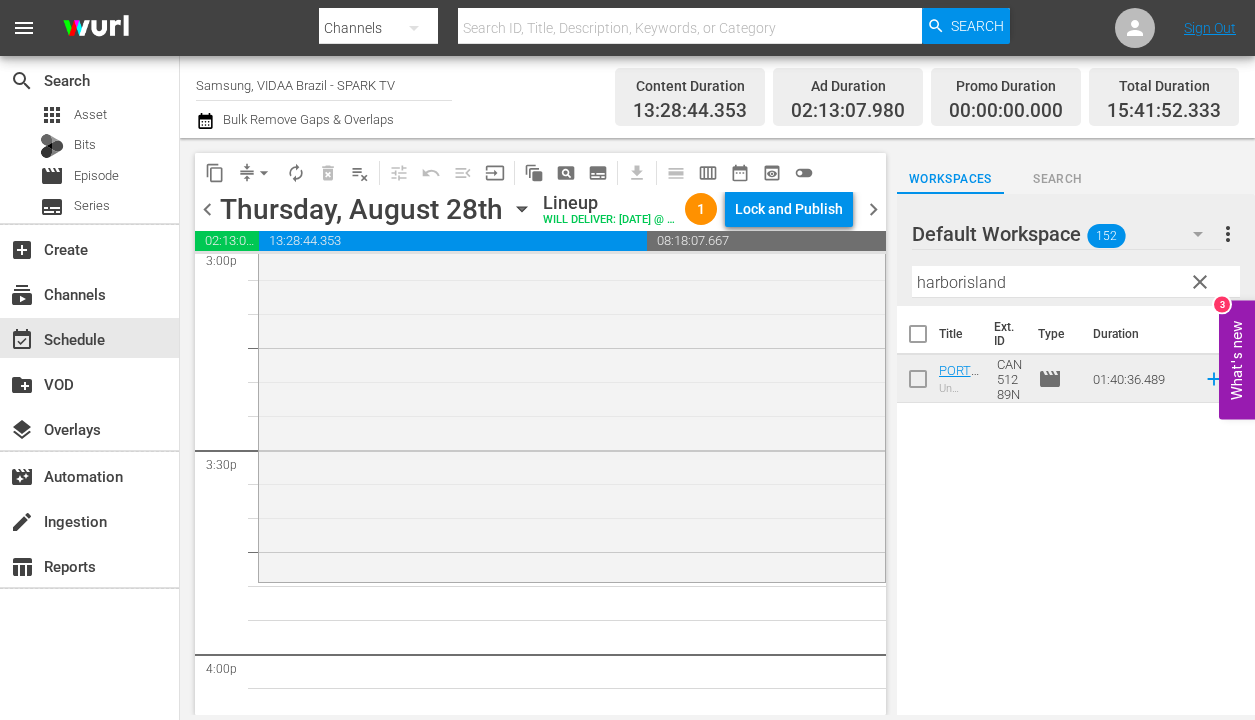 scroll, scrollTop: 6129, scrollLeft: 0, axis: vertical 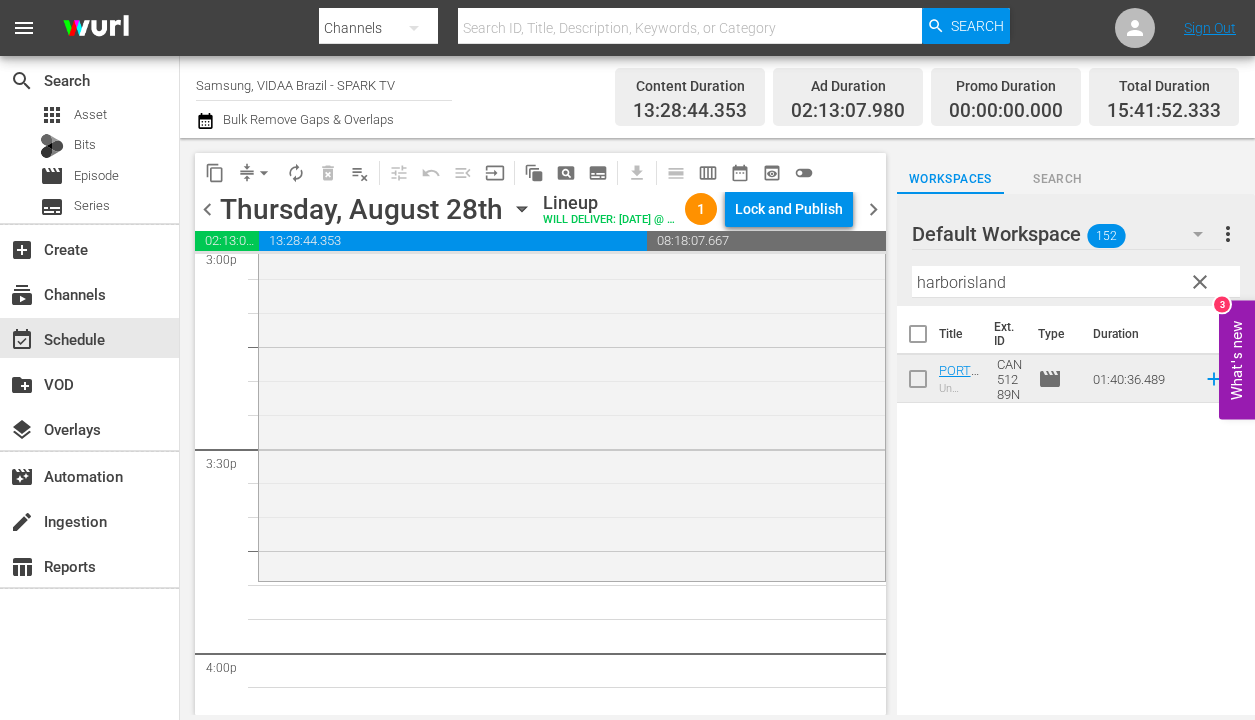 click on "harborisland" at bounding box center (1076, 282) 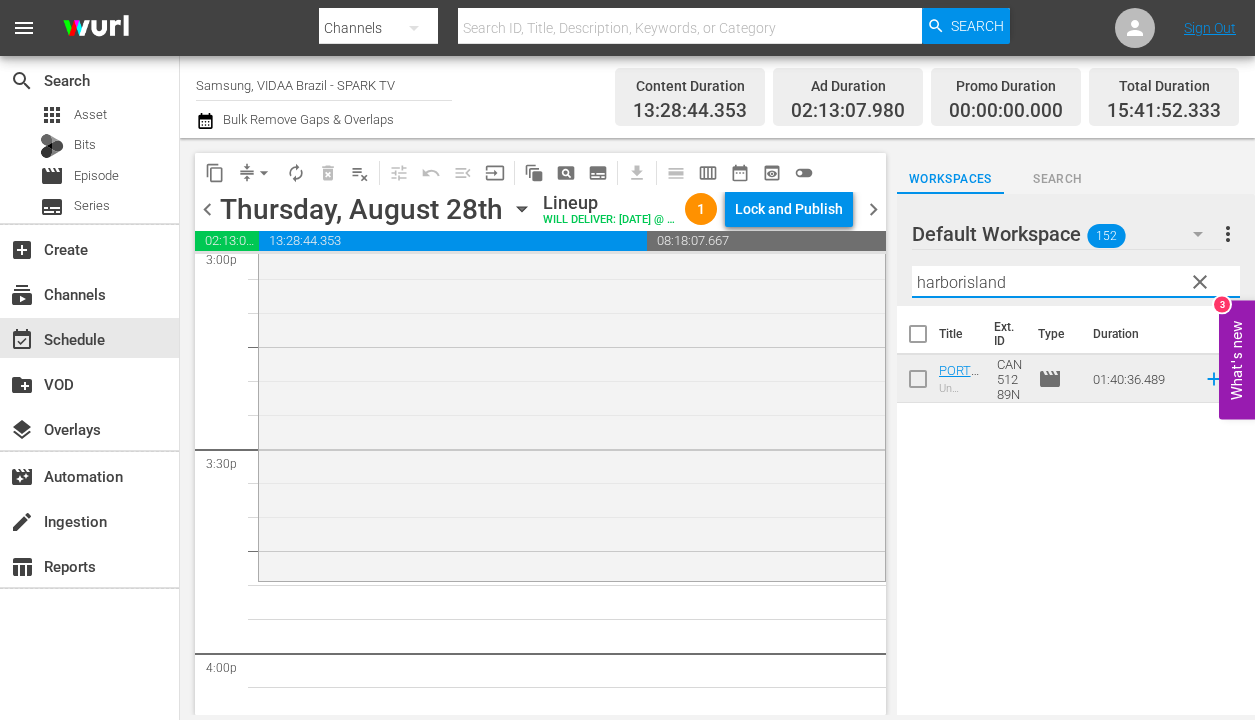 click on "harborisland" at bounding box center (1076, 282) 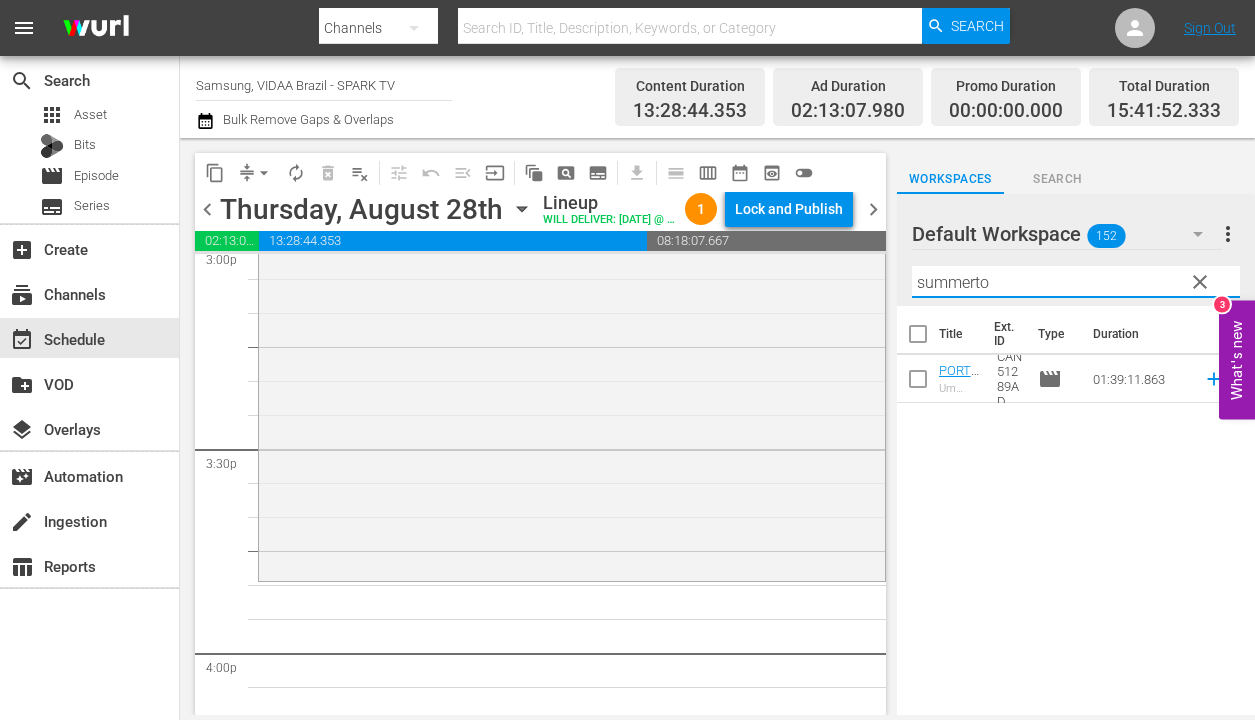 type on "summerto" 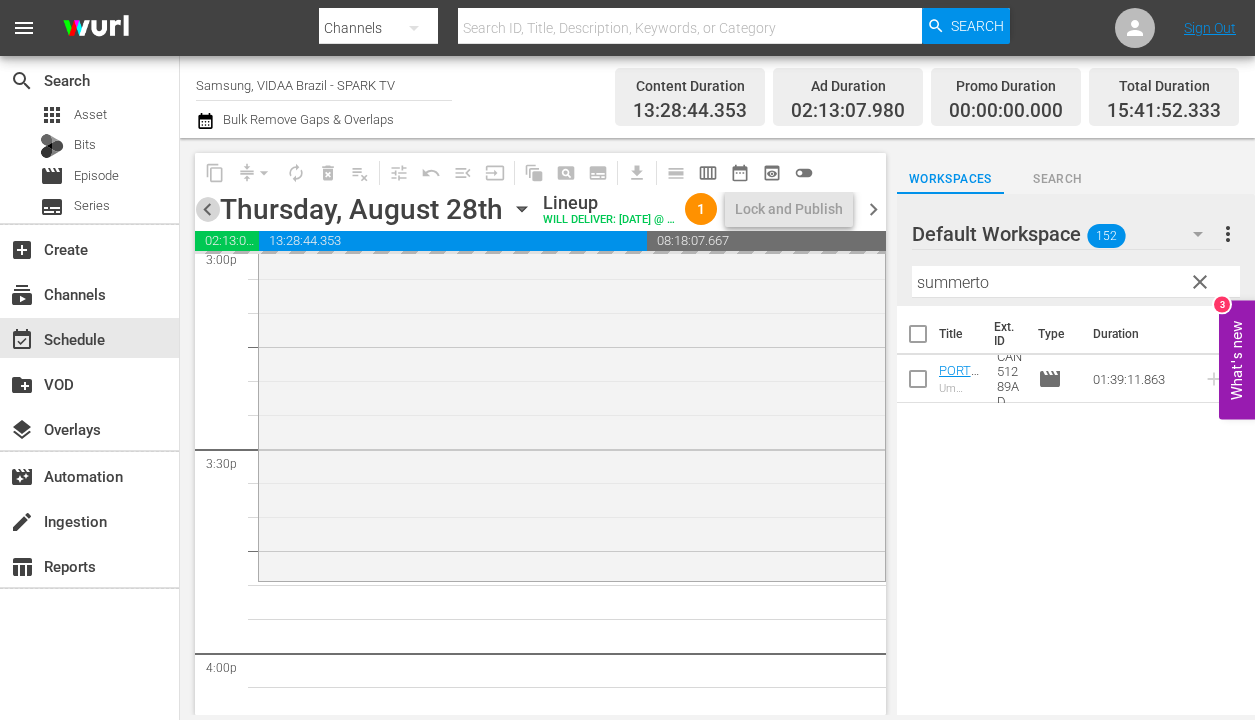 click on "chevron_left" at bounding box center (207, 209) 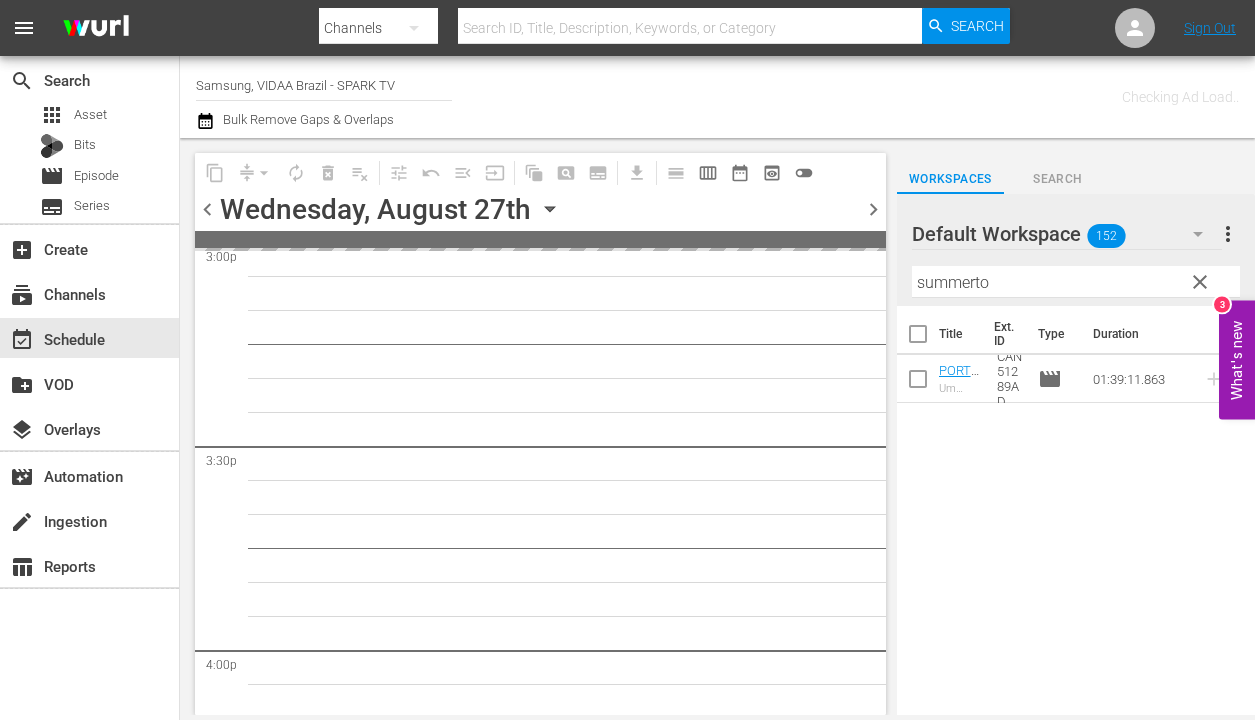 scroll, scrollTop: 6367, scrollLeft: 0, axis: vertical 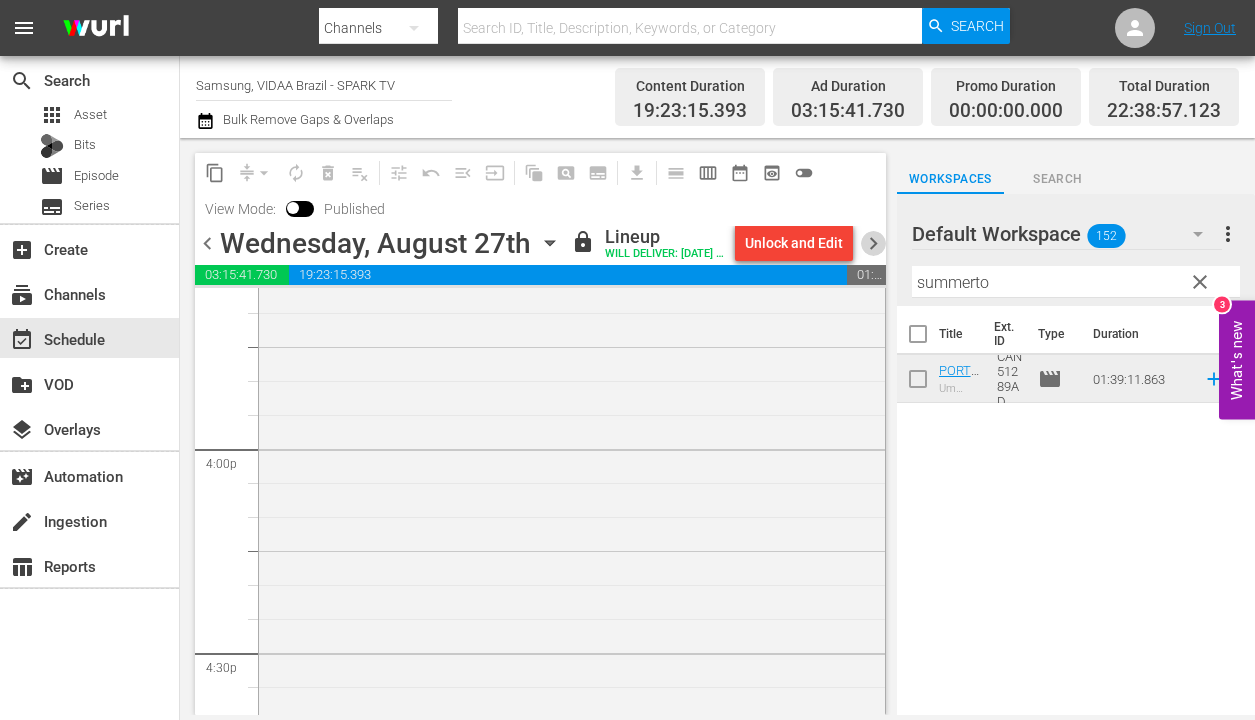 click on "chevron_right" at bounding box center (873, 243) 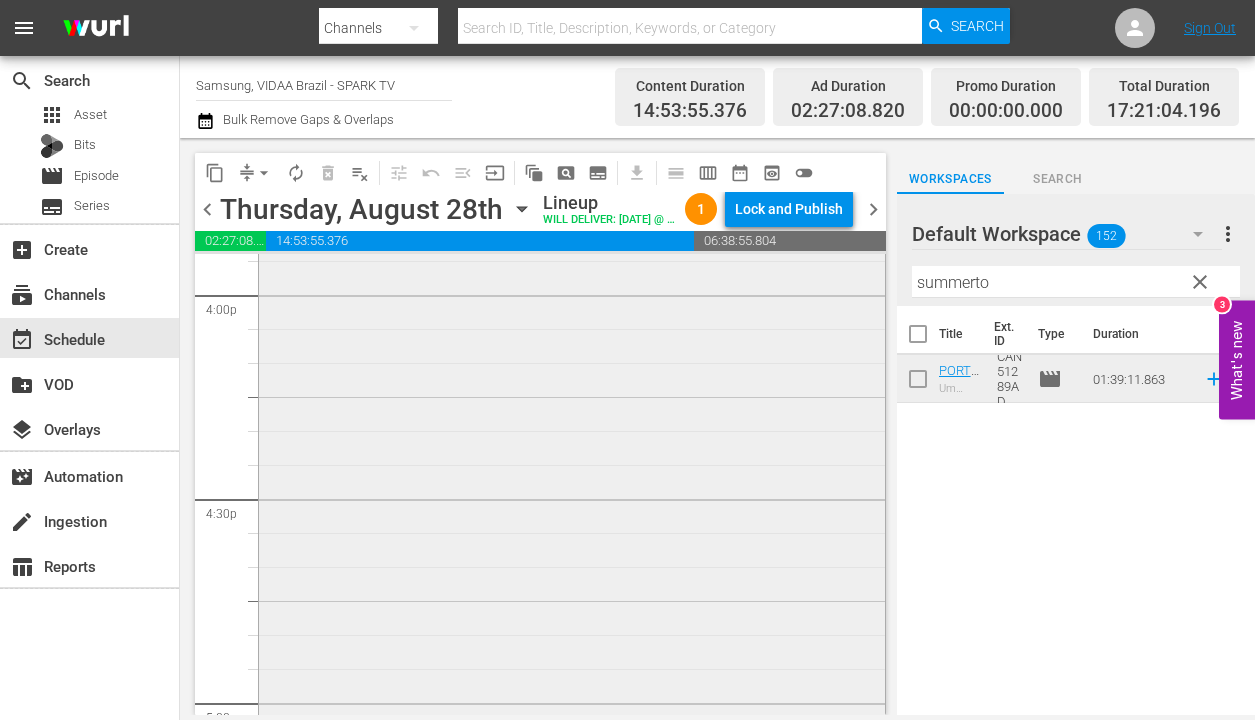 scroll, scrollTop: 6841, scrollLeft: 0, axis: vertical 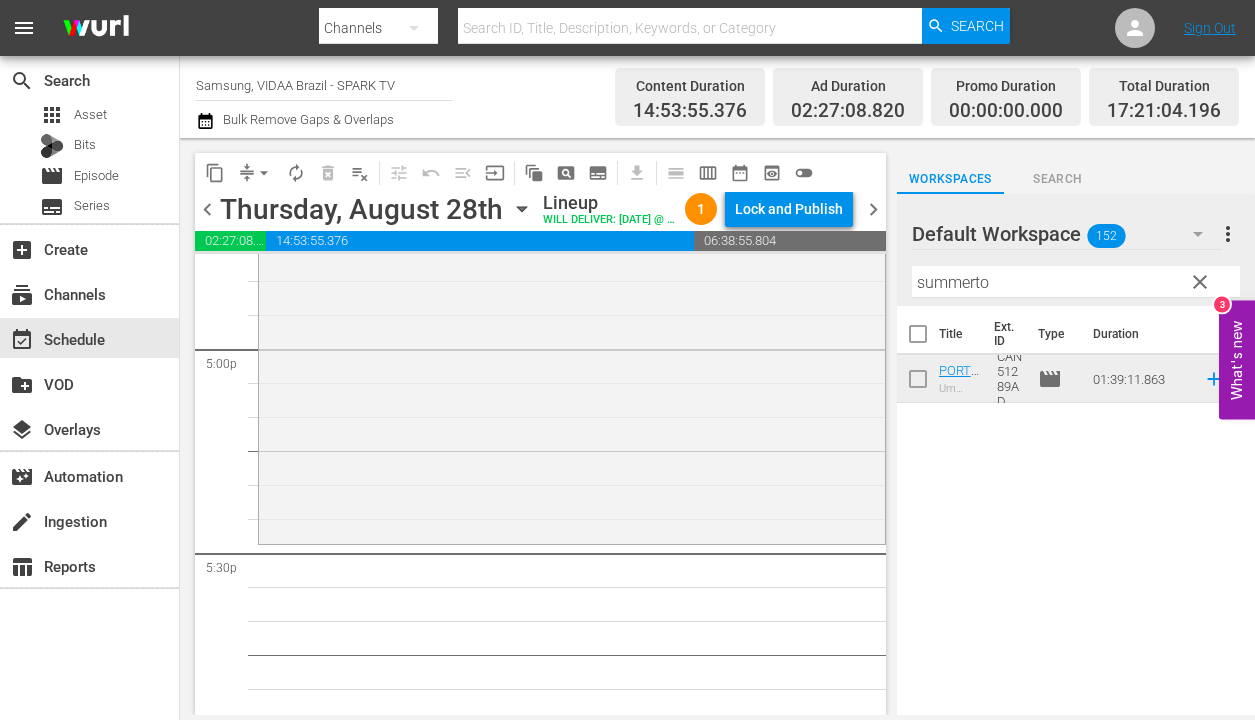 click 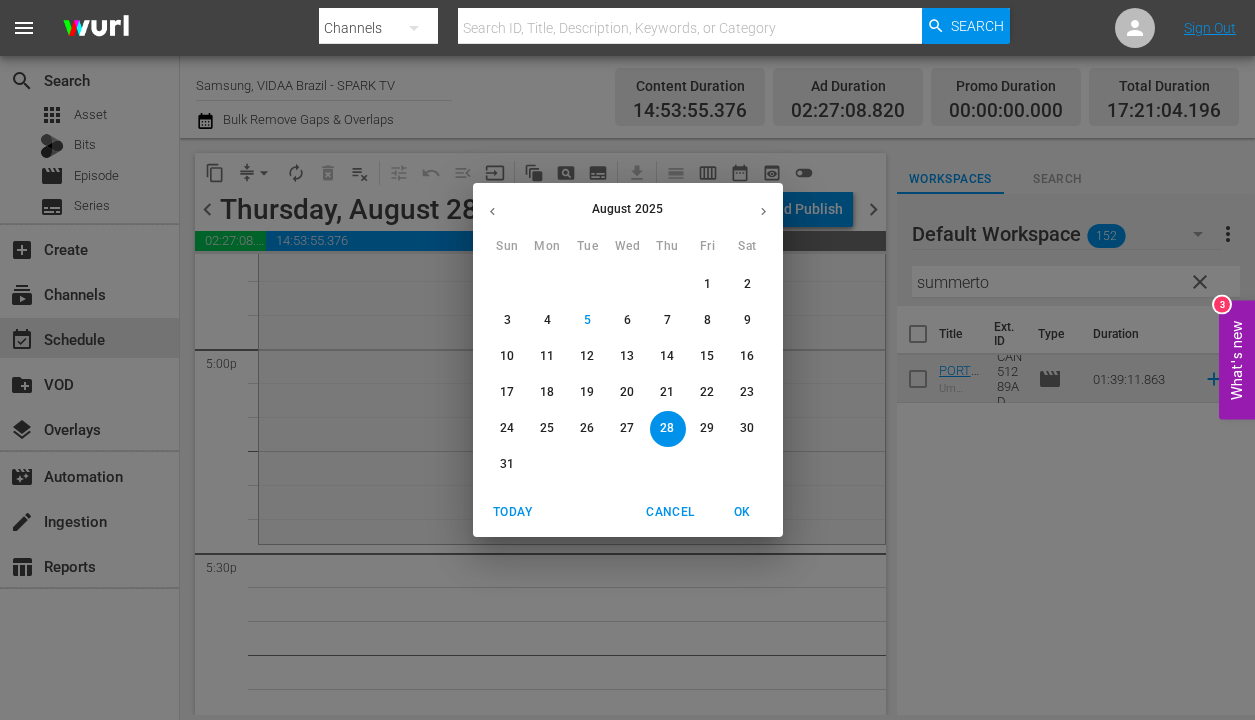 click on "August 2025 Sun Mon Tue Wed Thu Fri Sat 27 28 29 30 31 1 2 3 4 5 6 7 8 9 10 11 12 13 14 15 16 17 18 19 20 21 22 23 24 25 26 27 28 29 30 31 1 2 3 4 5 6 Today Cancel OK" at bounding box center (627, 360) 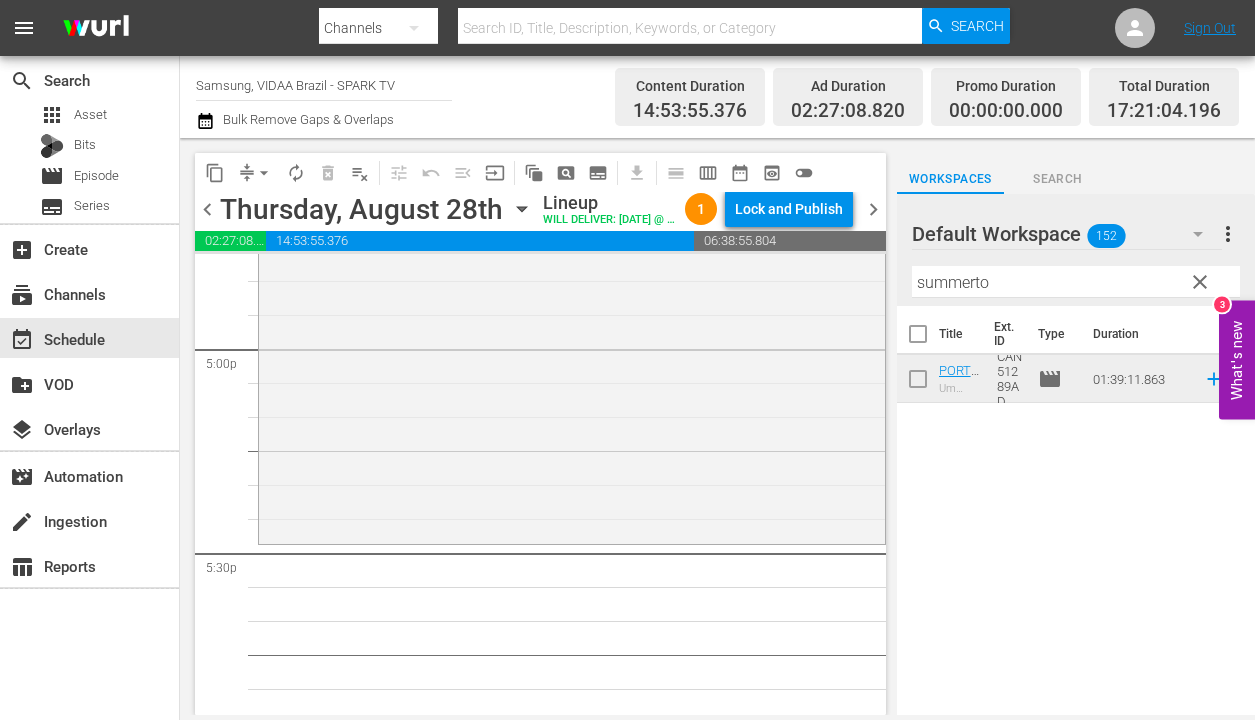 type 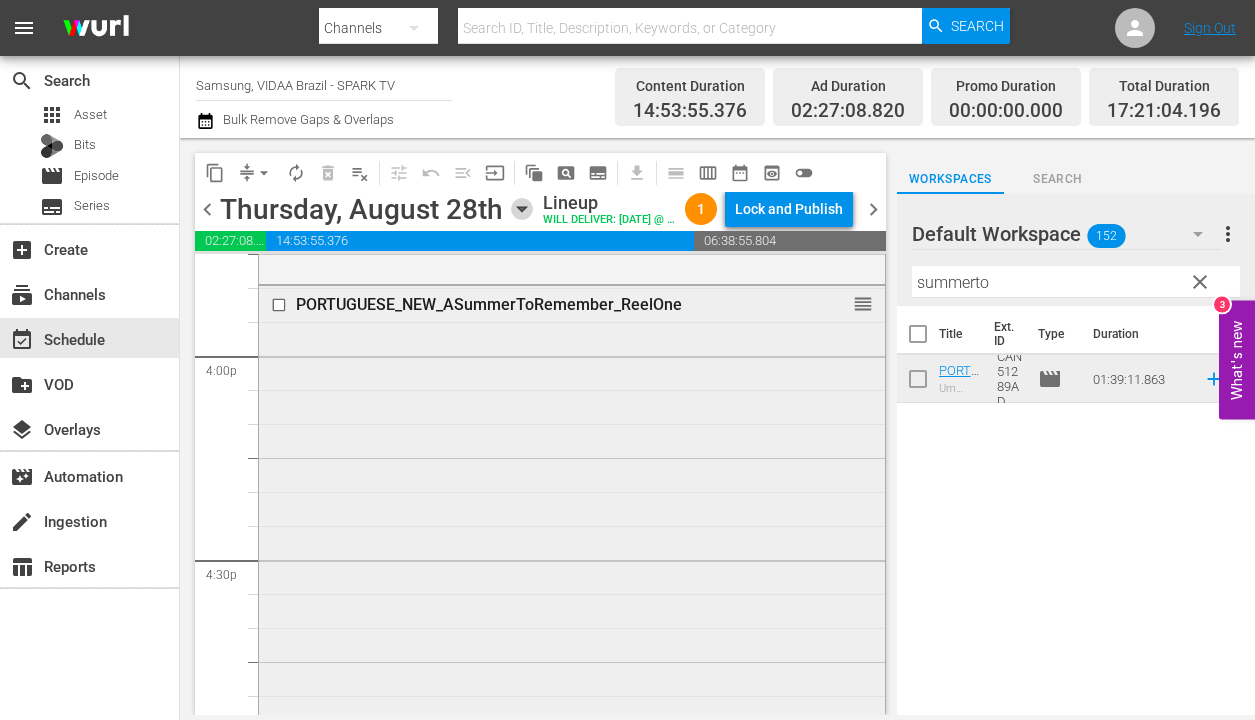 scroll, scrollTop: 6427, scrollLeft: 0, axis: vertical 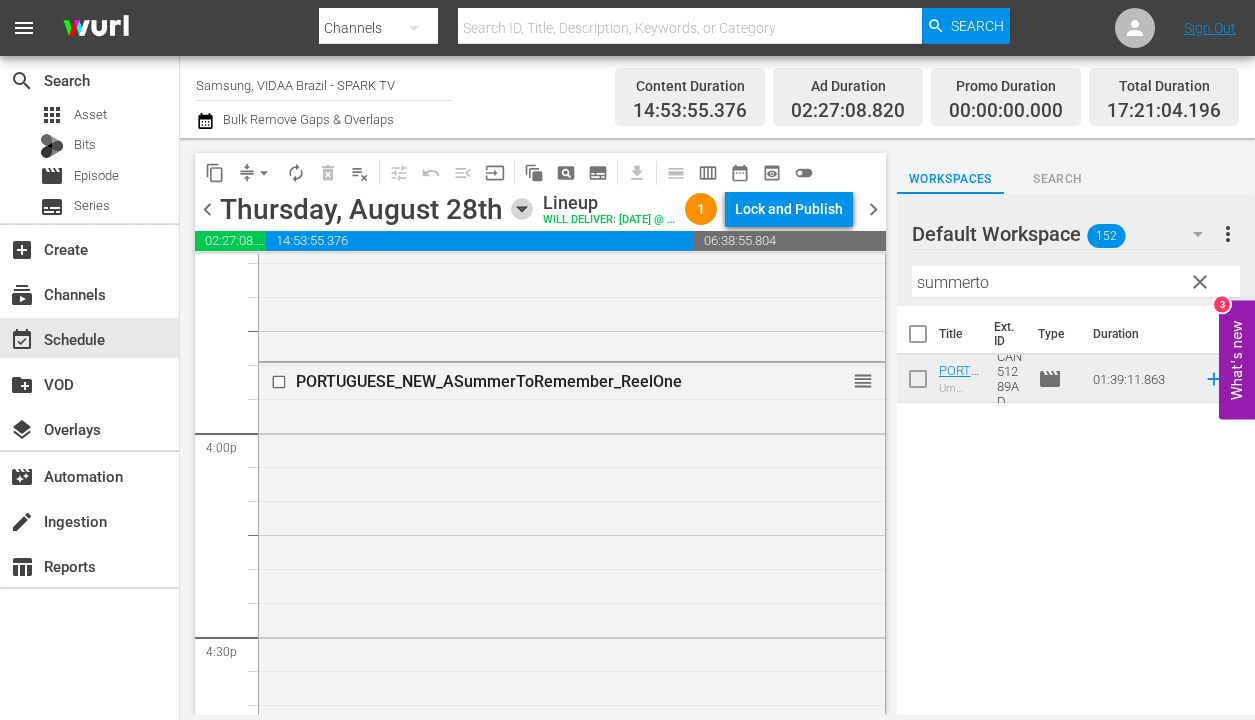 click on "autorenew_outlined" at bounding box center [296, 173] 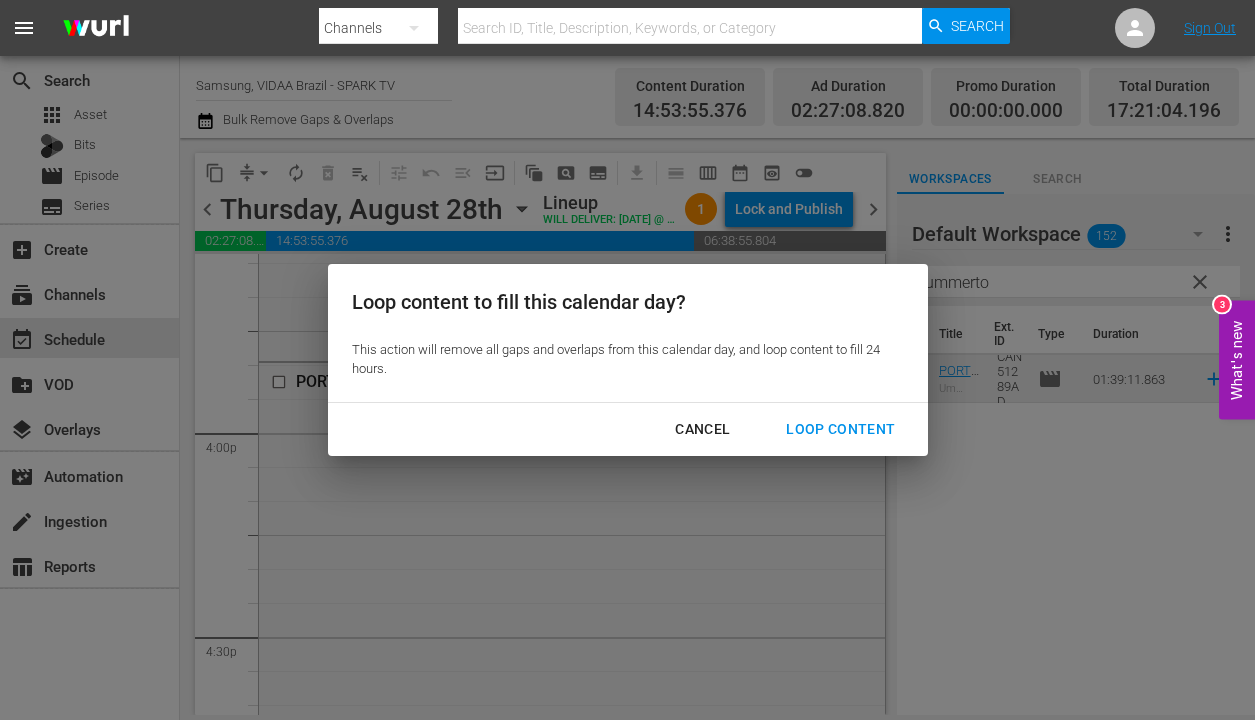 click on "Loop Content" at bounding box center [840, 429] 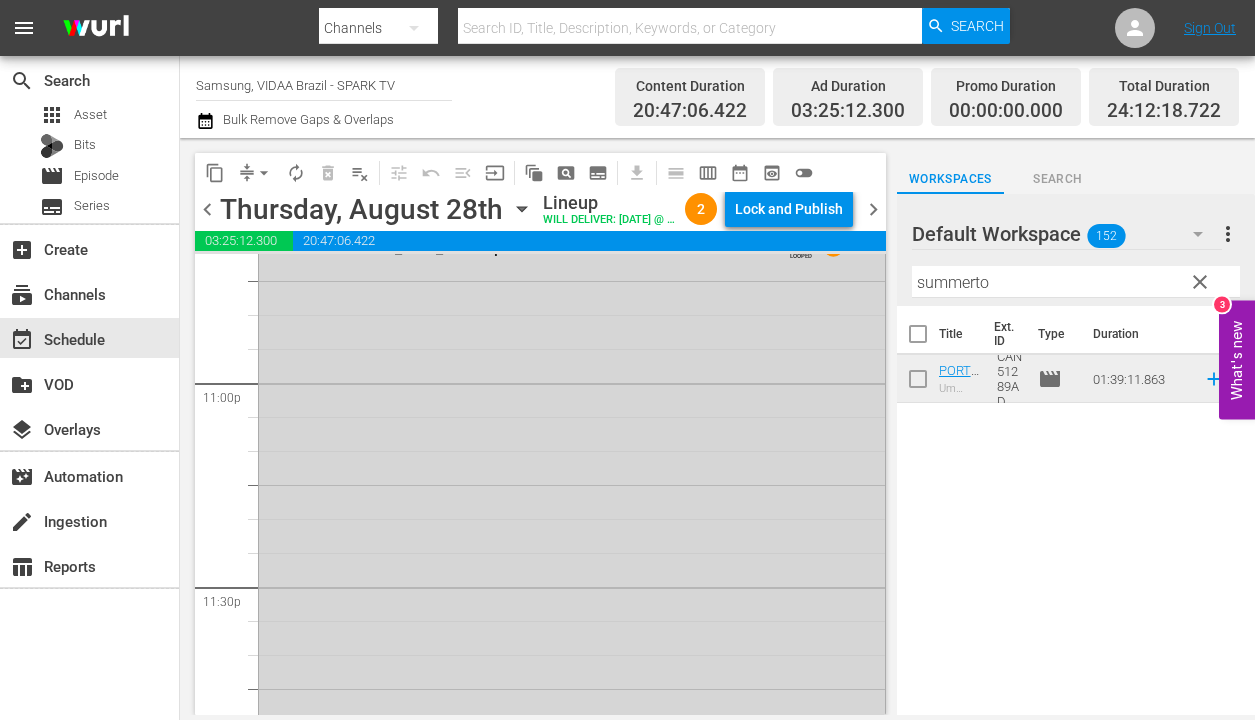 scroll, scrollTop: 9466, scrollLeft: 0, axis: vertical 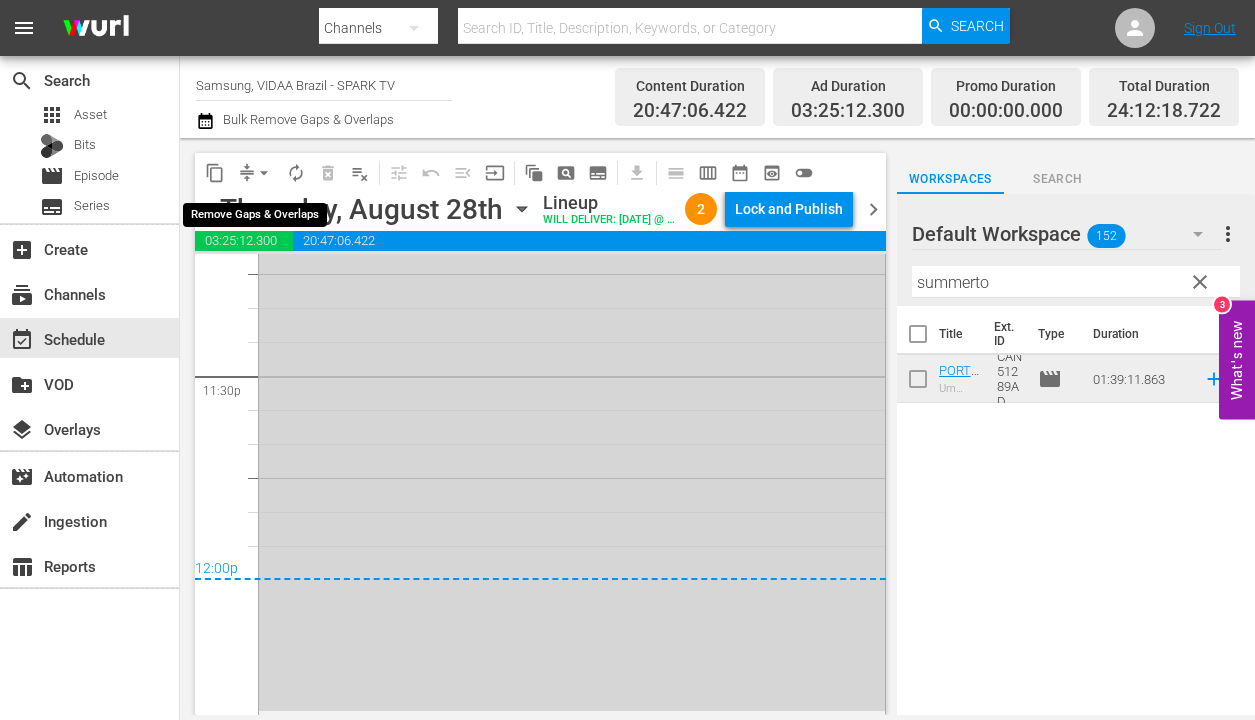 click on "arrow_drop_down" at bounding box center (264, 173) 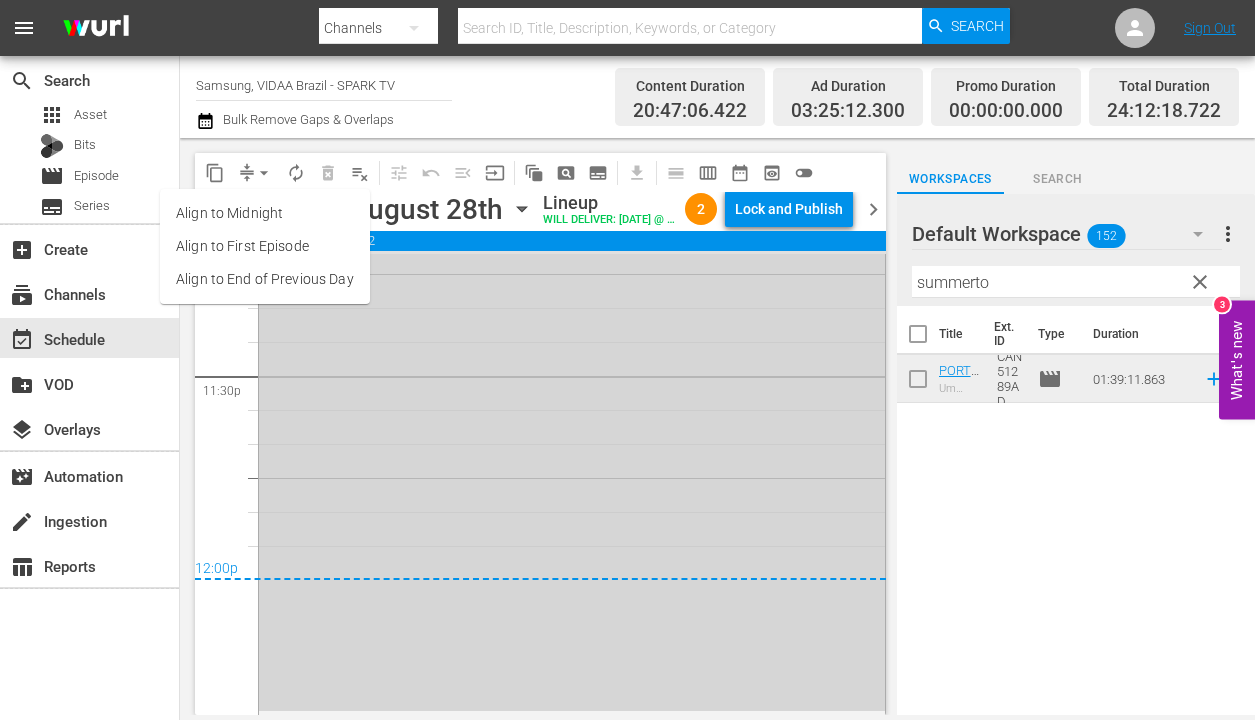 click on "Align to End of Previous Day" at bounding box center [265, 279] 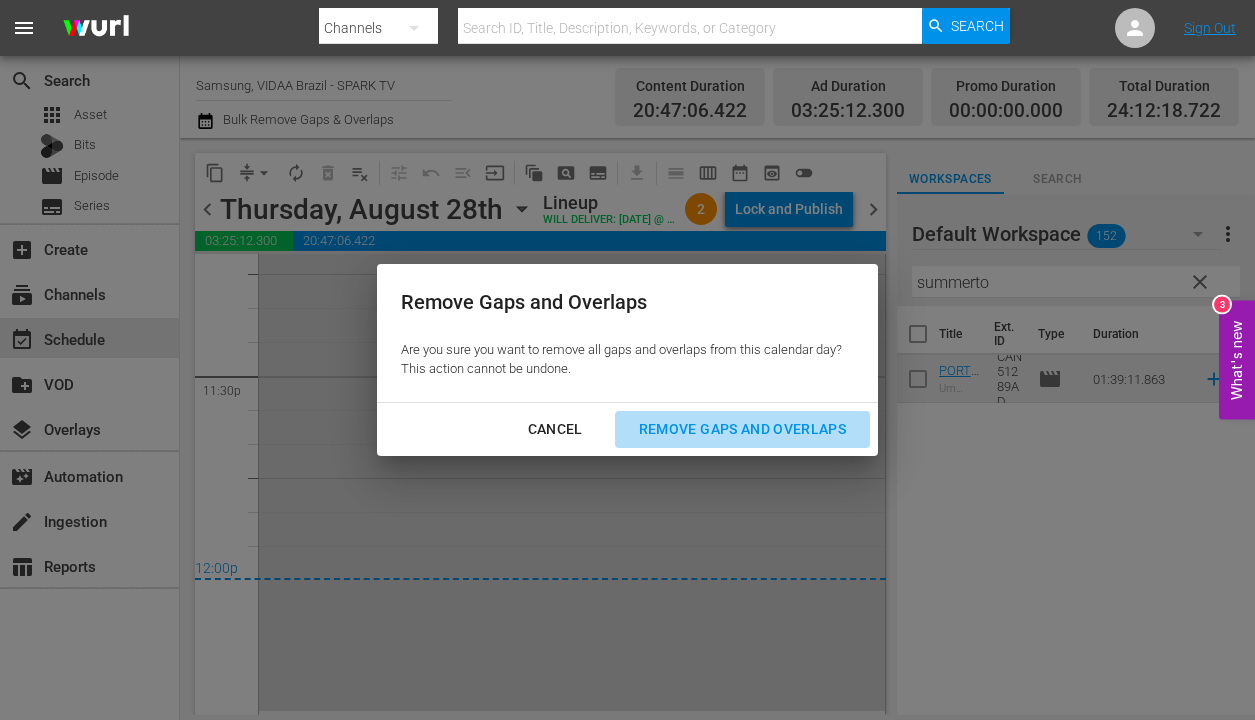 click on "Remove Gaps and Overlaps" at bounding box center [742, 429] 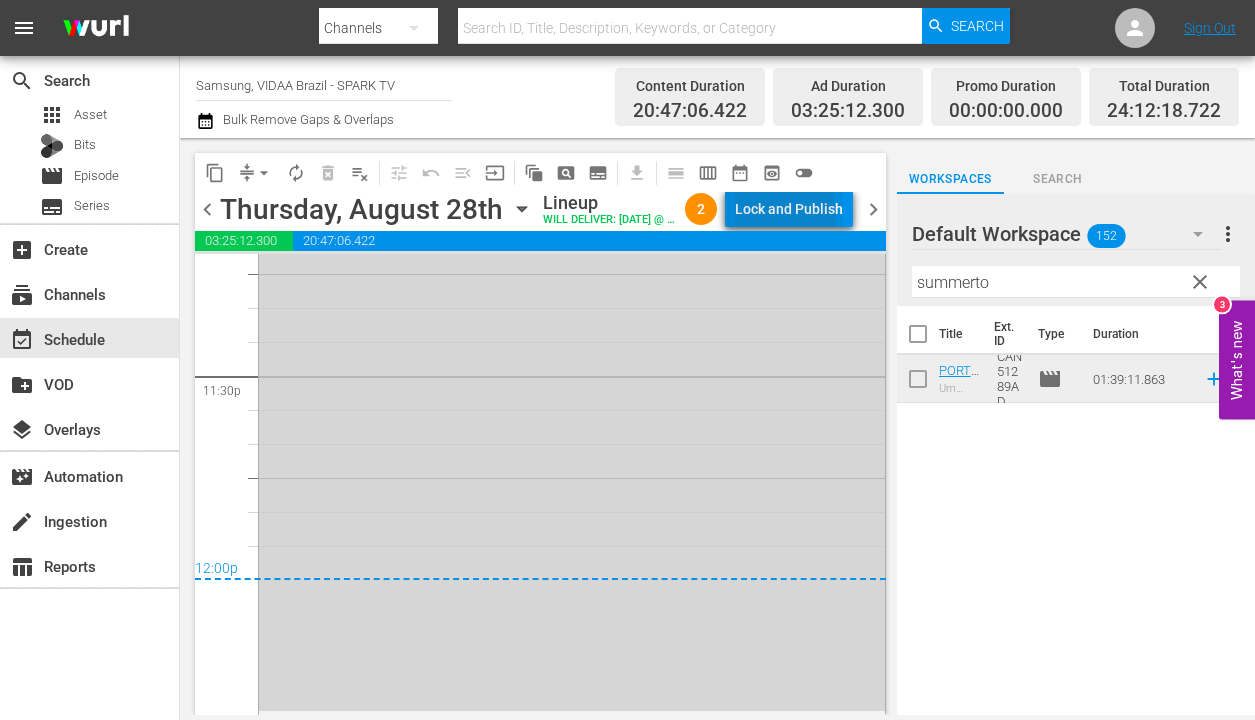 click on "Lock and Publish" at bounding box center [789, 209] 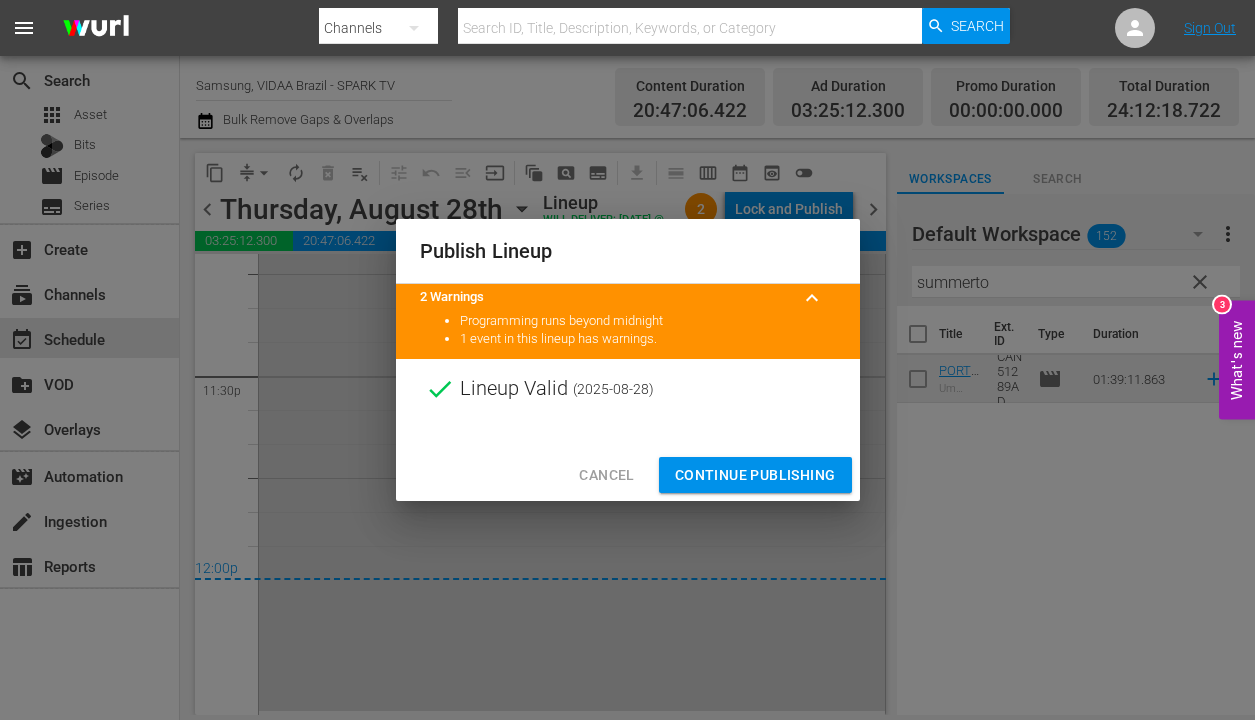 click on "Continue Publishing" at bounding box center (755, 475) 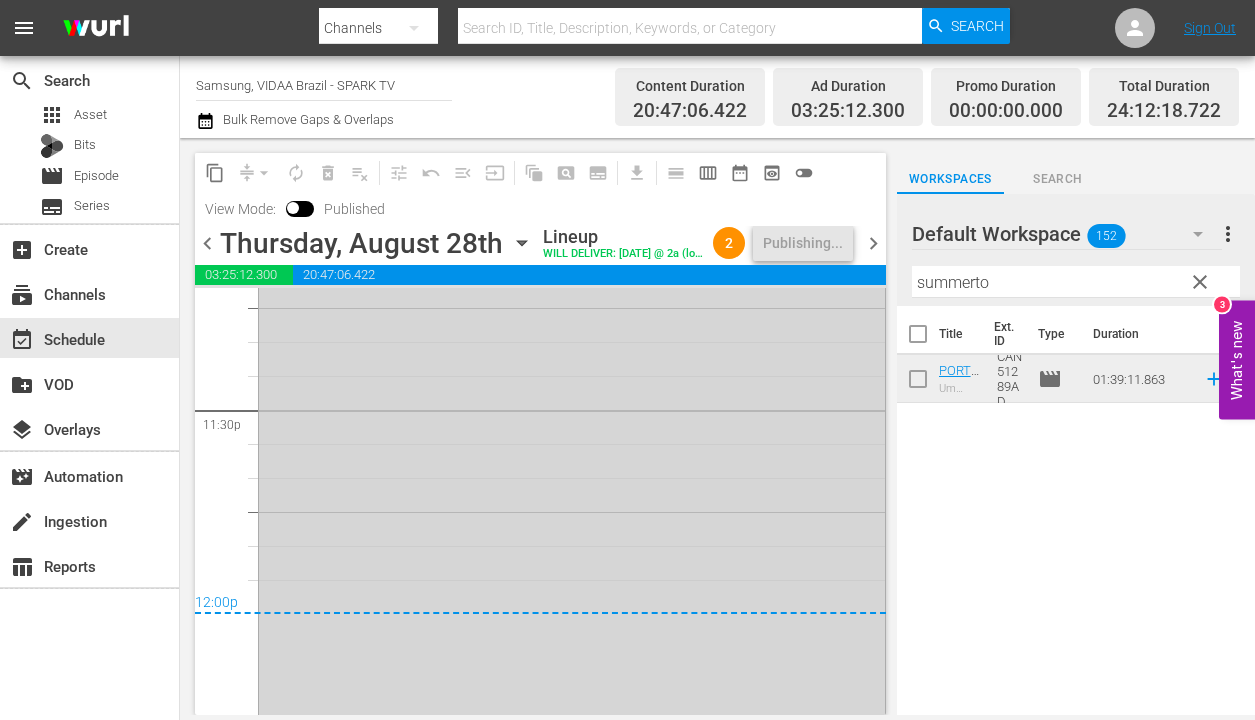 click on "chevron_right" at bounding box center [873, 243] 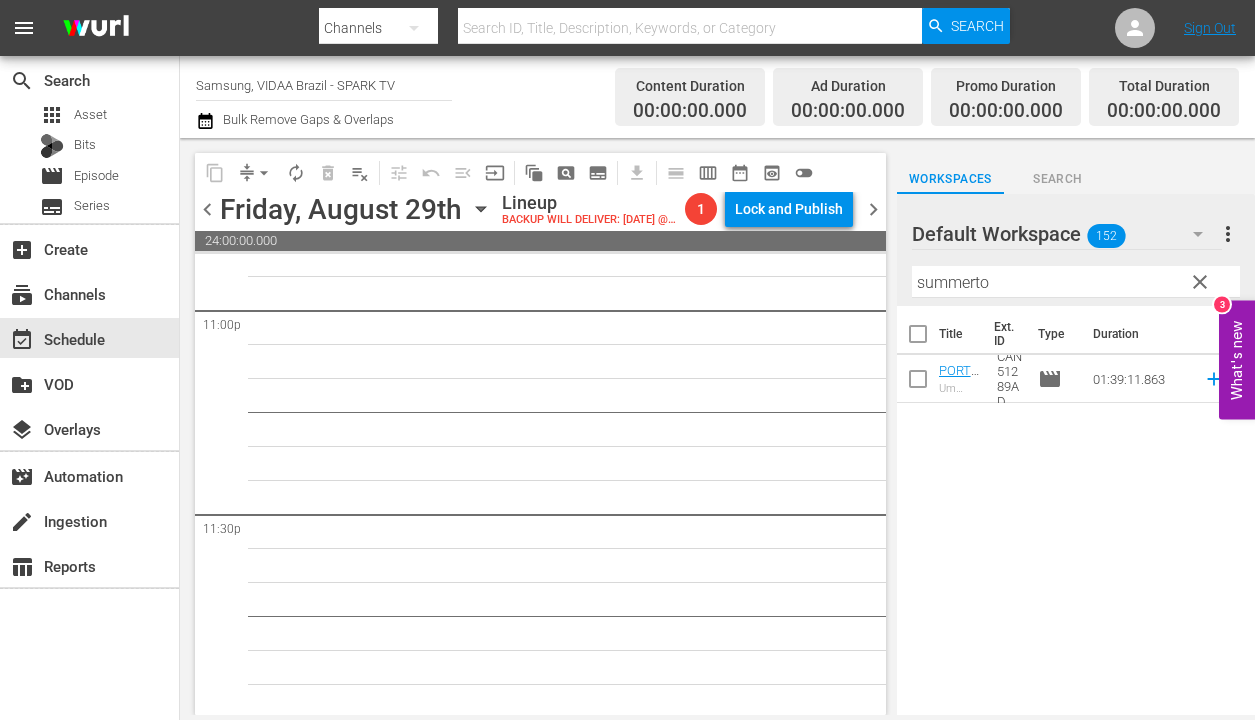 scroll, scrollTop: 9331, scrollLeft: 0, axis: vertical 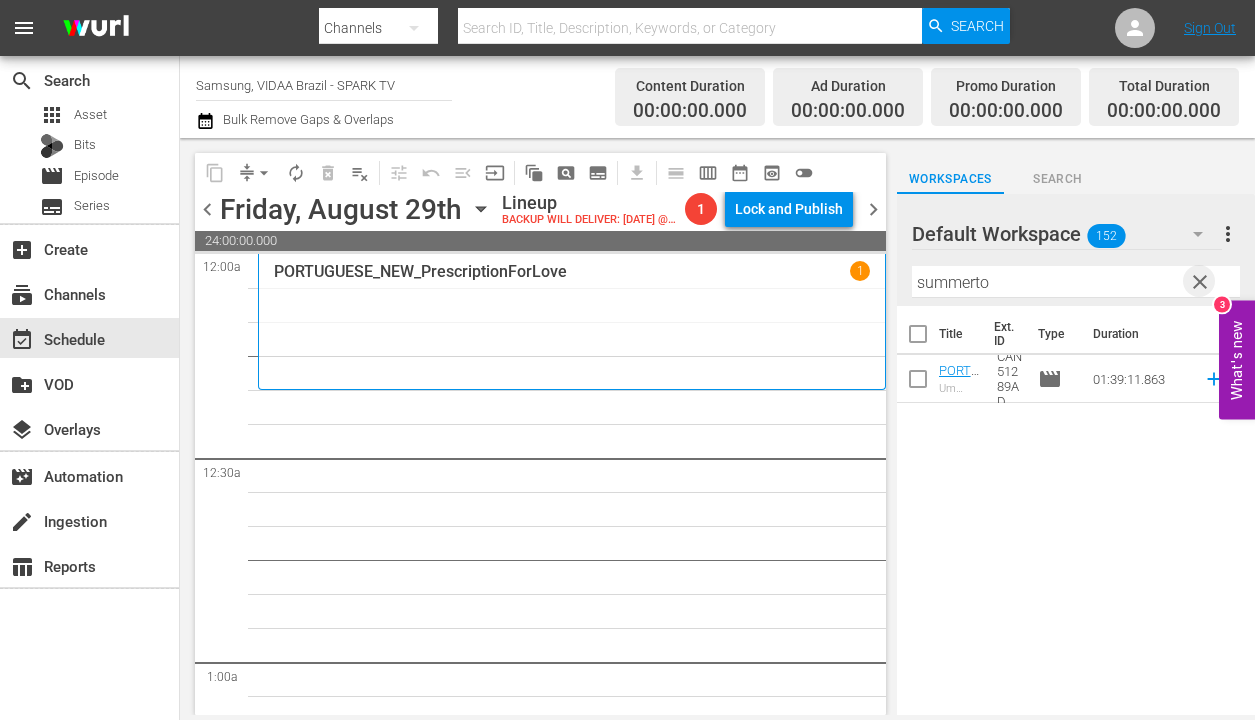click on "clear" at bounding box center [1200, 282] 